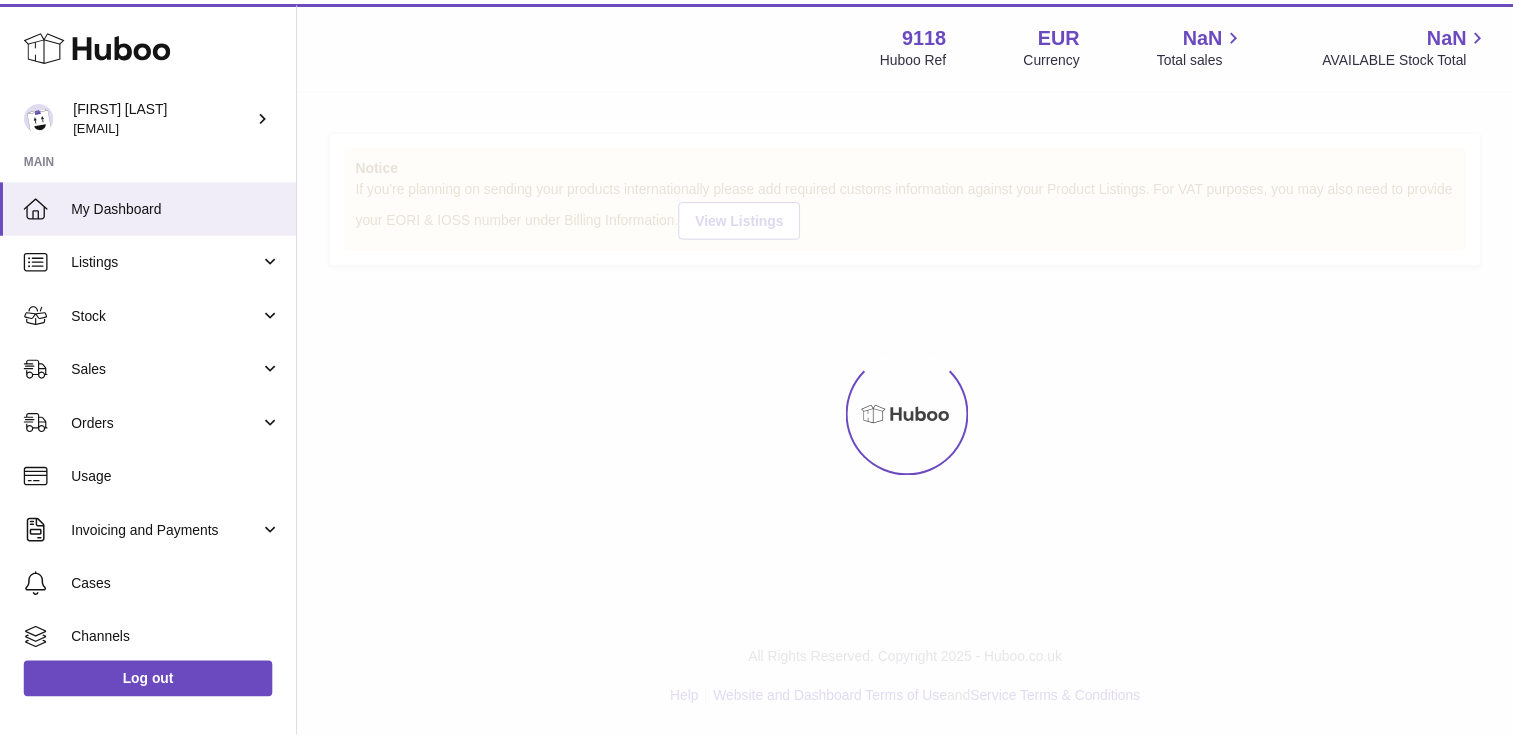 scroll, scrollTop: 0, scrollLeft: 0, axis: both 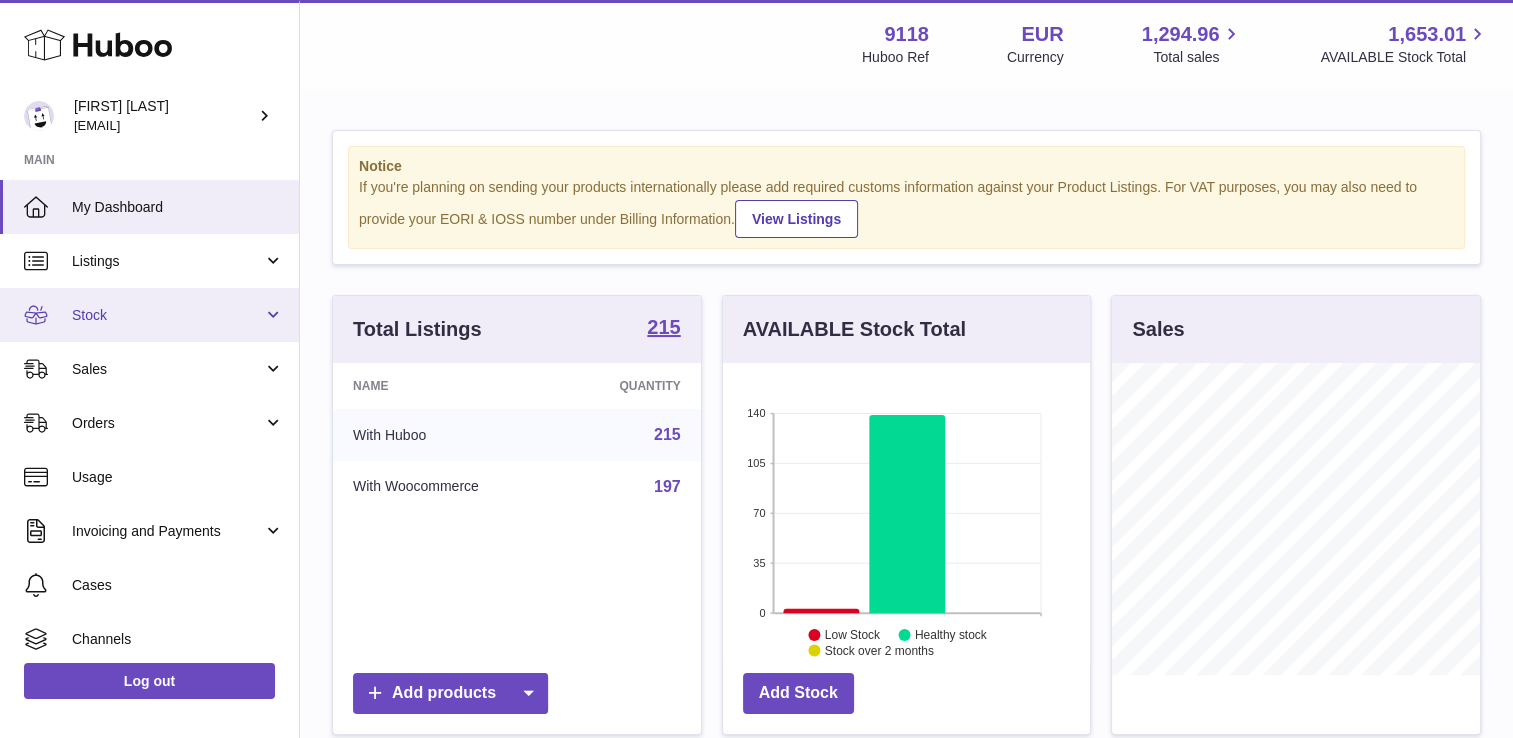 click on "Stock" at bounding box center (149, 315) 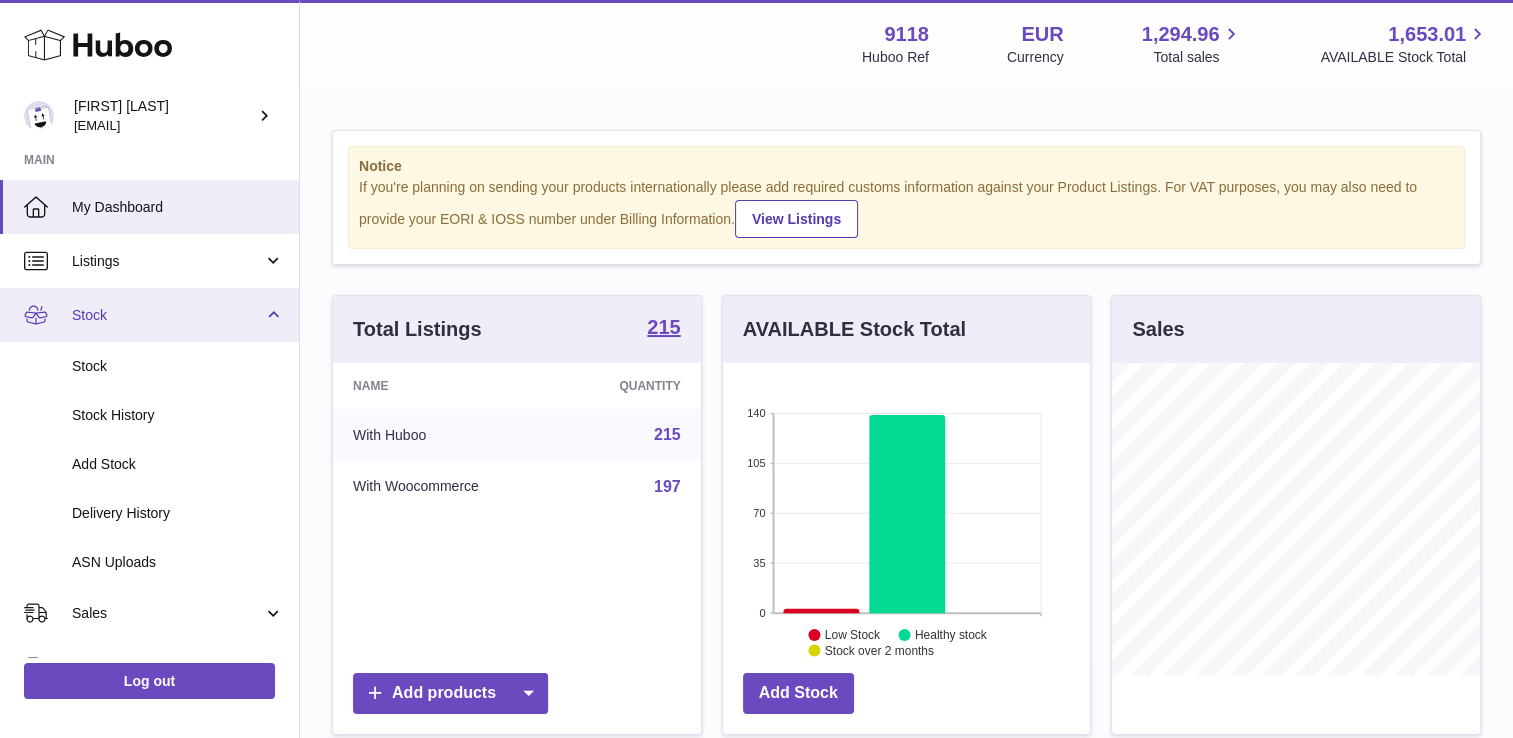 click on "Stock" at bounding box center [149, 315] 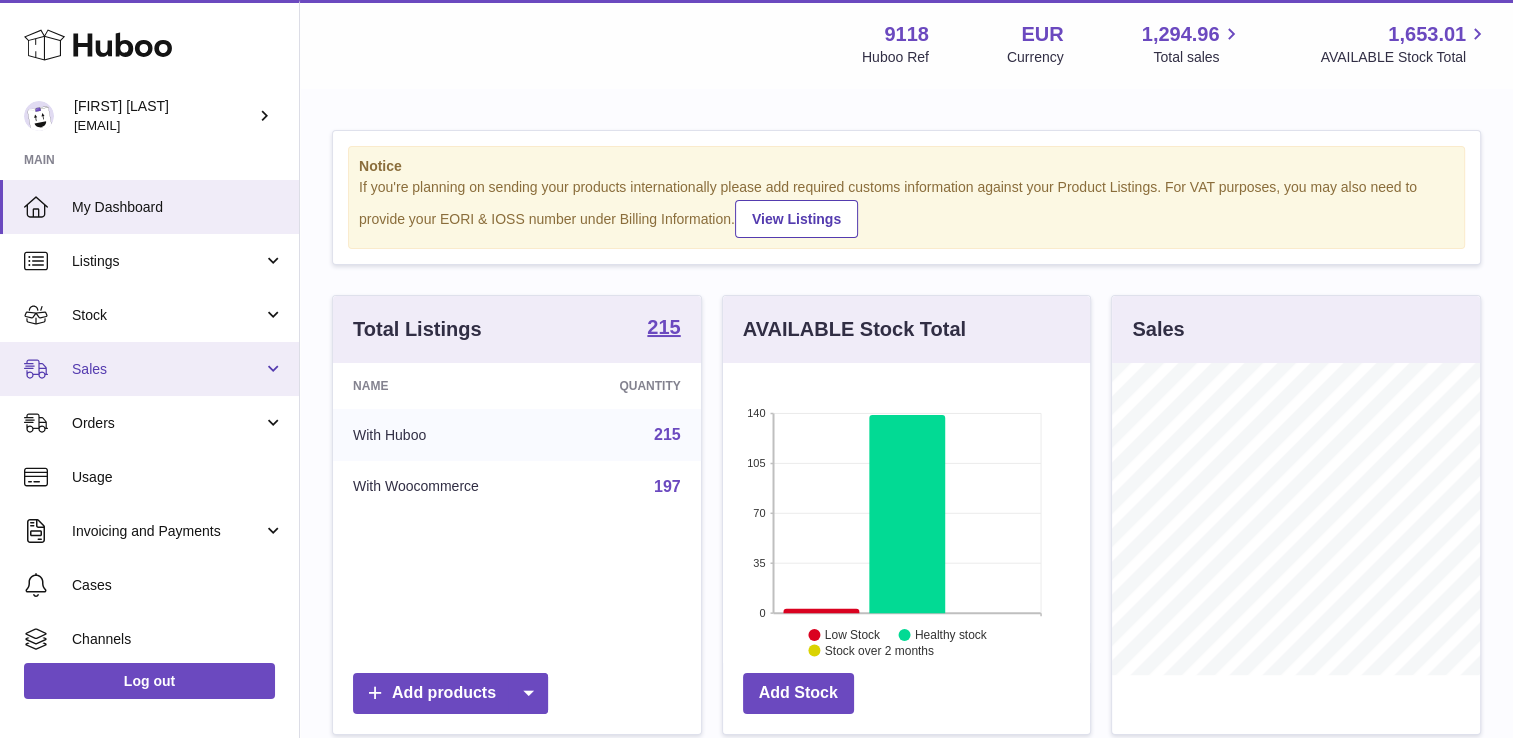 click on "Sales" at bounding box center (149, 369) 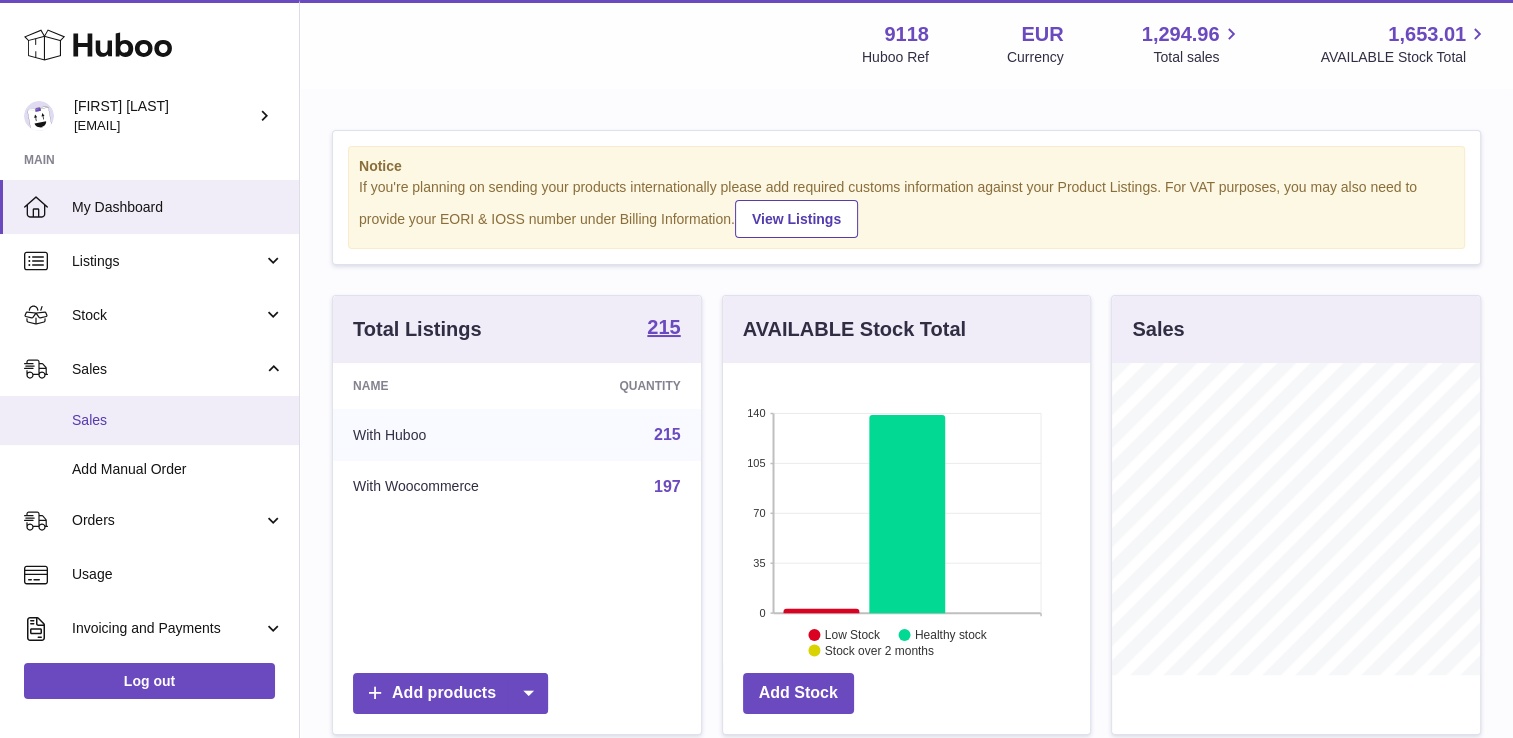 click on "Sales" at bounding box center (178, 420) 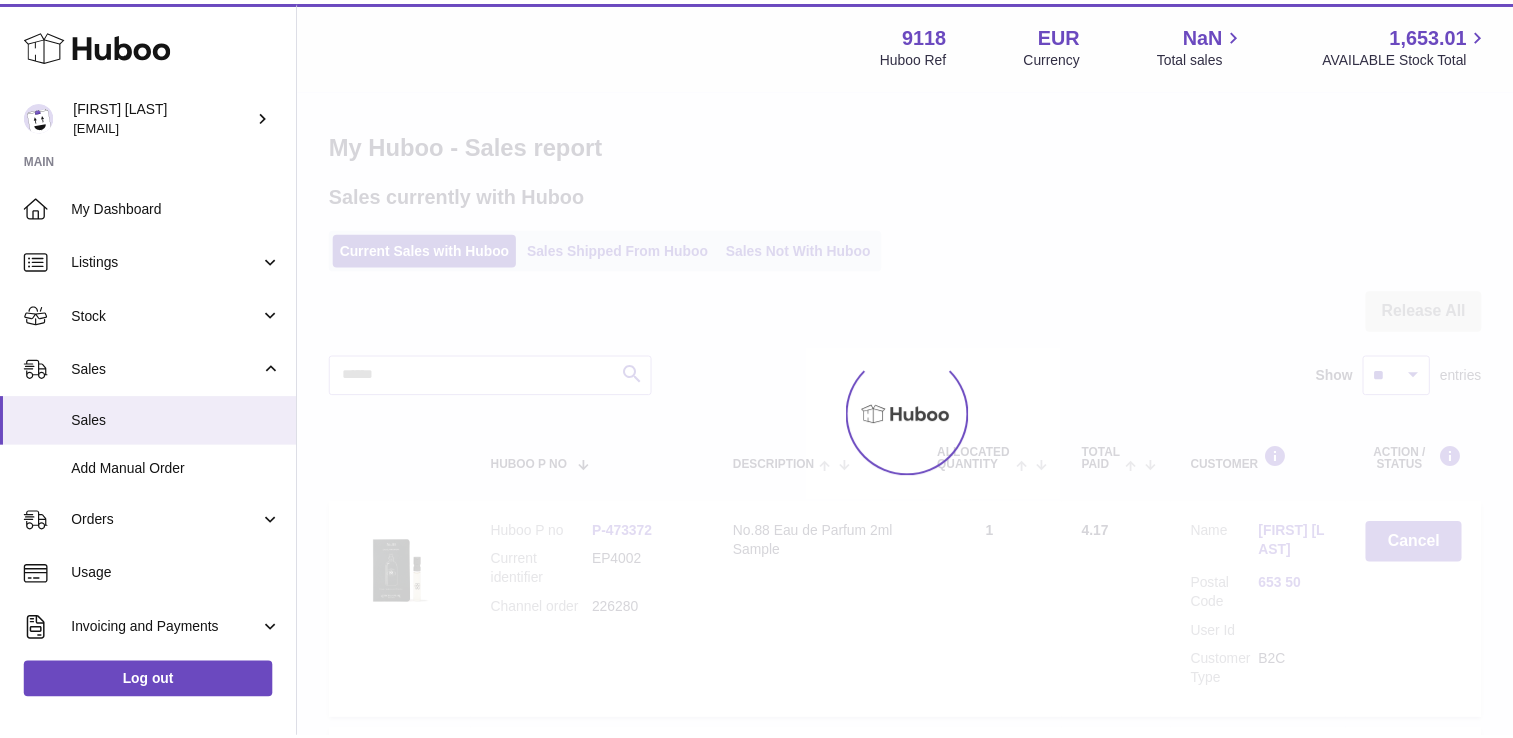 scroll, scrollTop: 0, scrollLeft: 0, axis: both 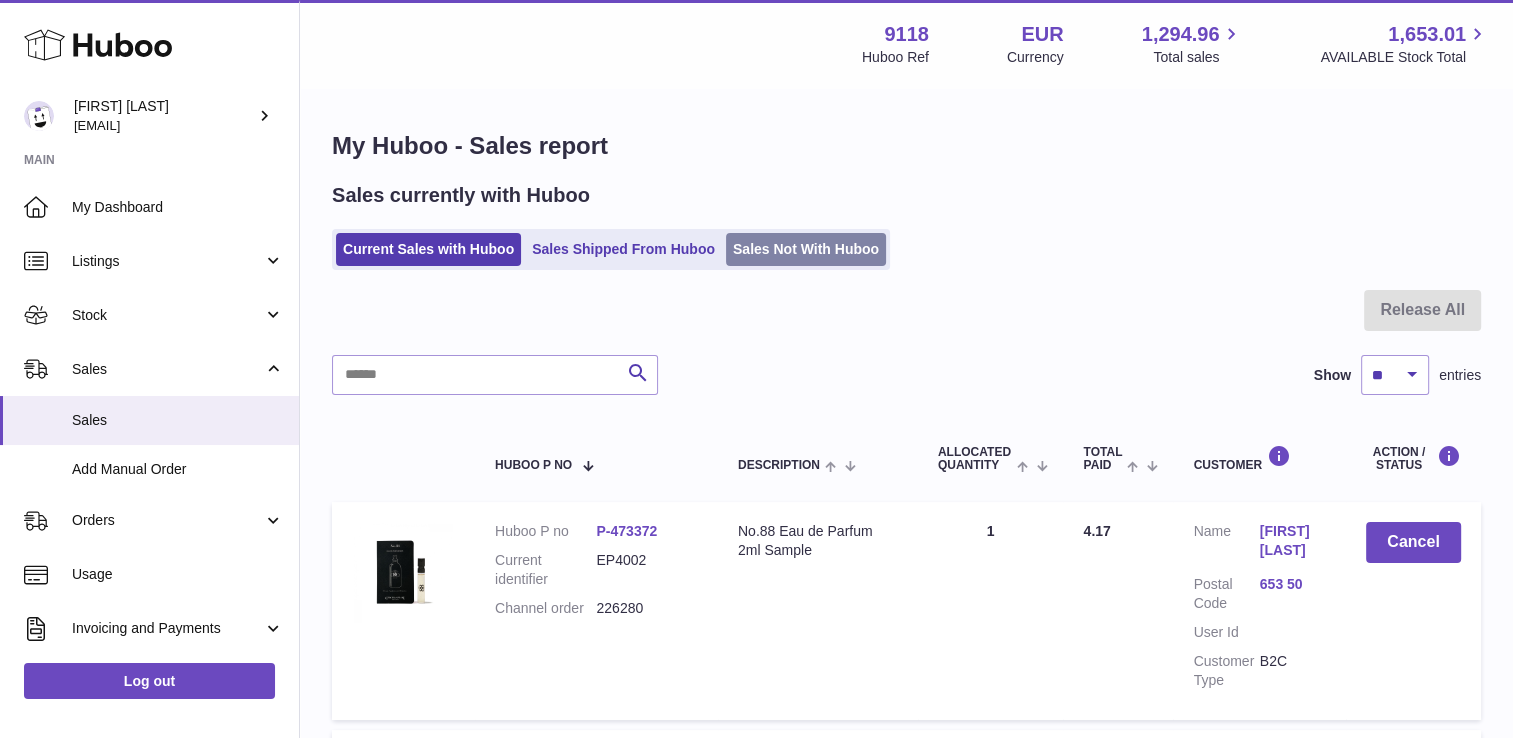 click on "Sales Not With Huboo" at bounding box center [806, 249] 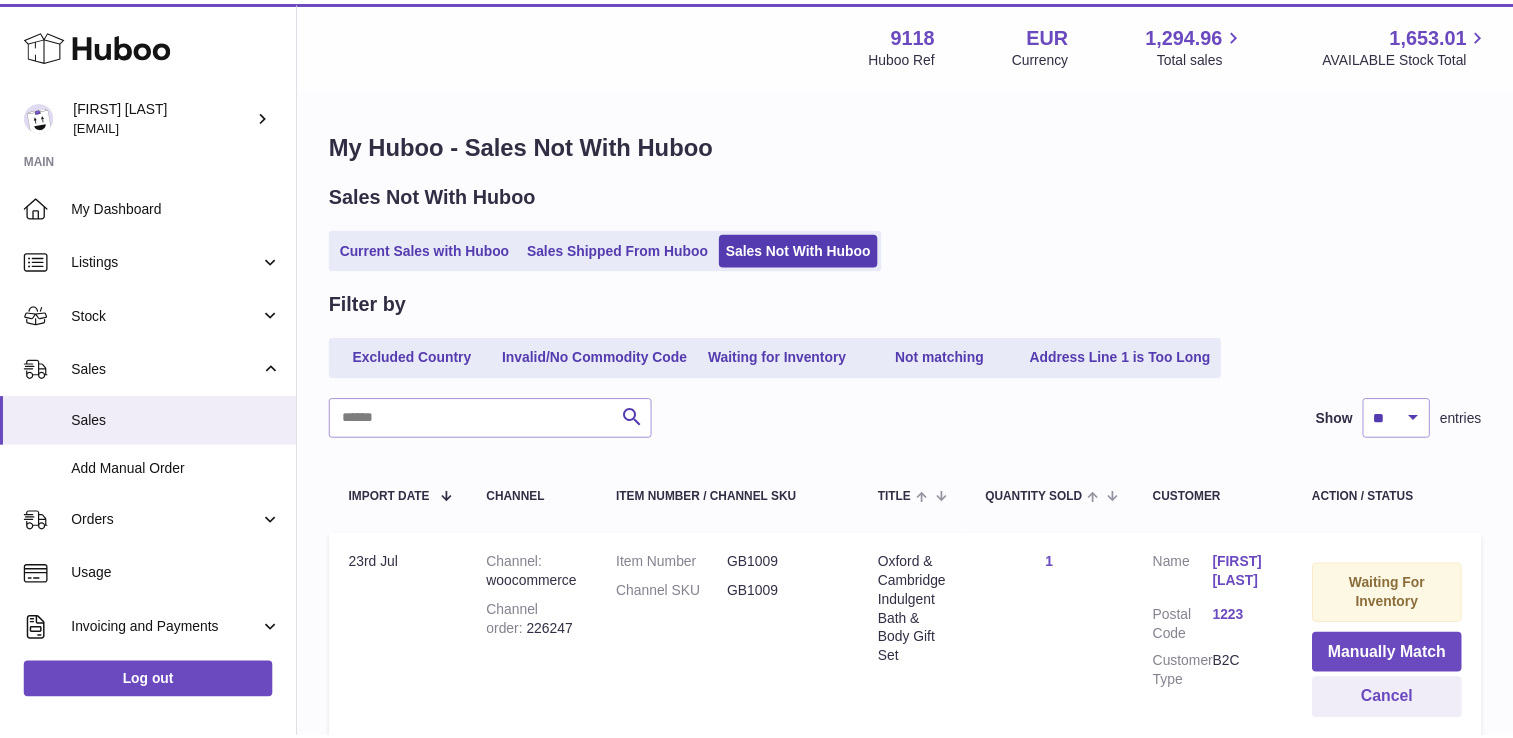 scroll, scrollTop: 0, scrollLeft: 0, axis: both 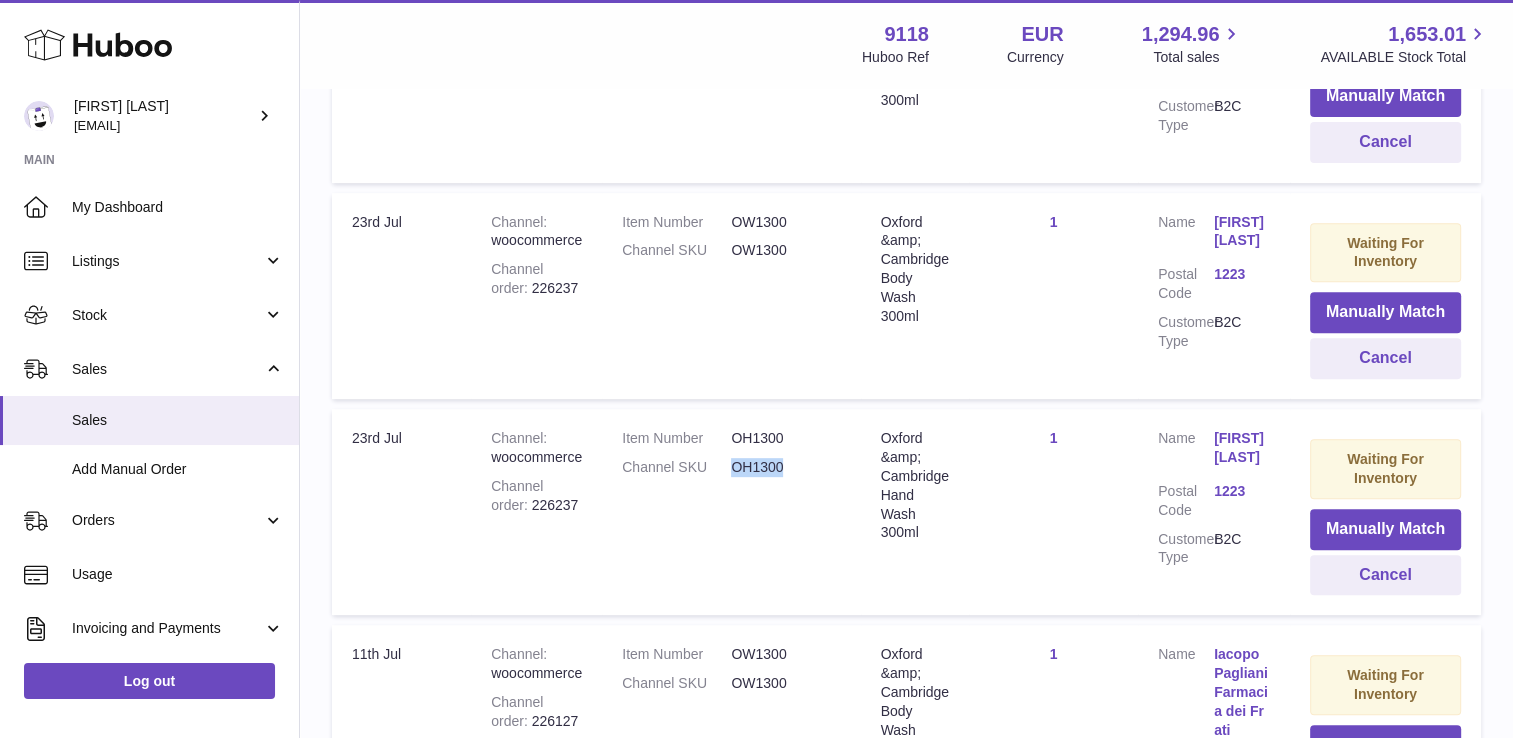 drag, startPoint x: 782, startPoint y: 460, endPoint x: 724, endPoint y: 464, distance: 58.137768 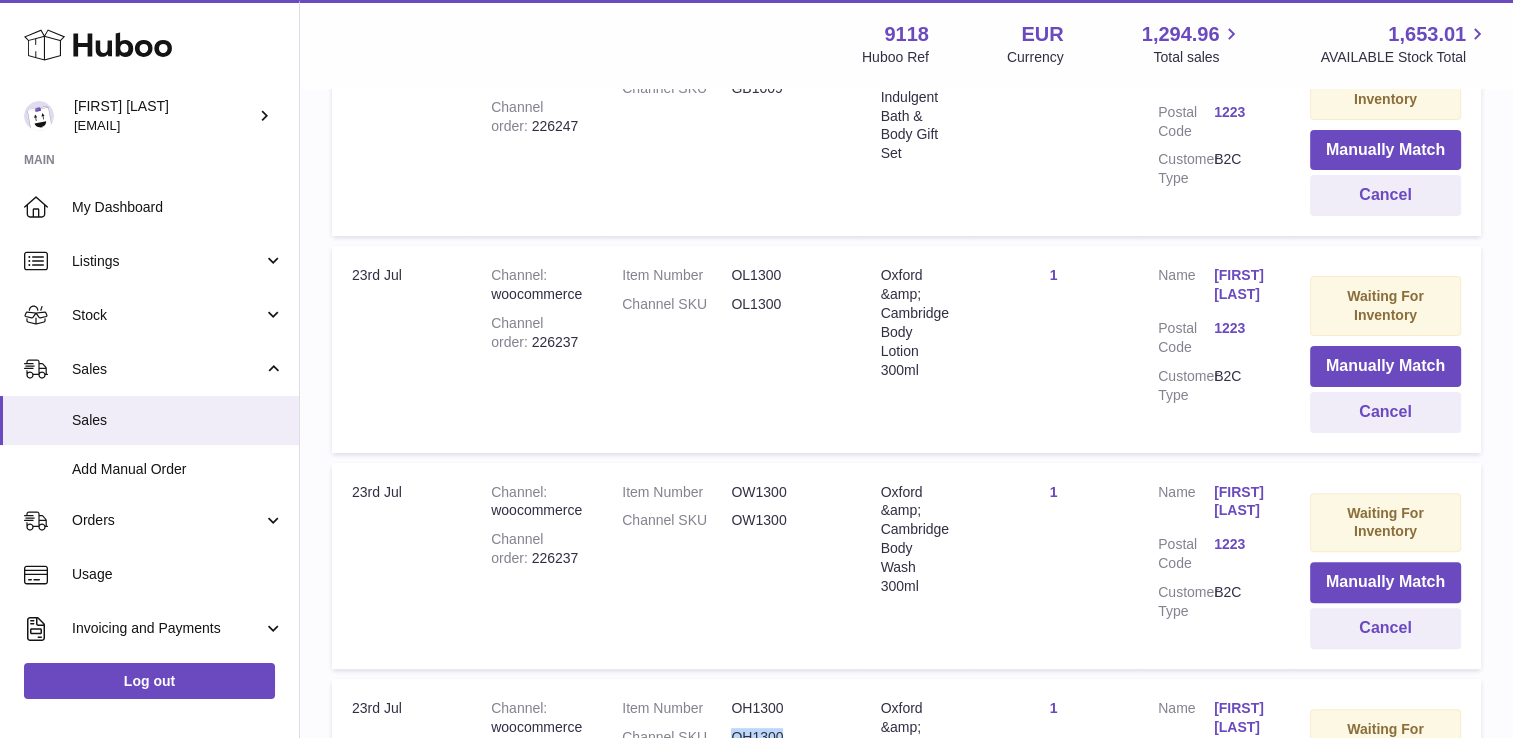 scroll, scrollTop: 774, scrollLeft: 0, axis: vertical 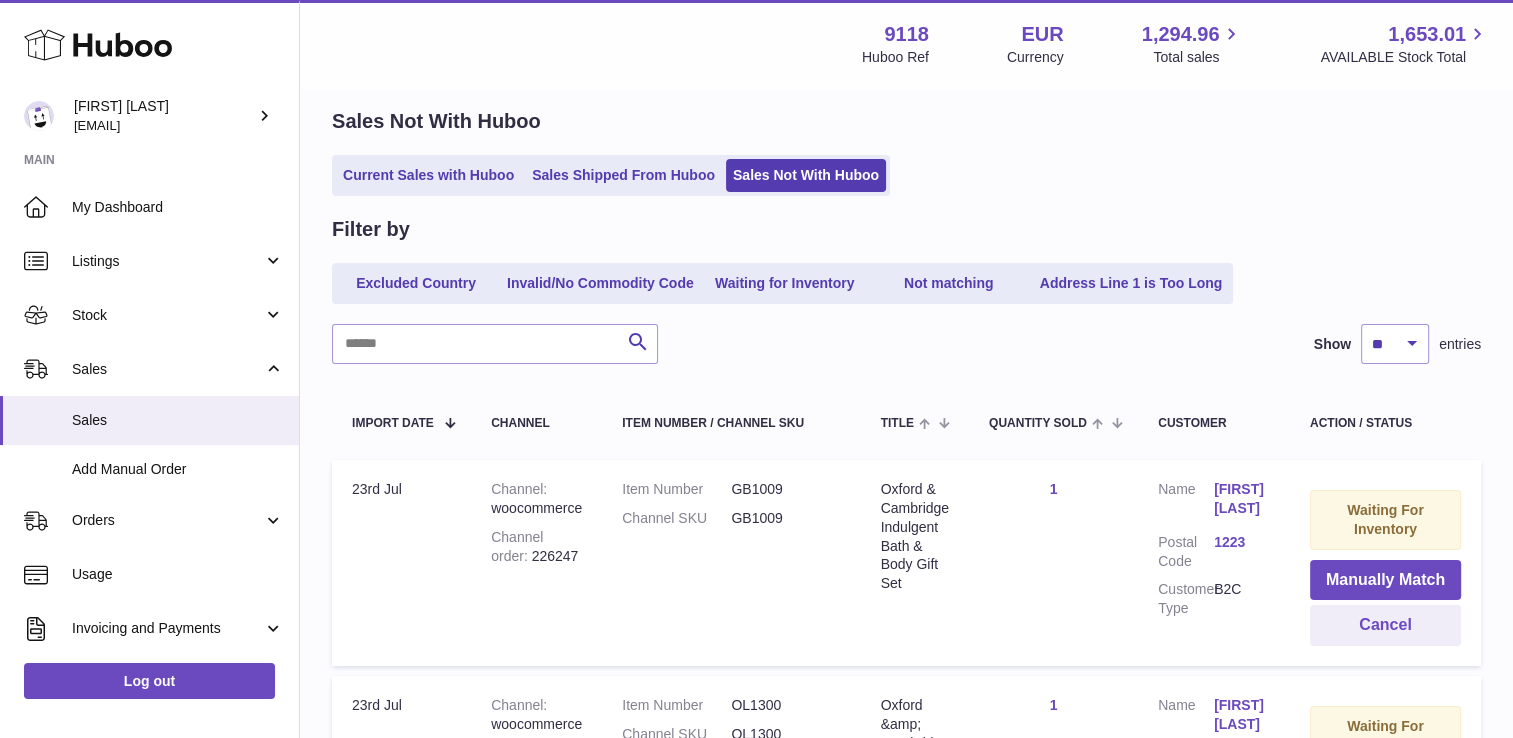 click on "Oxford & Cambridge Indulgent Bath & Body Gift Set" at bounding box center (915, 536) 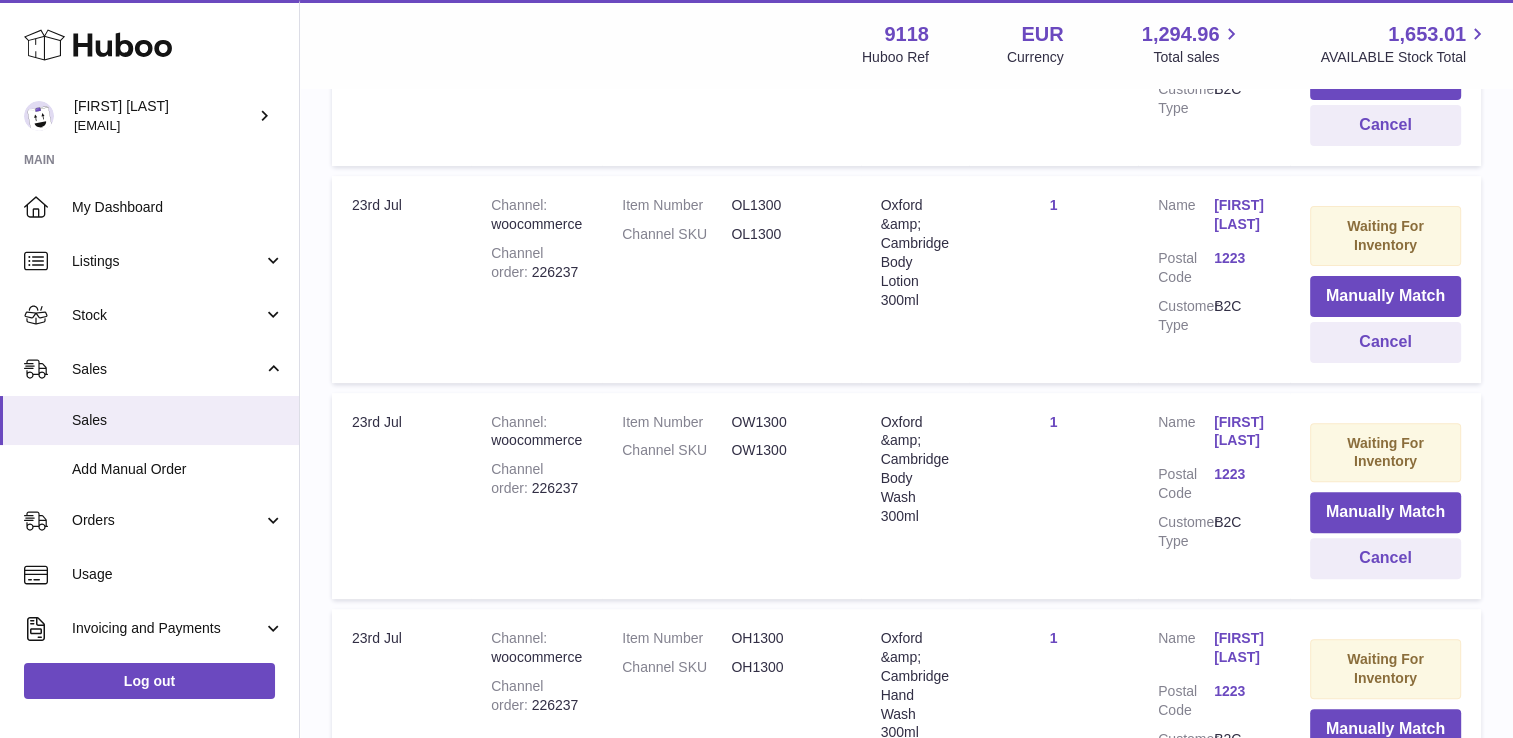 scroll, scrollTop: 874, scrollLeft: 0, axis: vertical 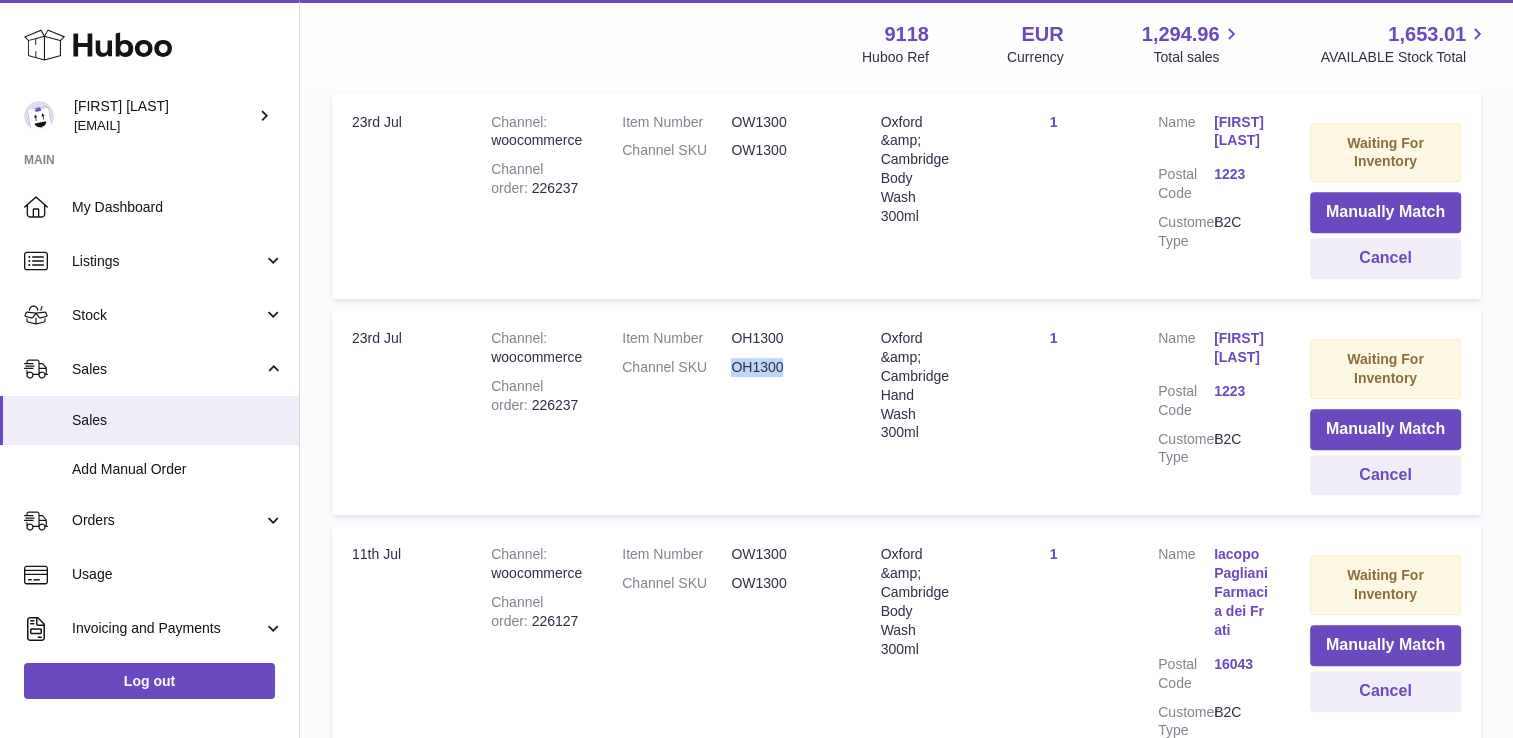 drag, startPoint x: 811, startPoint y: 366, endPoint x: 722, endPoint y: 370, distance: 89.08984 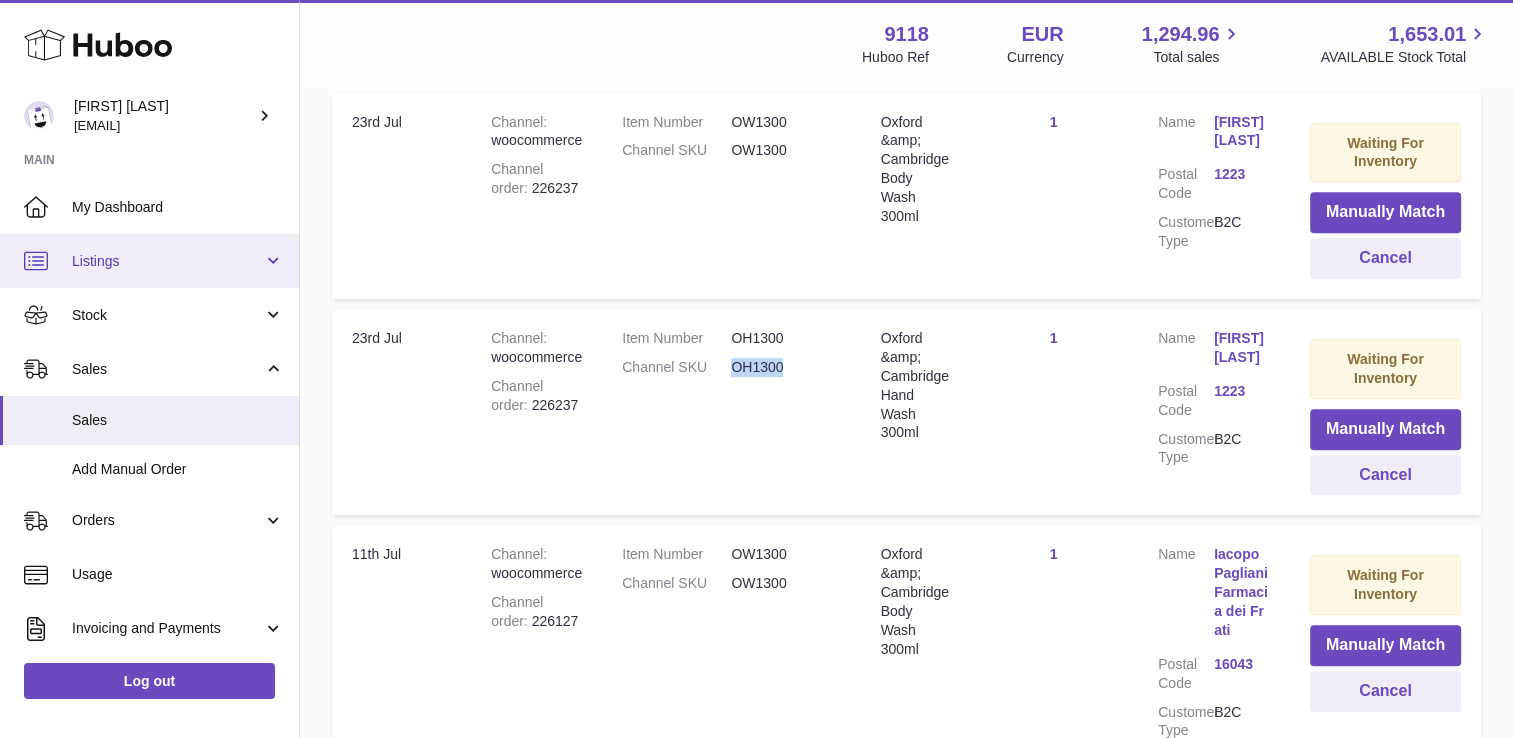 click on "Listings" at bounding box center (167, 261) 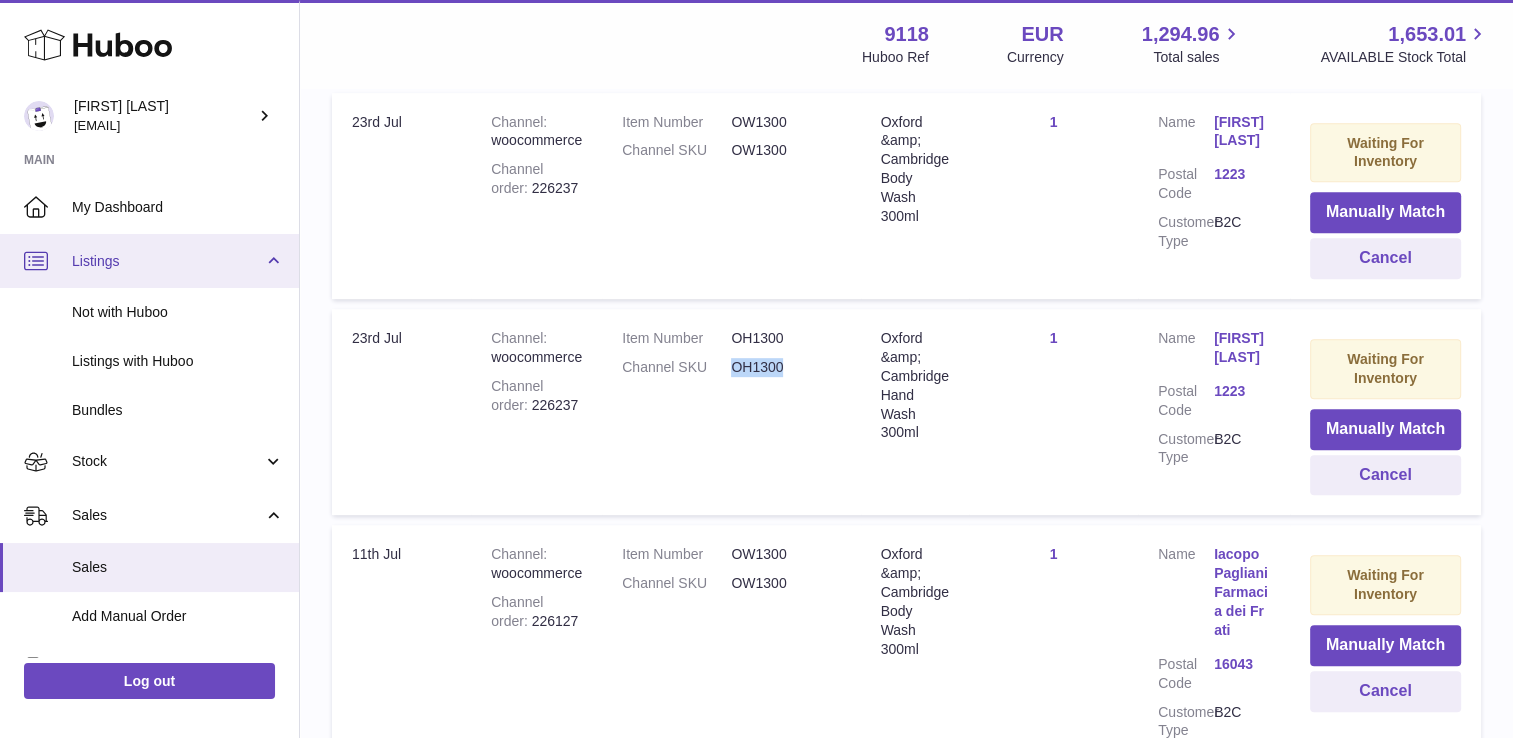 click on "Listings" at bounding box center (149, 261) 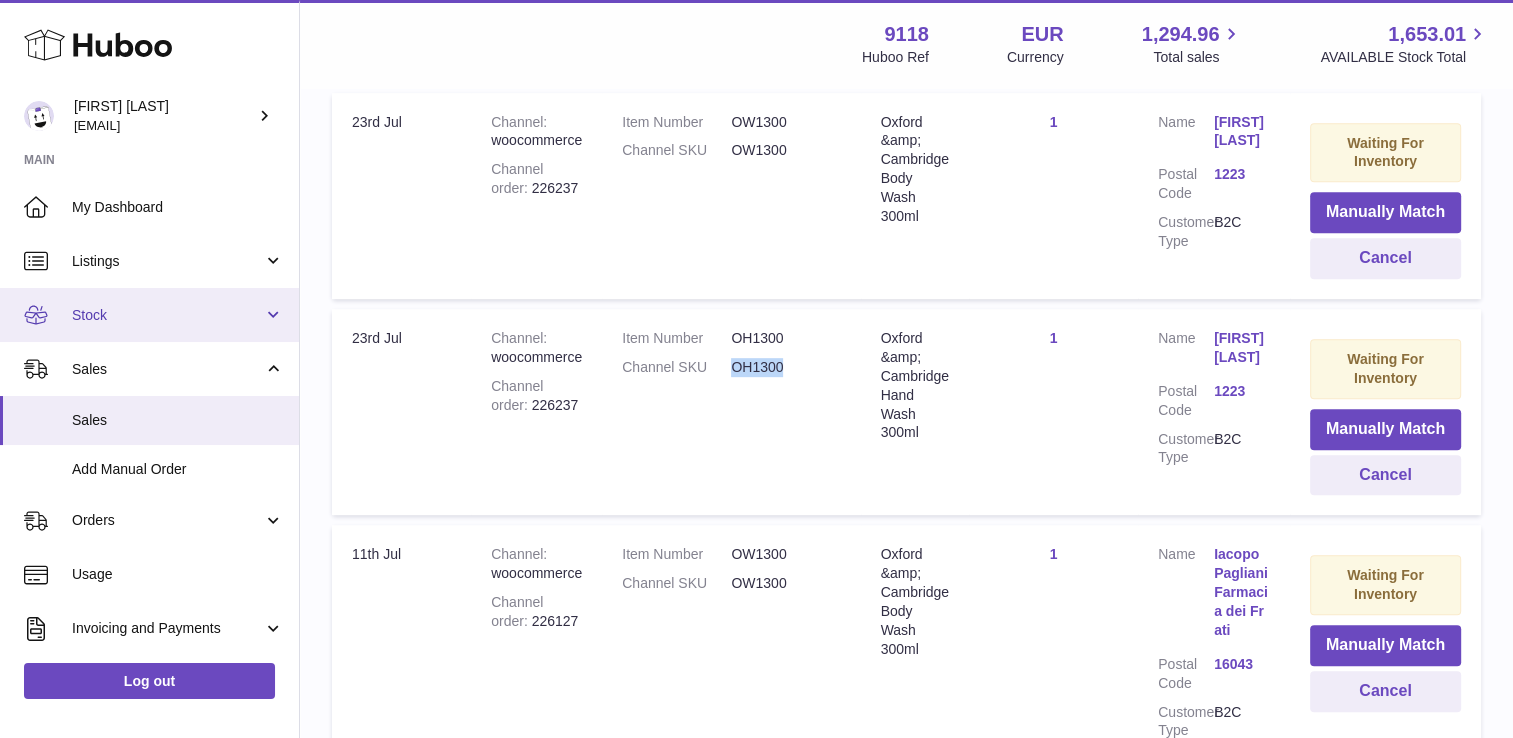 click on "Stock" at bounding box center (167, 315) 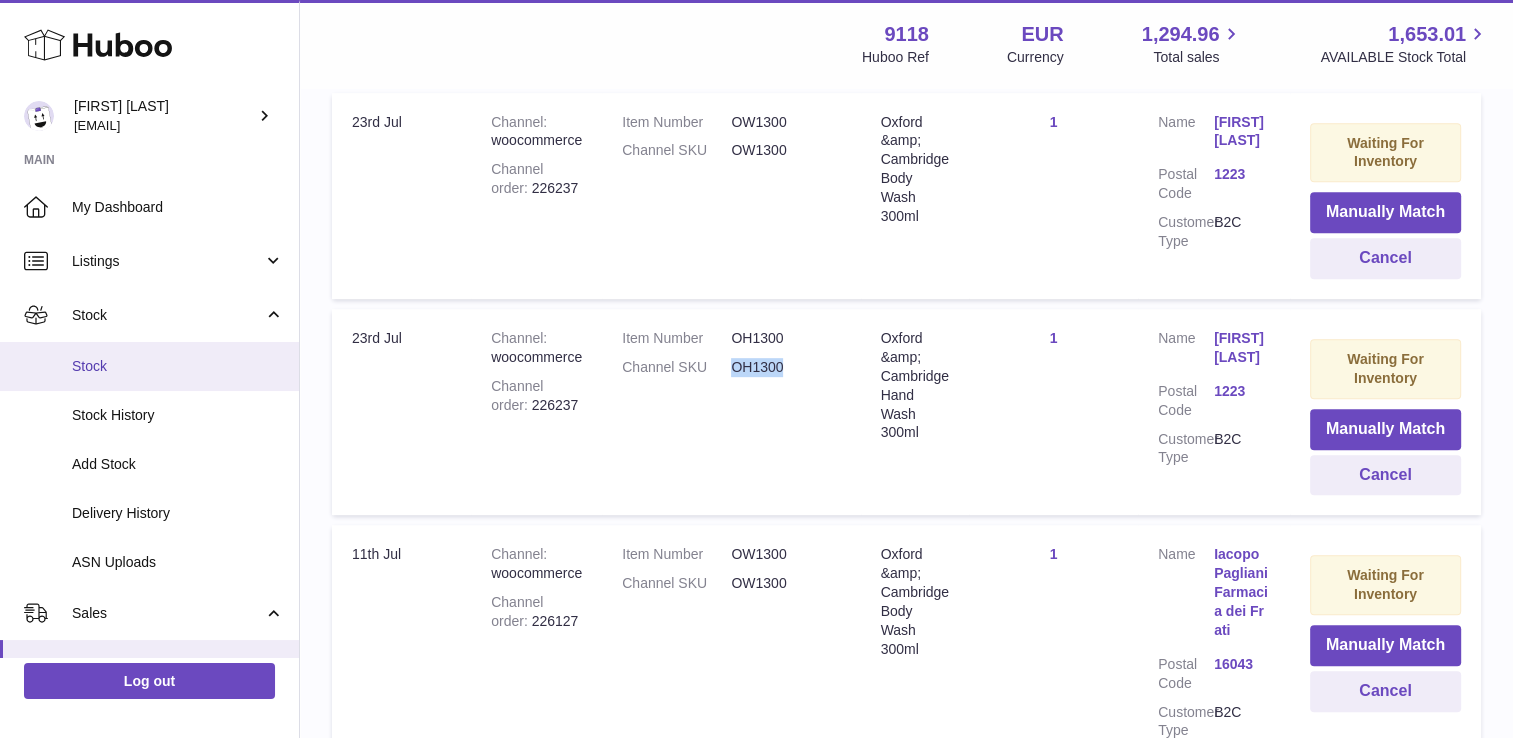 click on "Stock" at bounding box center [178, 366] 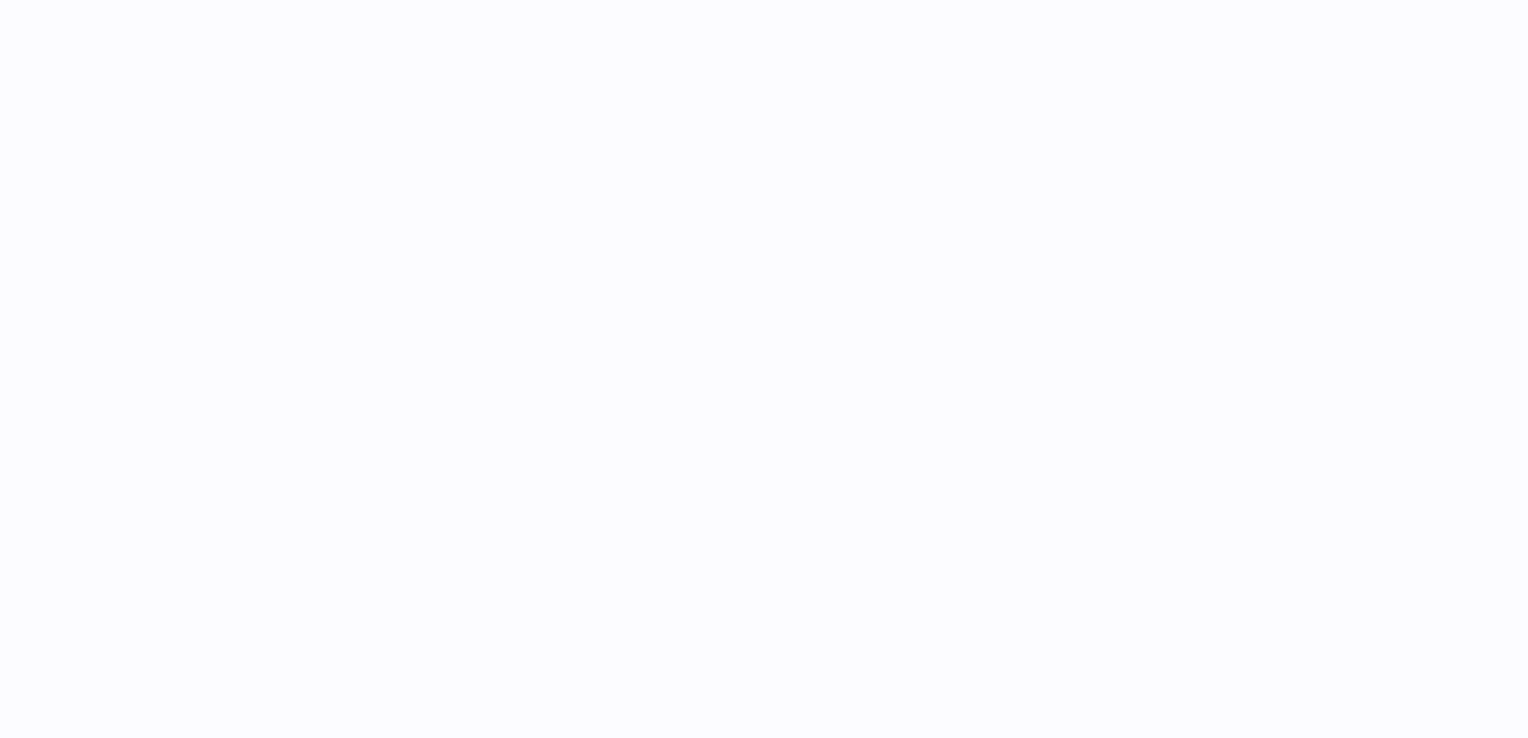 scroll, scrollTop: 0, scrollLeft: 0, axis: both 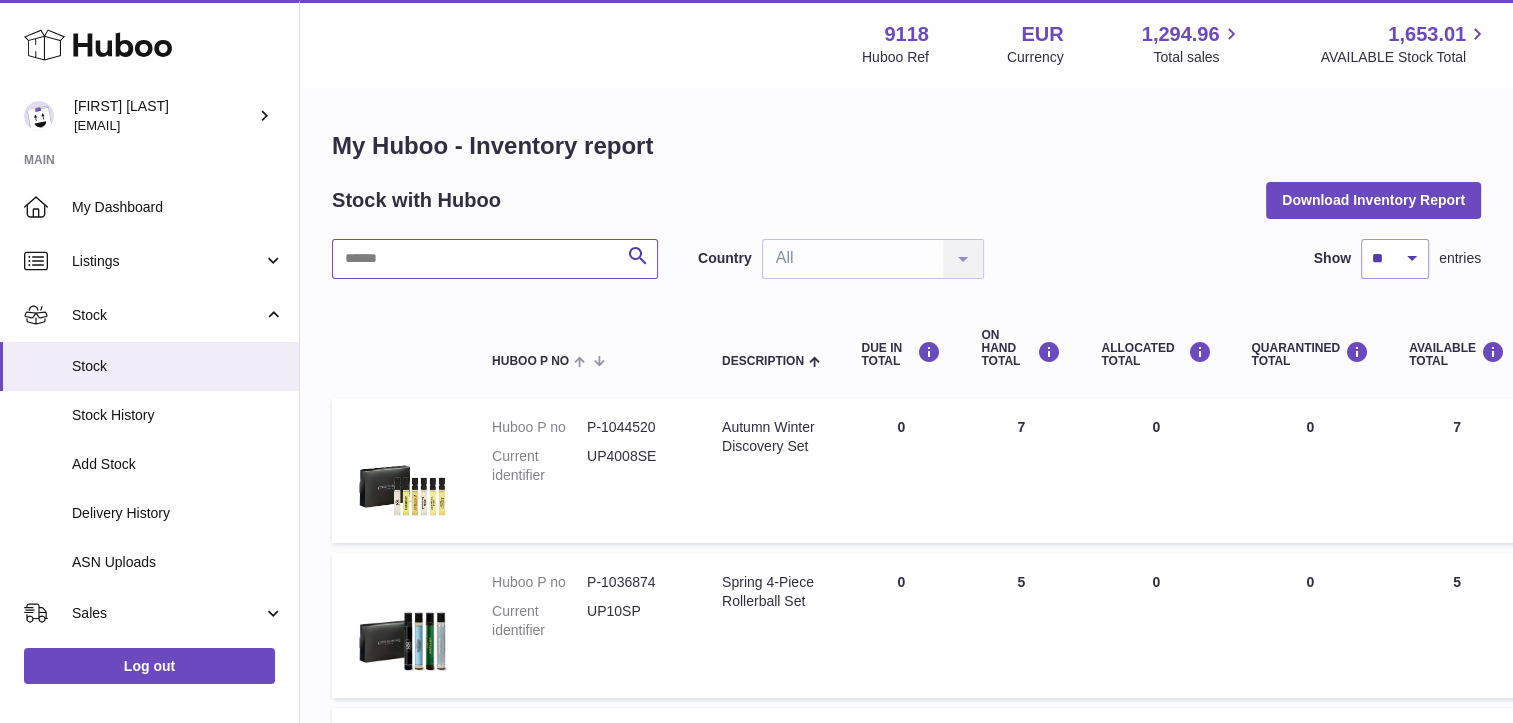 paste on "******" 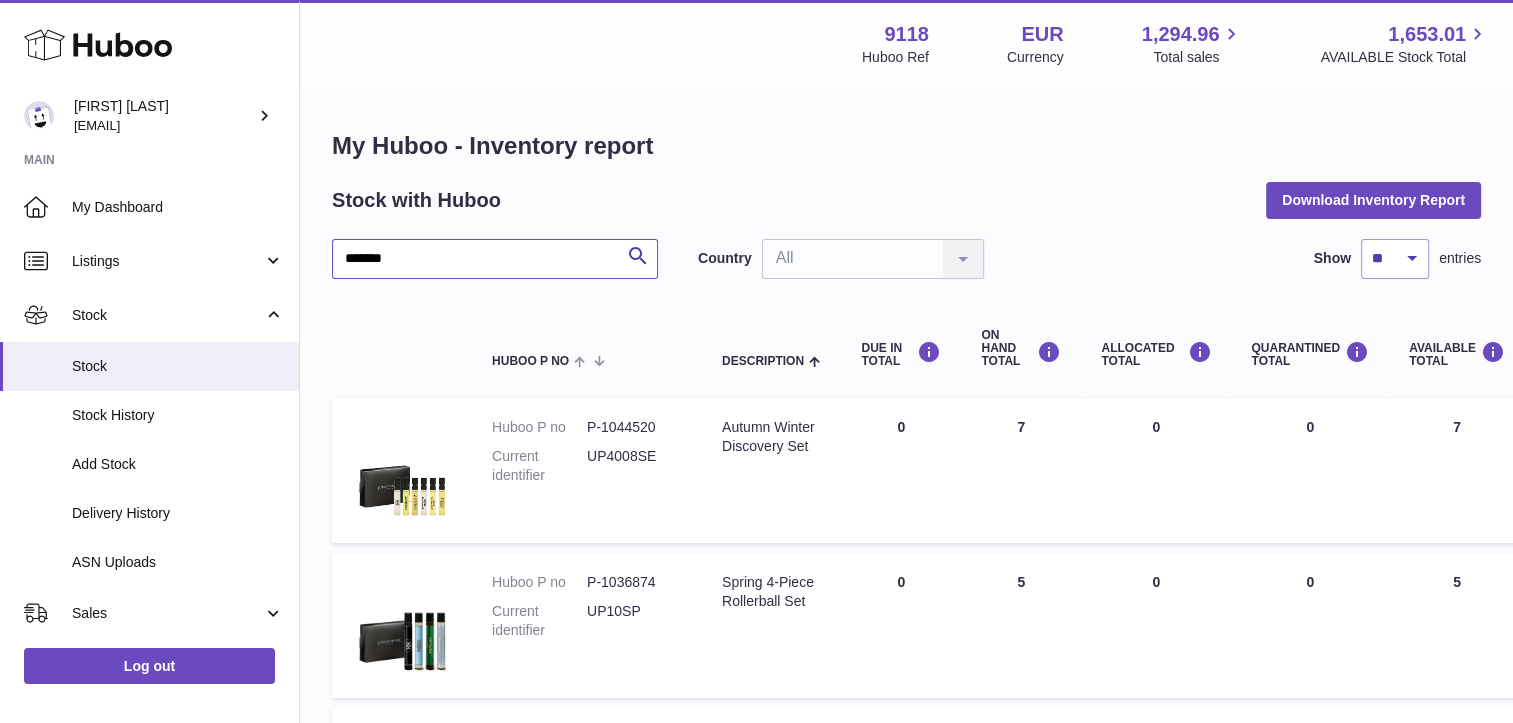 type on "******" 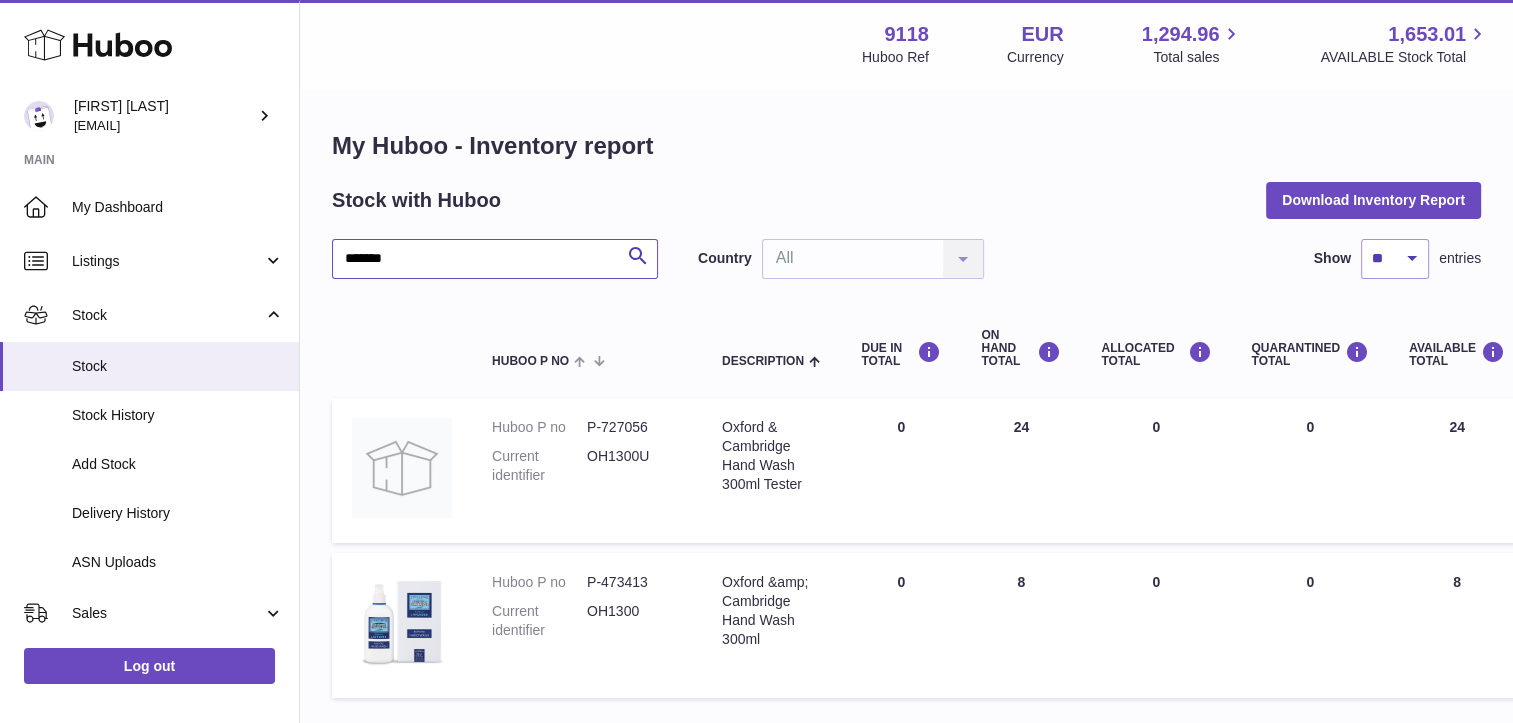 scroll, scrollTop: 100, scrollLeft: 0, axis: vertical 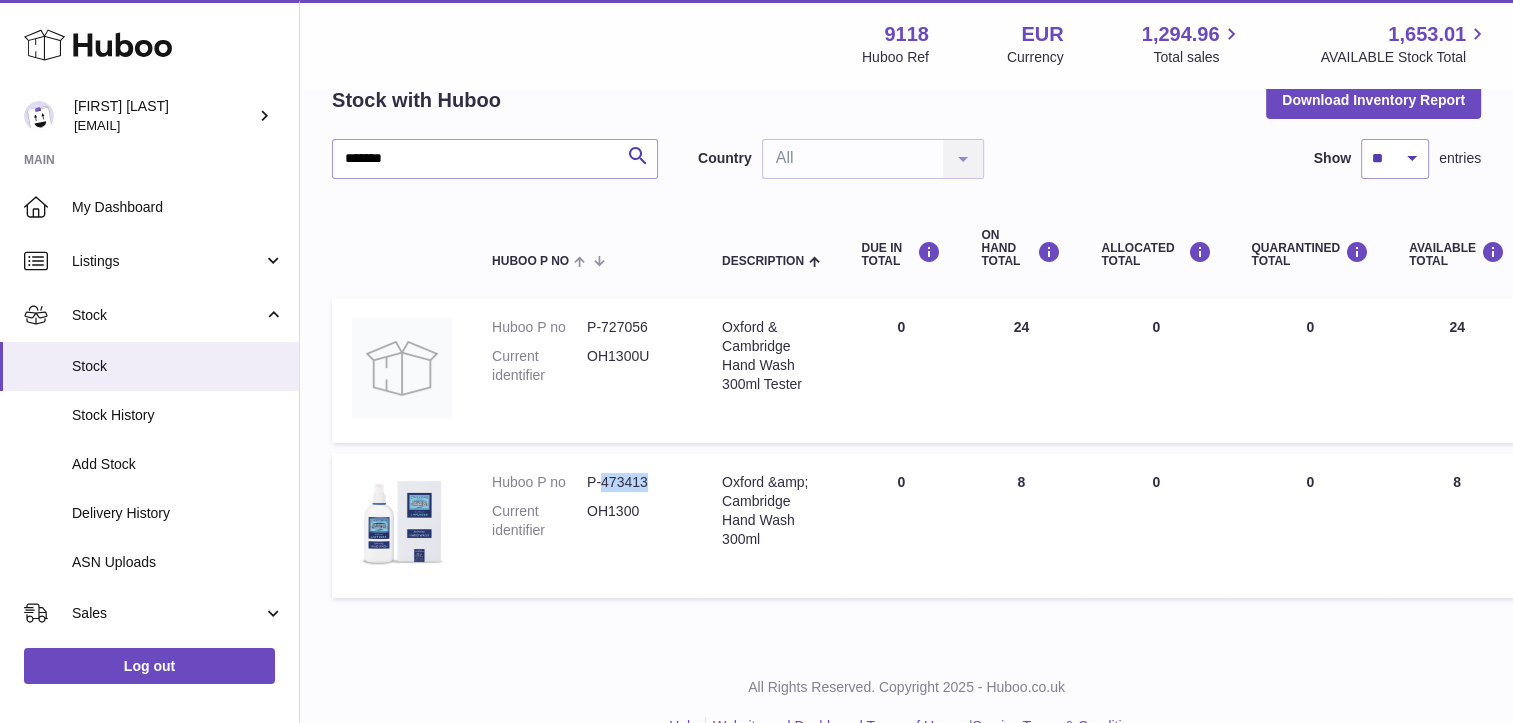drag, startPoint x: 655, startPoint y: 483, endPoint x: 600, endPoint y: 482, distance: 55.00909 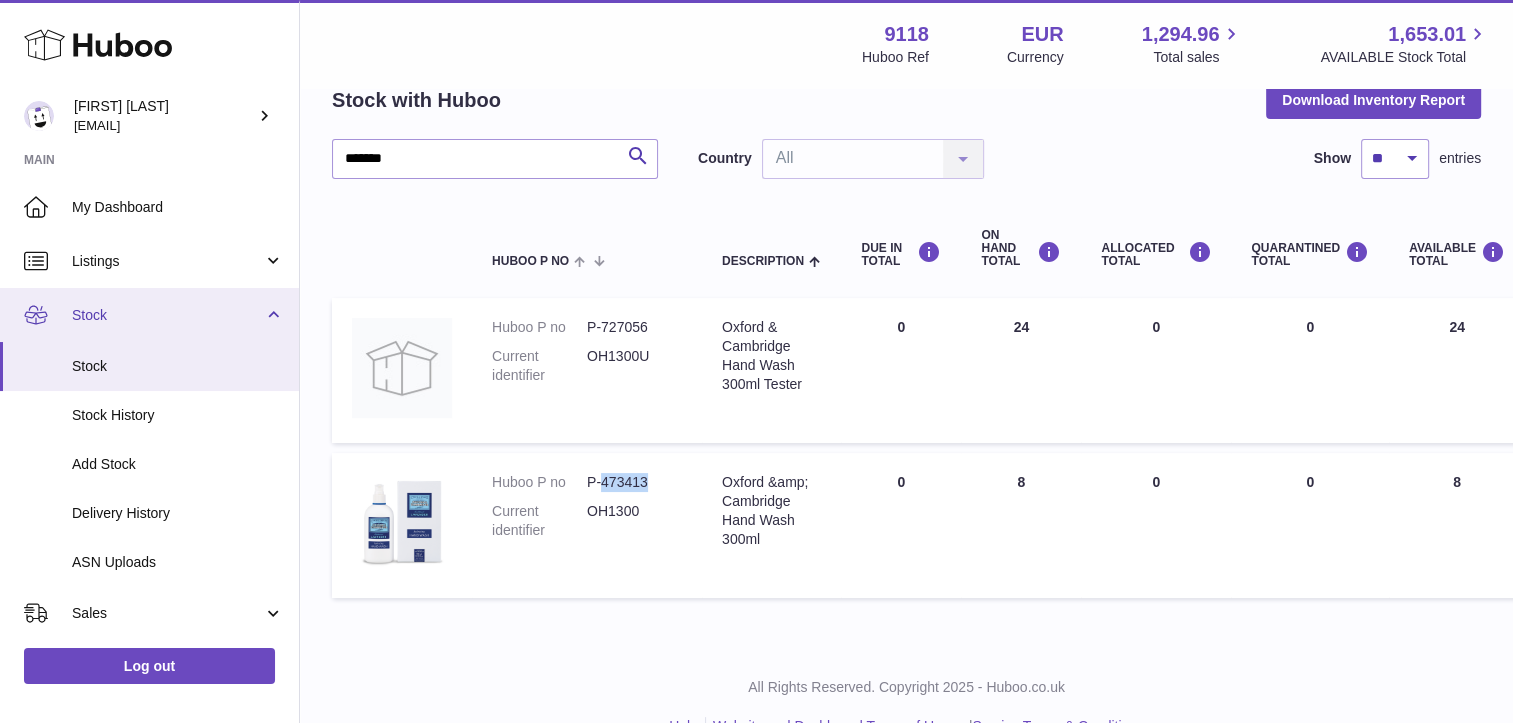 click on "Stock" at bounding box center (167, 315) 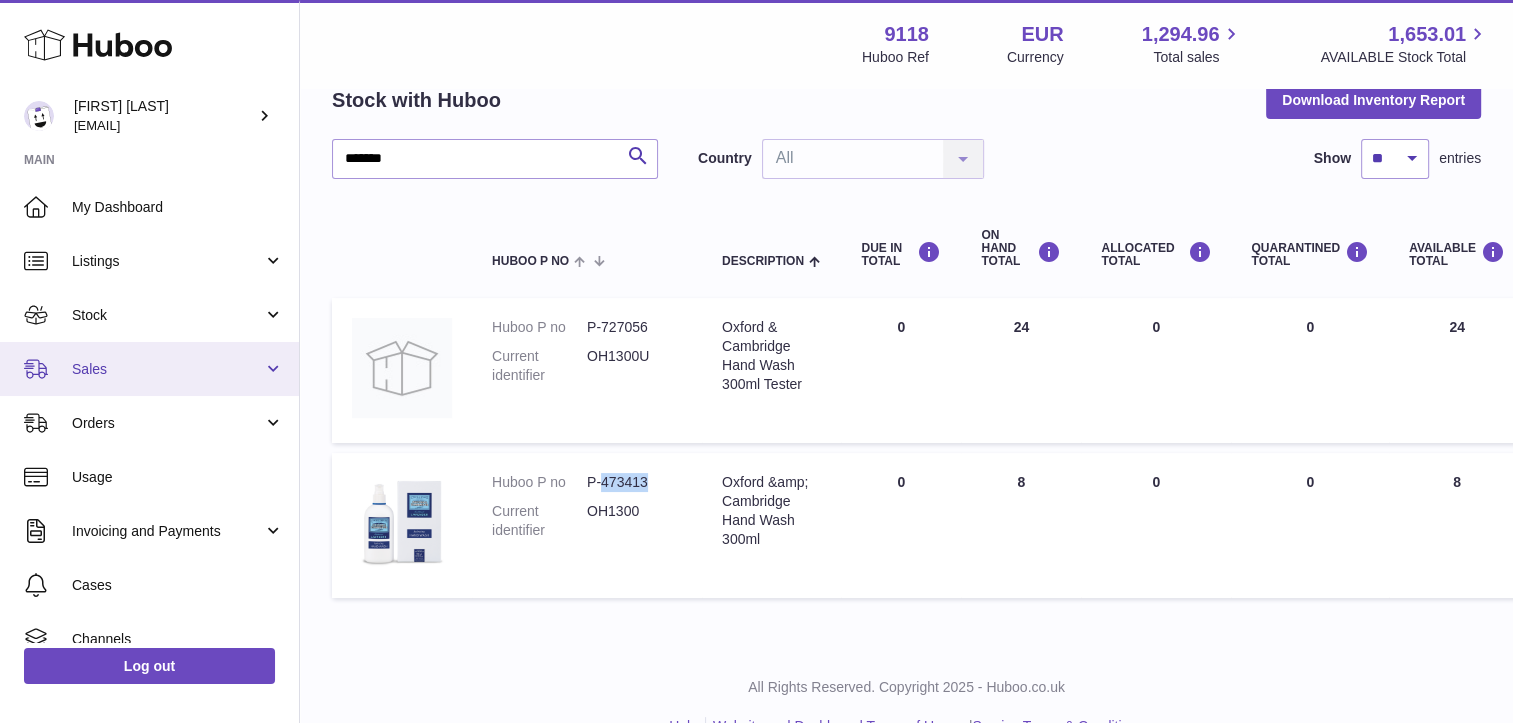 click on "Sales" at bounding box center (149, 369) 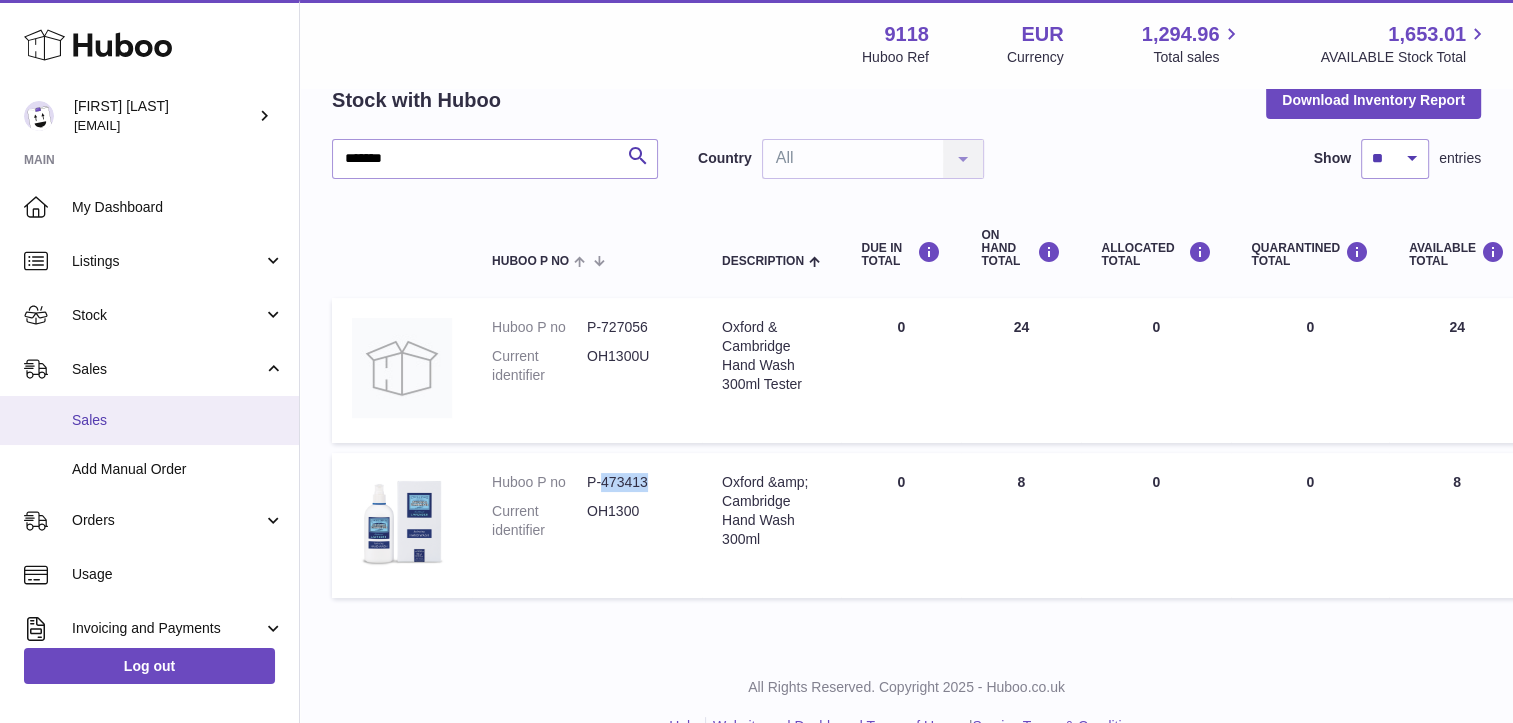 click on "Sales" at bounding box center [178, 420] 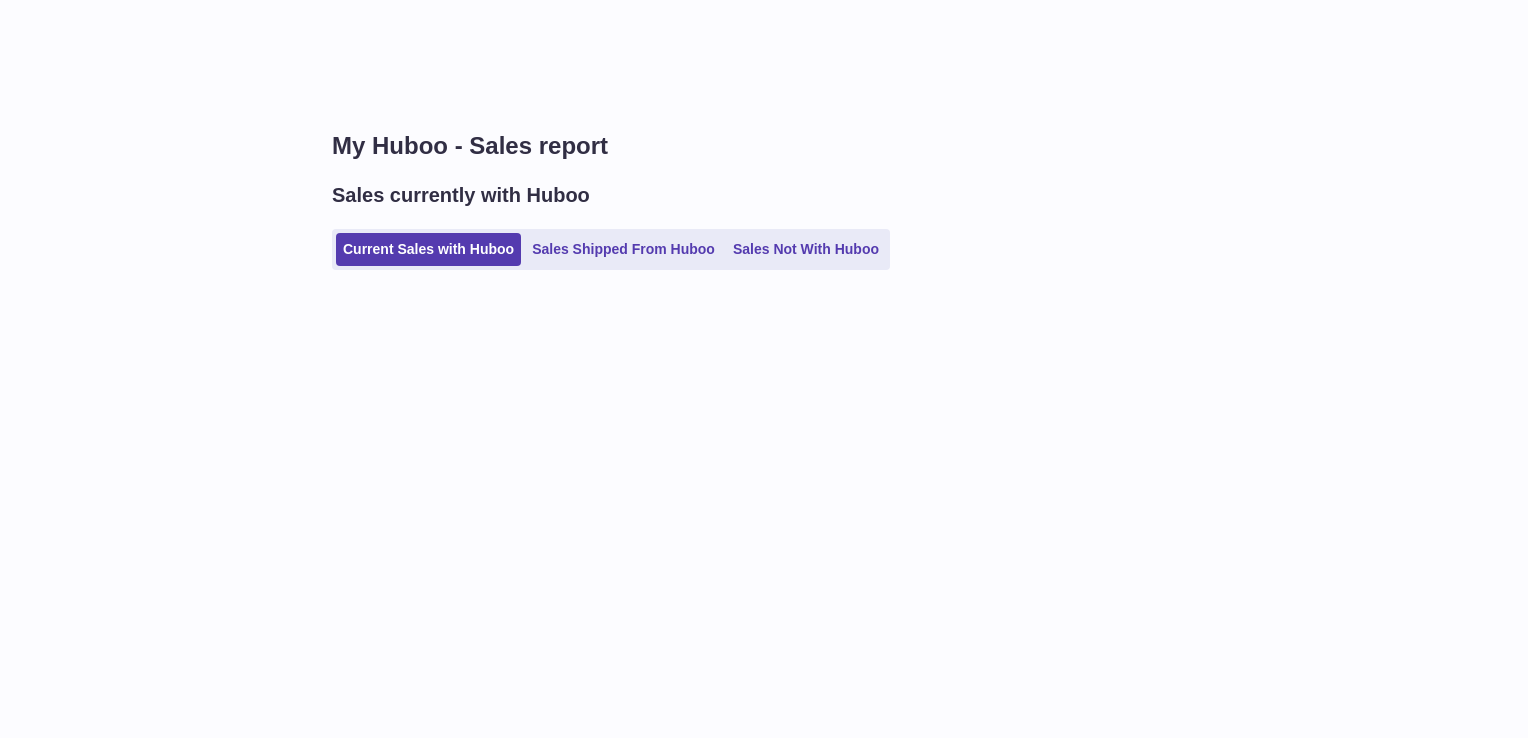 scroll, scrollTop: 0, scrollLeft: 0, axis: both 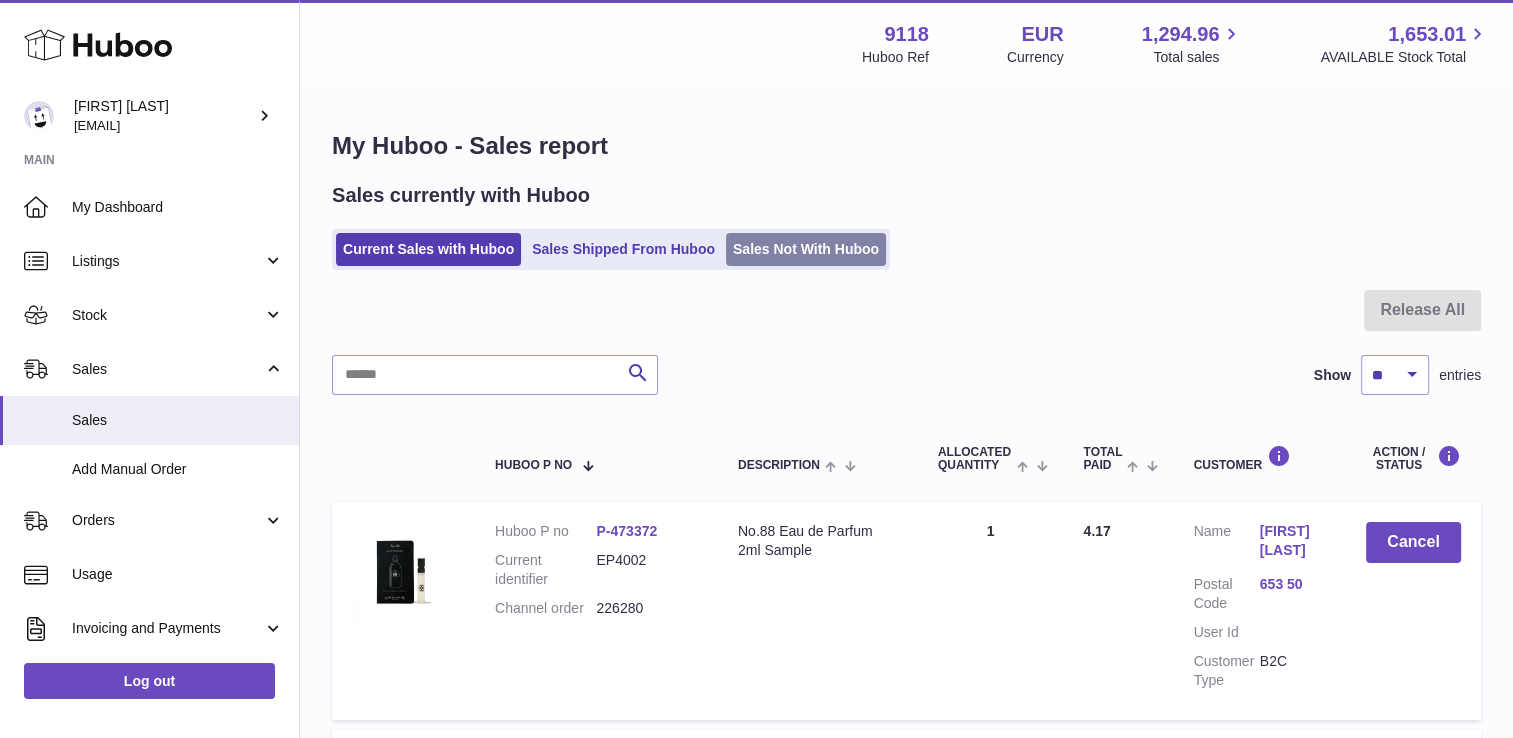 click on "Sales Not With Huboo" at bounding box center (806, 249) 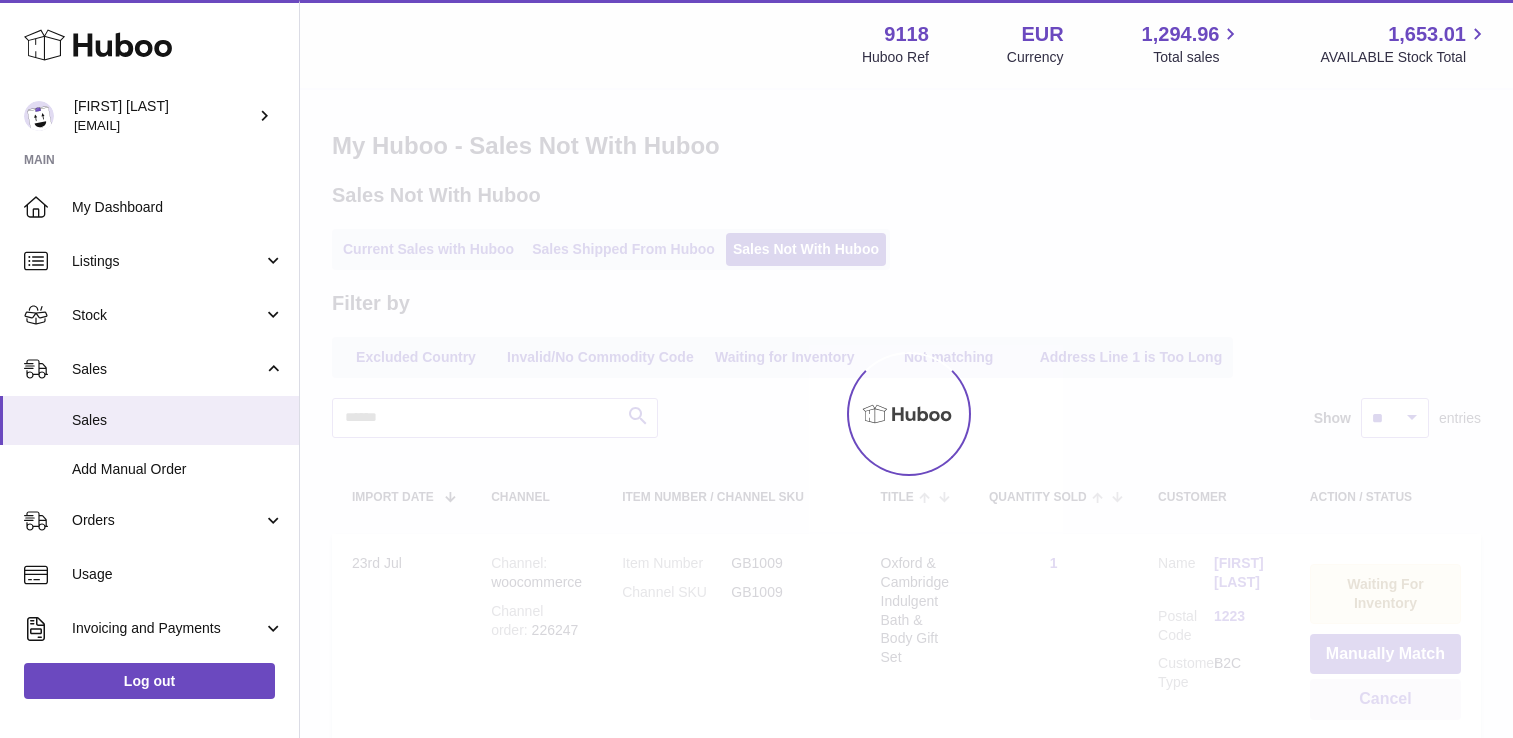scroll, scrollTop: 0, scrollLeft: 0, axis: both 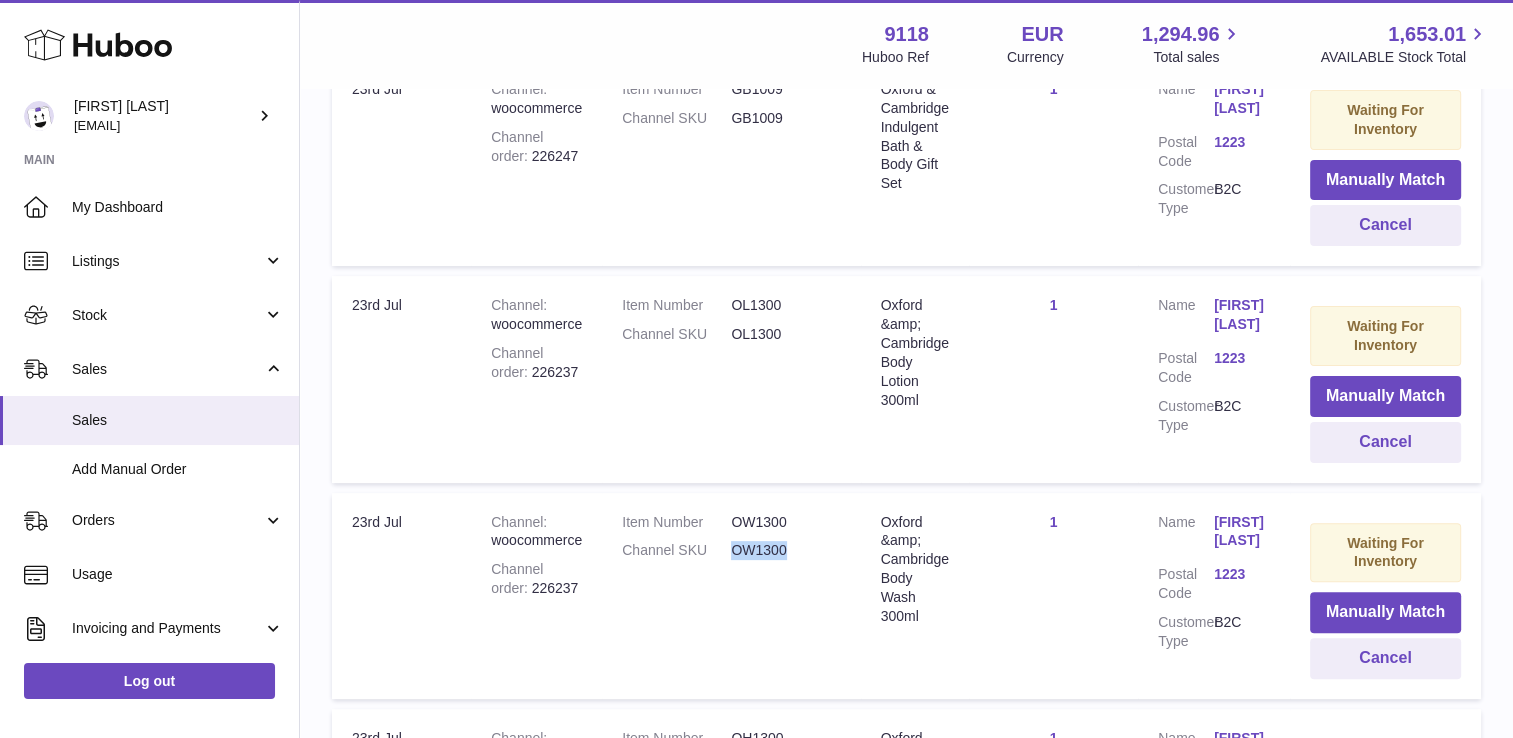 drag, startPoint x: 792, startPoint y: 543, endPoint x: 729, endPoint y: 542, distance: 63.007935 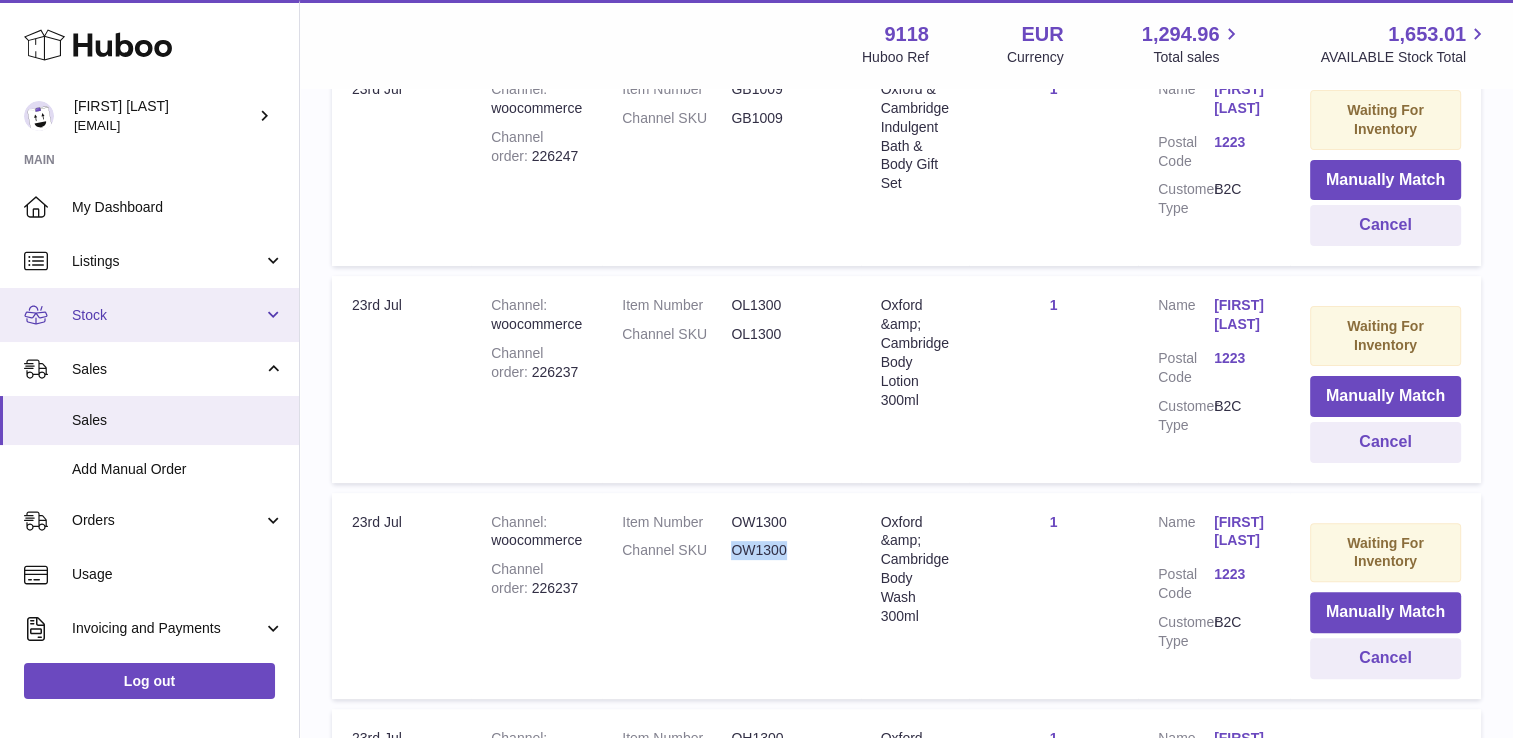 click on "Stock" at bounding box center [167, 315] 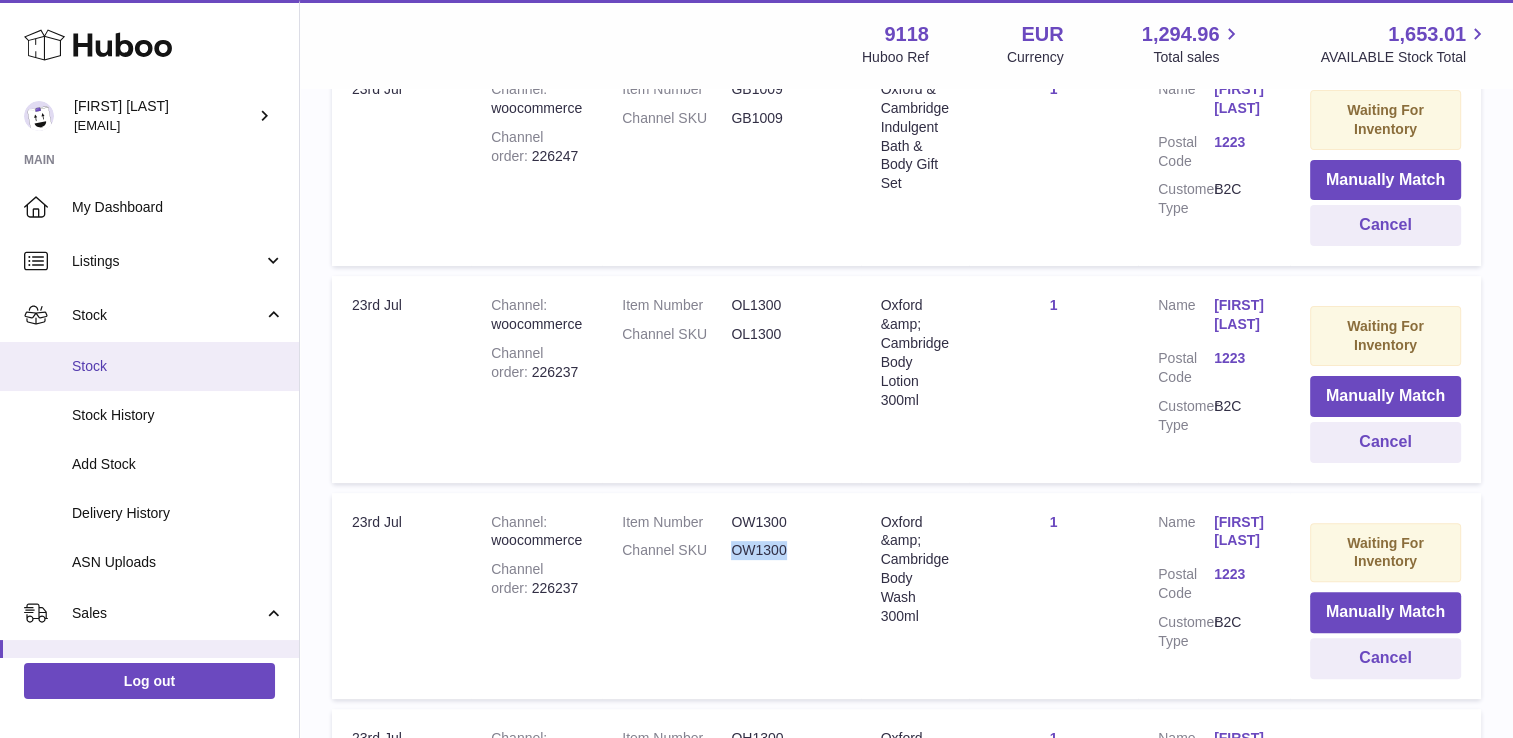 click on "Stock" at bounding box center (178, 366) 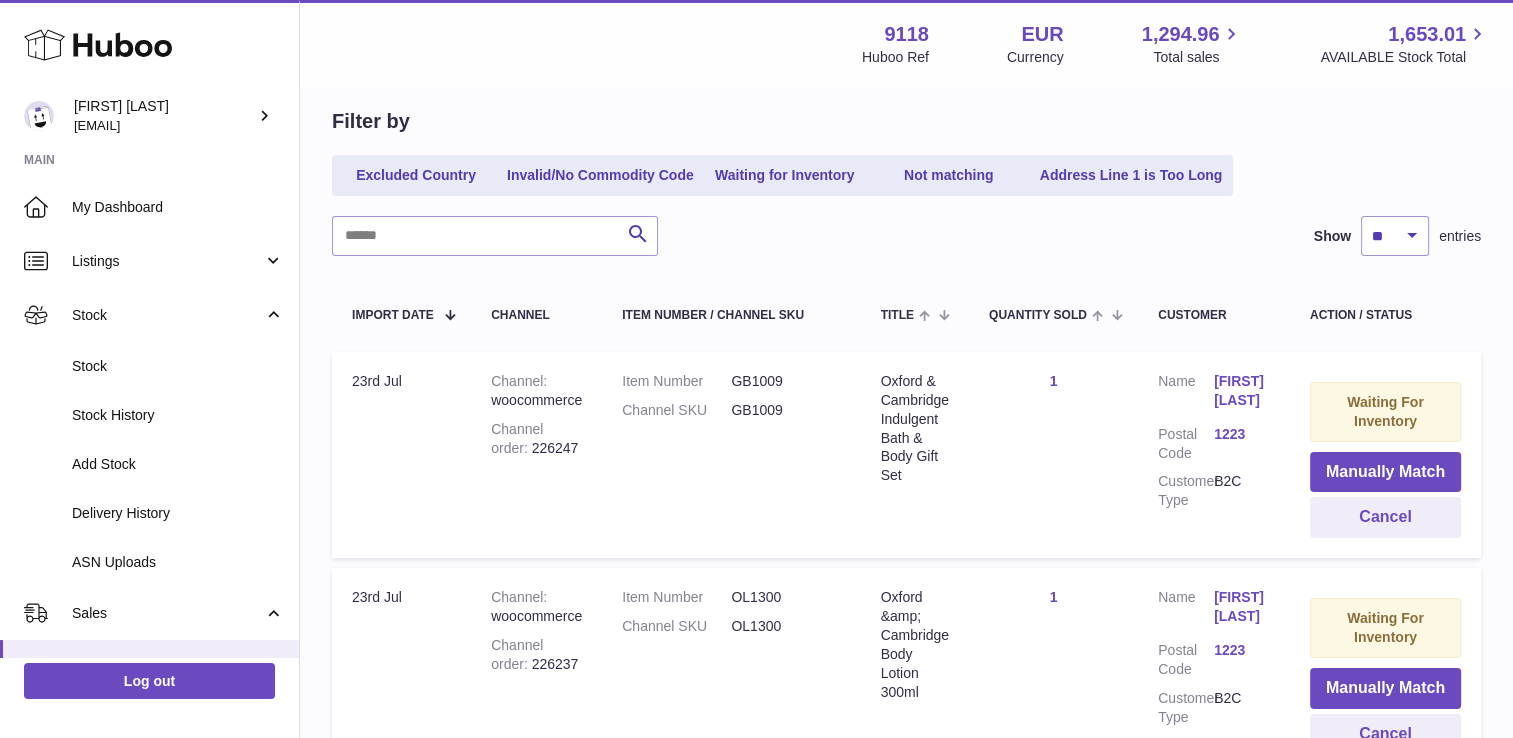 scroll, scrollTop: 0, scrollLeft: 0, axis: both 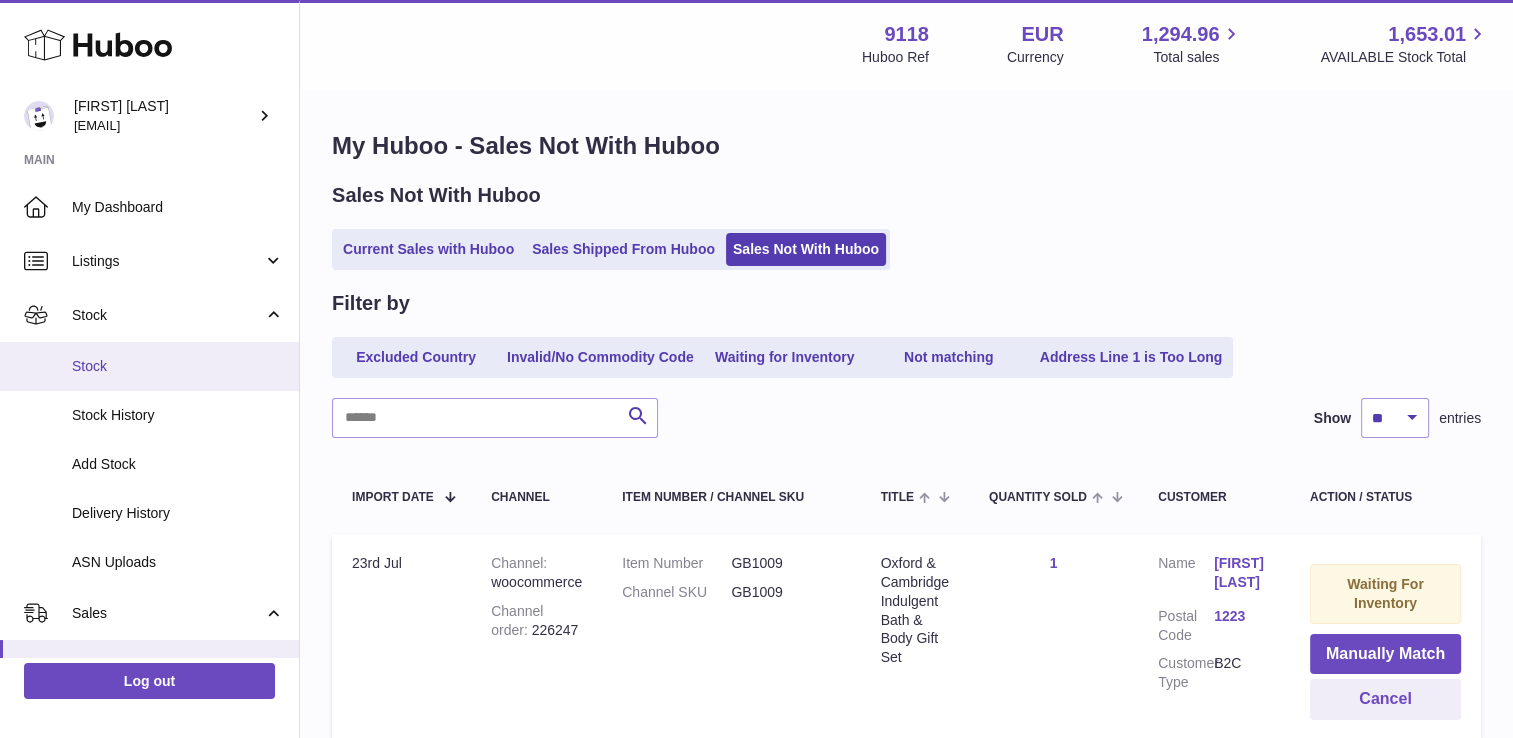 click on "Stock" at bounding box center (178, 366) 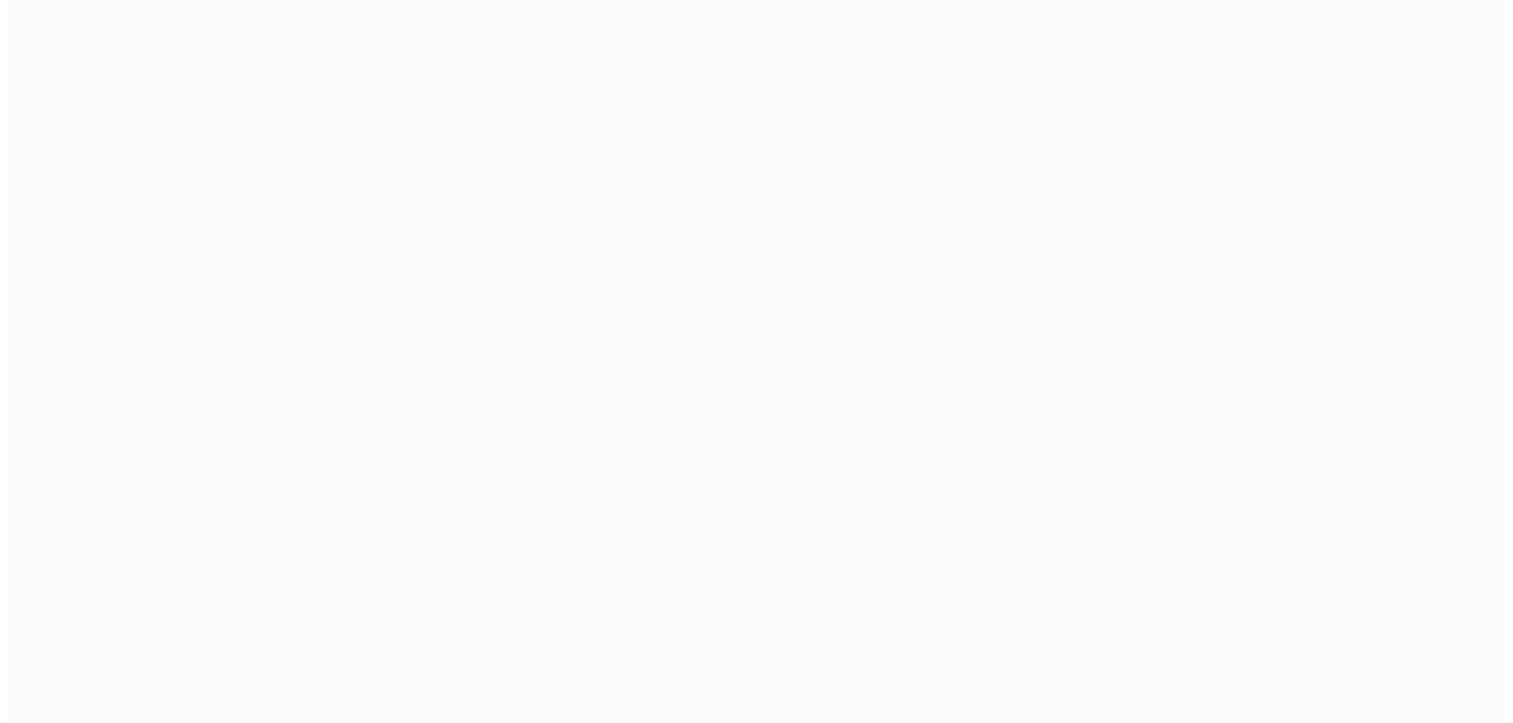 scroll, scrollTop: 0, scrollLeft: 0, axis: both 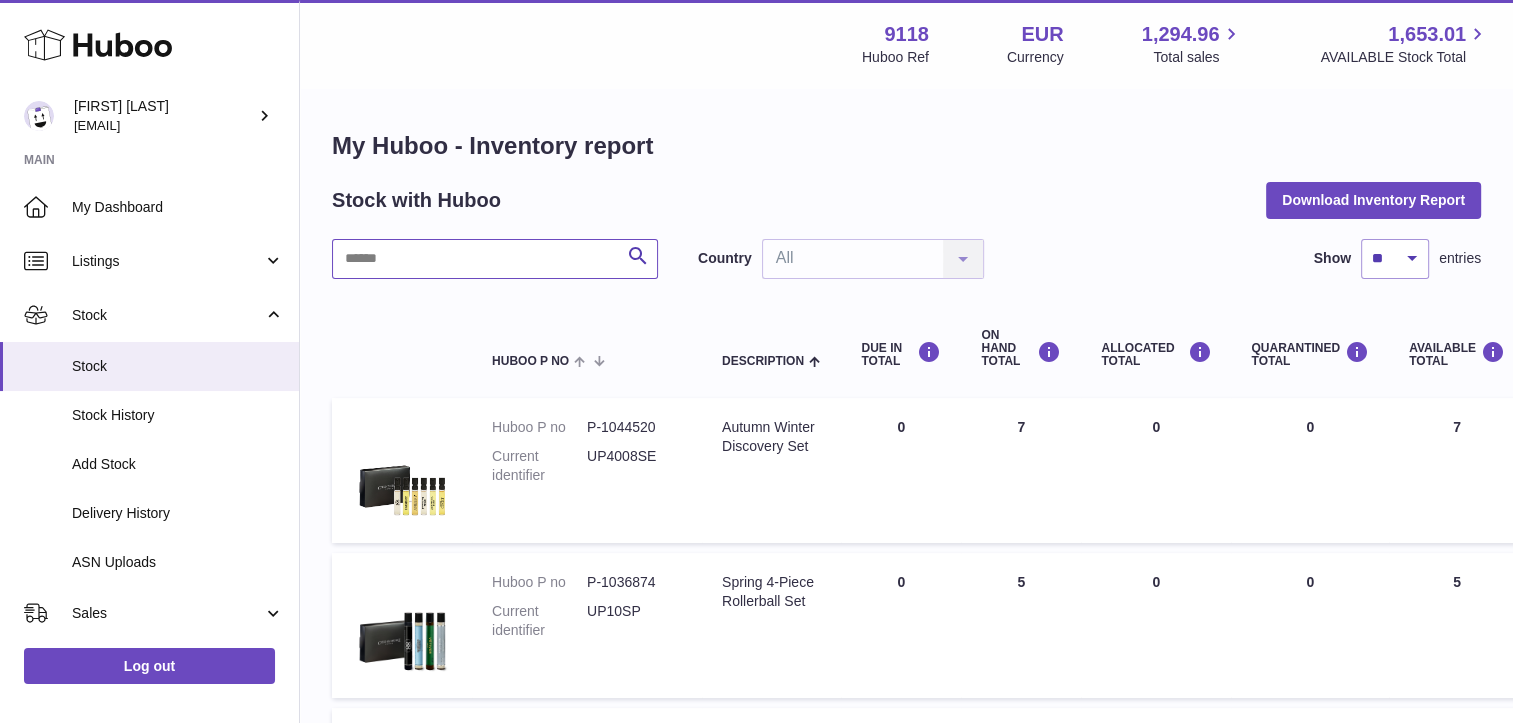 drag, startPoint x: 437, startPoint y: 224, endPoint x: 427, endPoint y: 262, distance: 39.293766 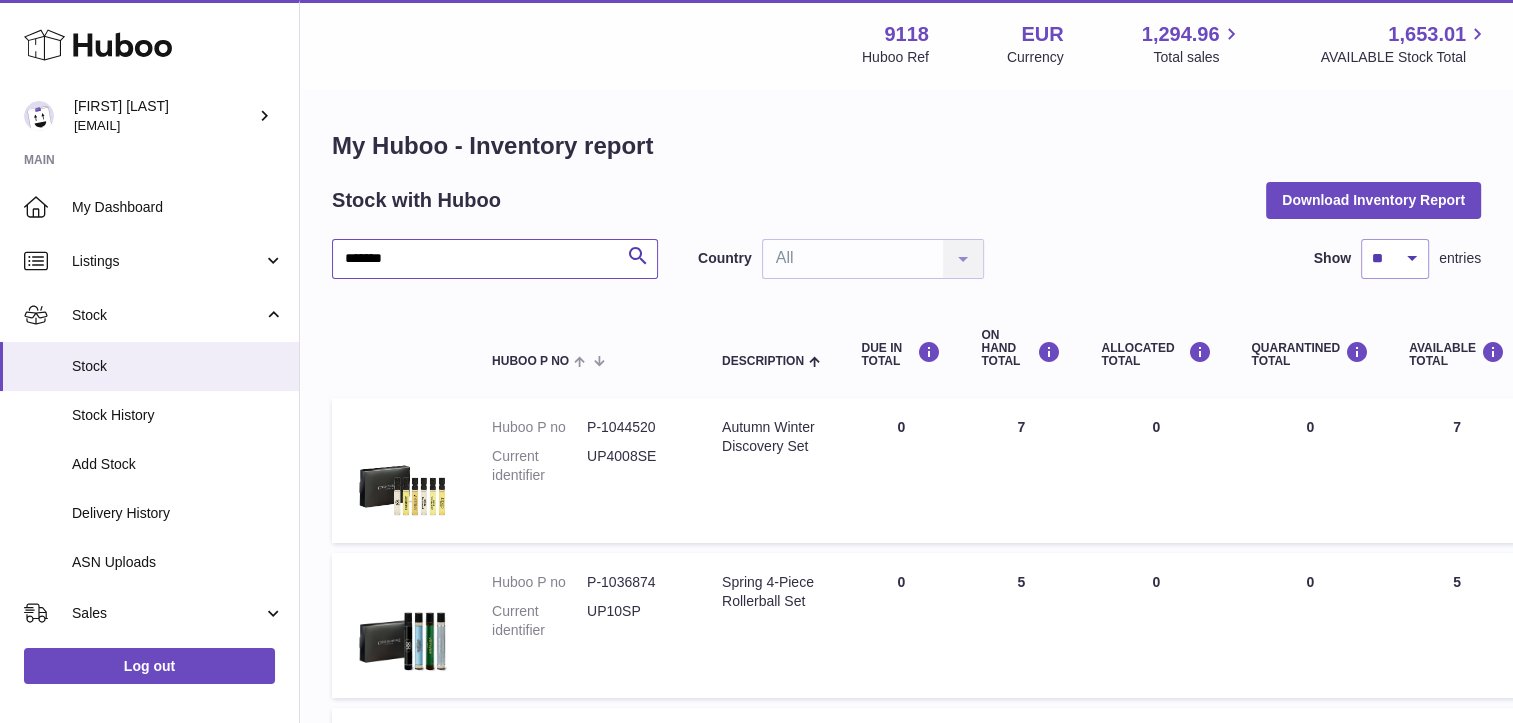 type on "******" 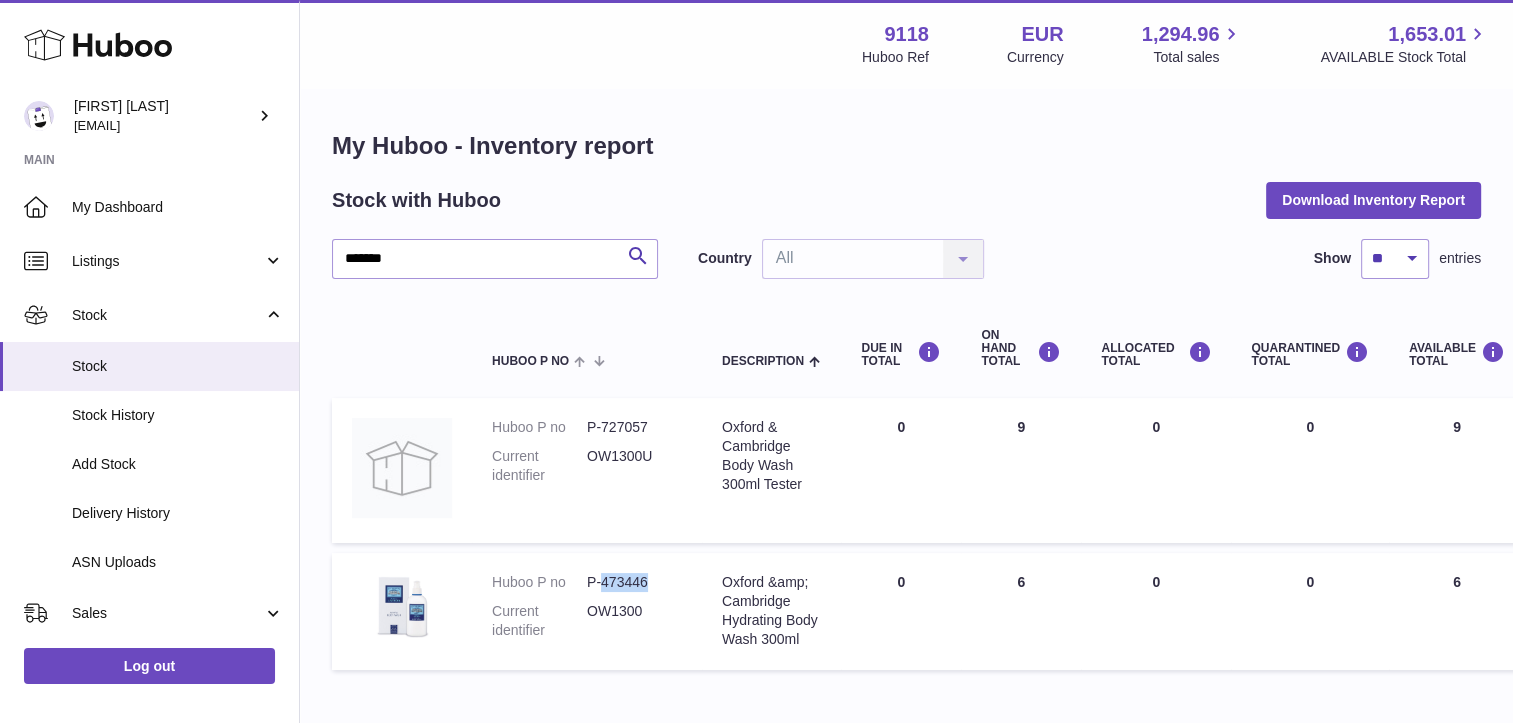 drag, startPoint x: 648, startPoint y: 577, endPoint x: 603, endPoint y: 582, distance: 45.276924 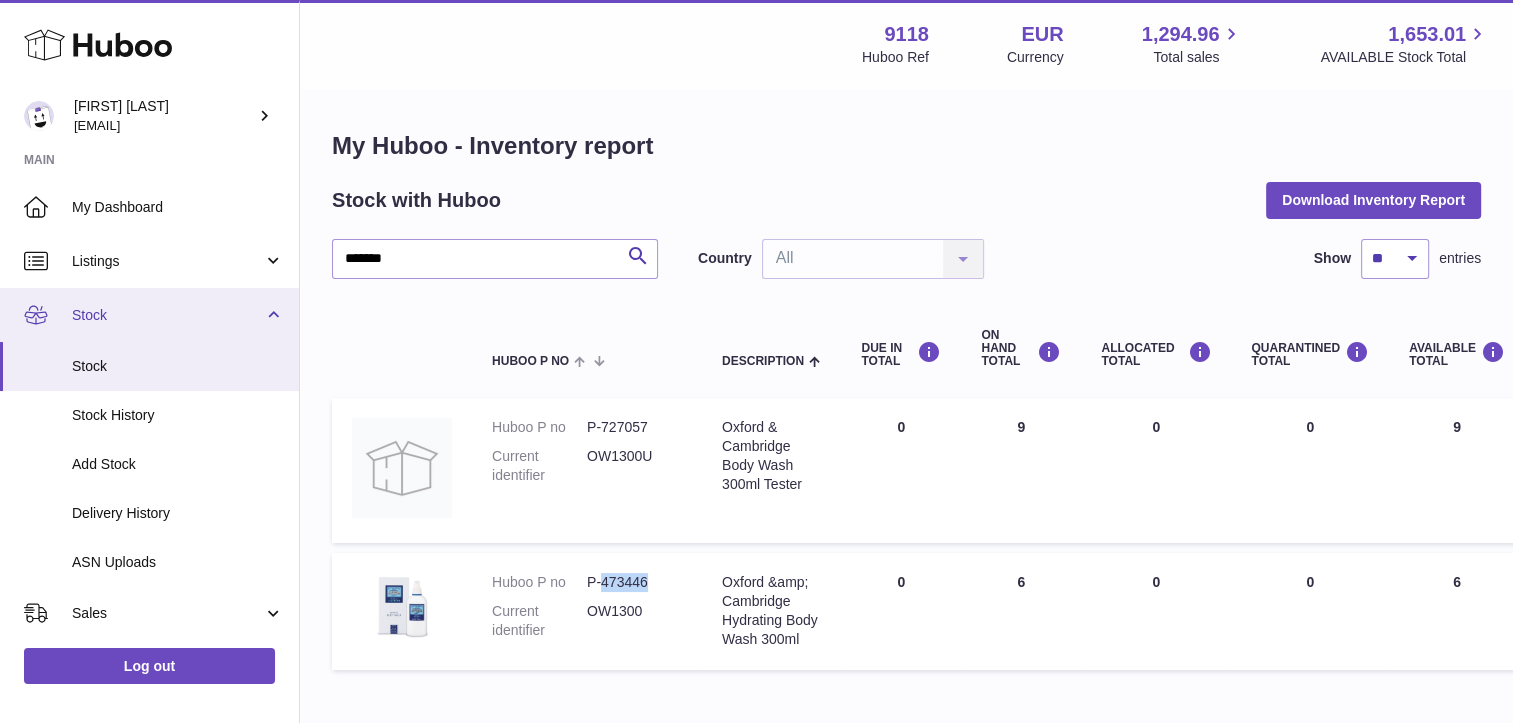 click on "Stock" at bounding box center (167, 315) 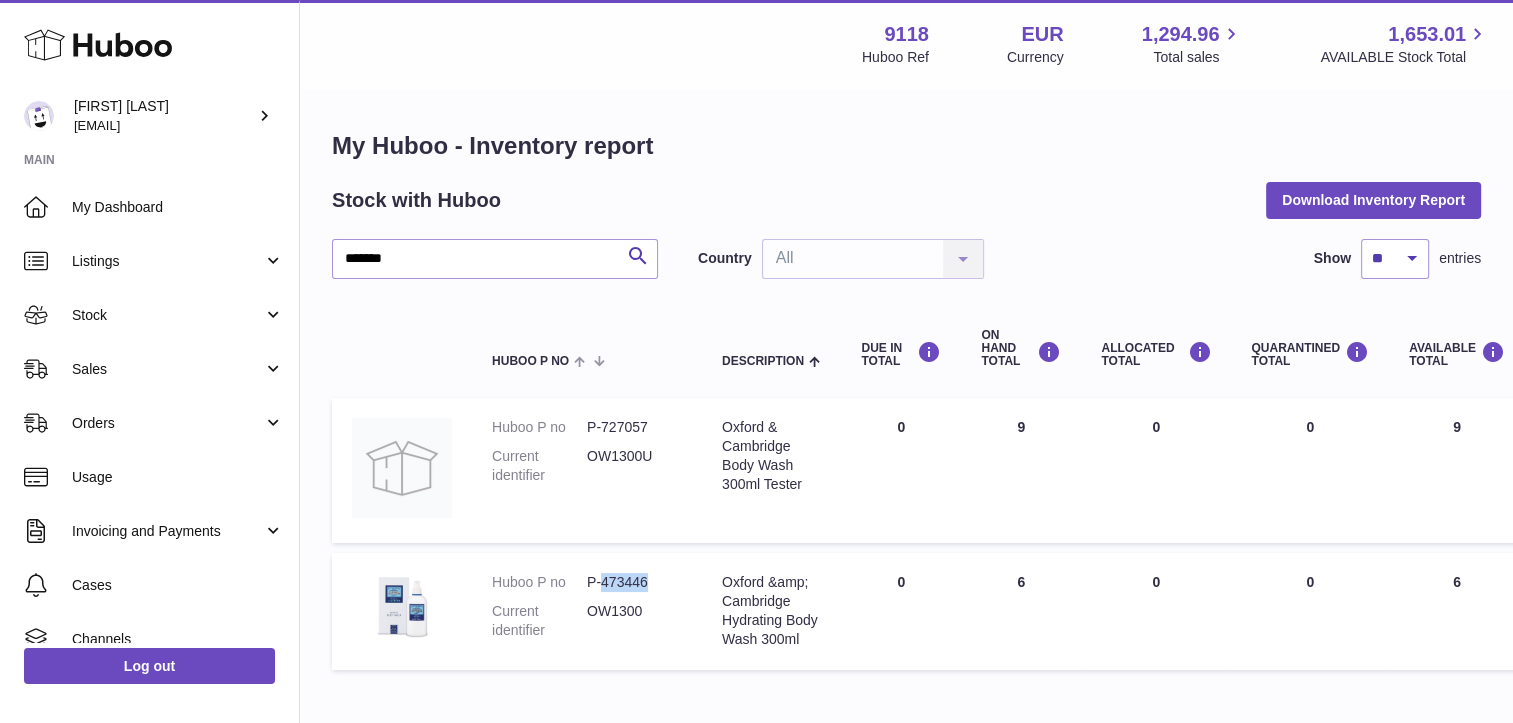 click on "Sales" at bounding box center [167, 369] 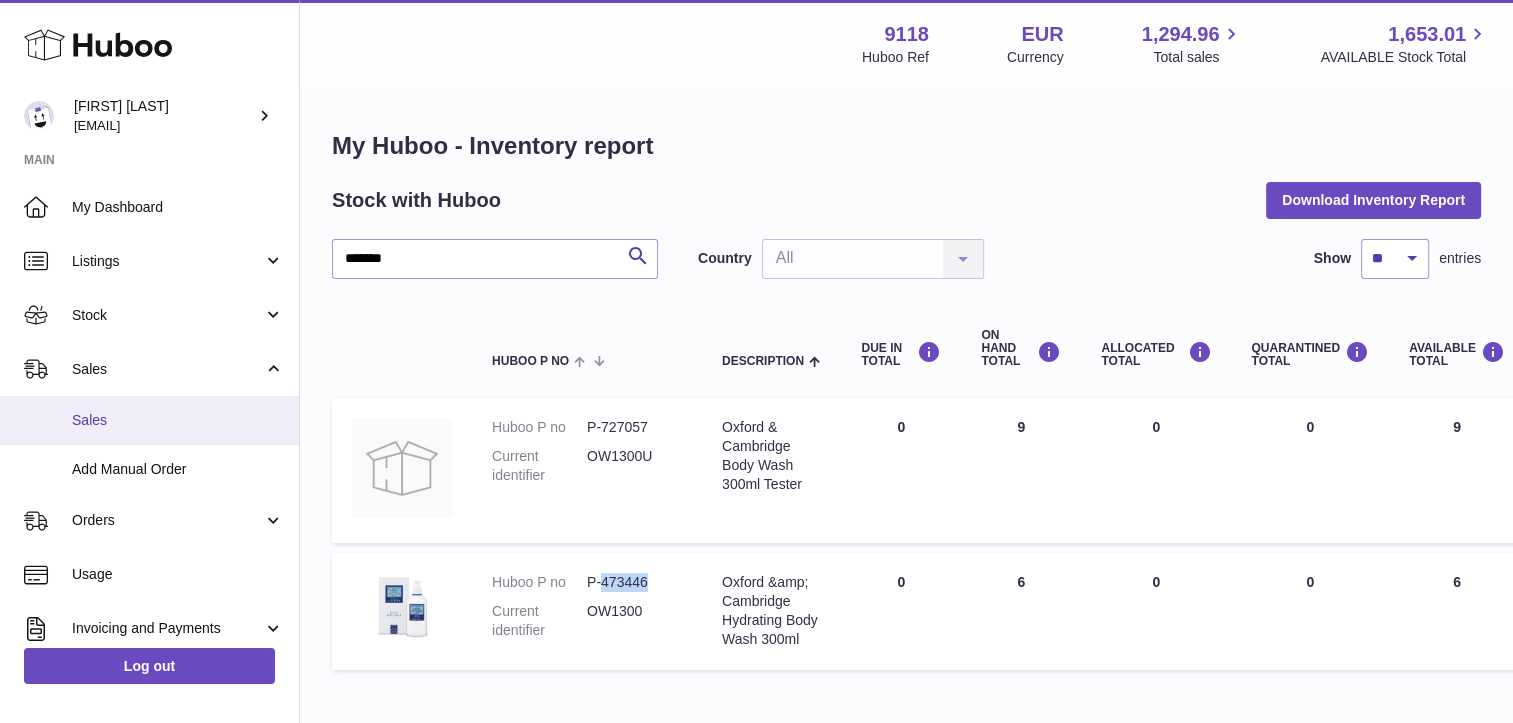 click on "Sales" at bounding box center (178, 420) 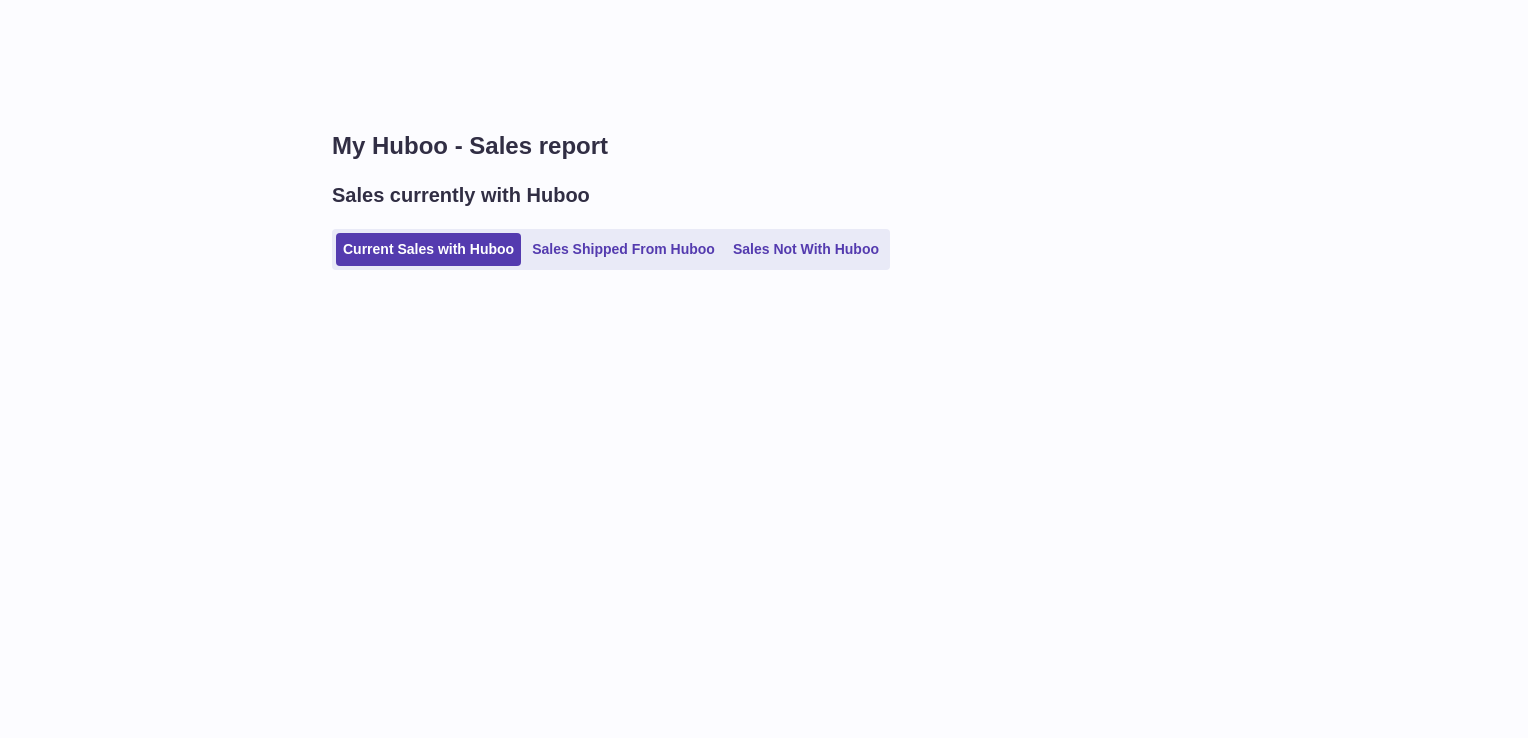 scroll, scrollTop: 0, scrollLeft: 0, axis: both 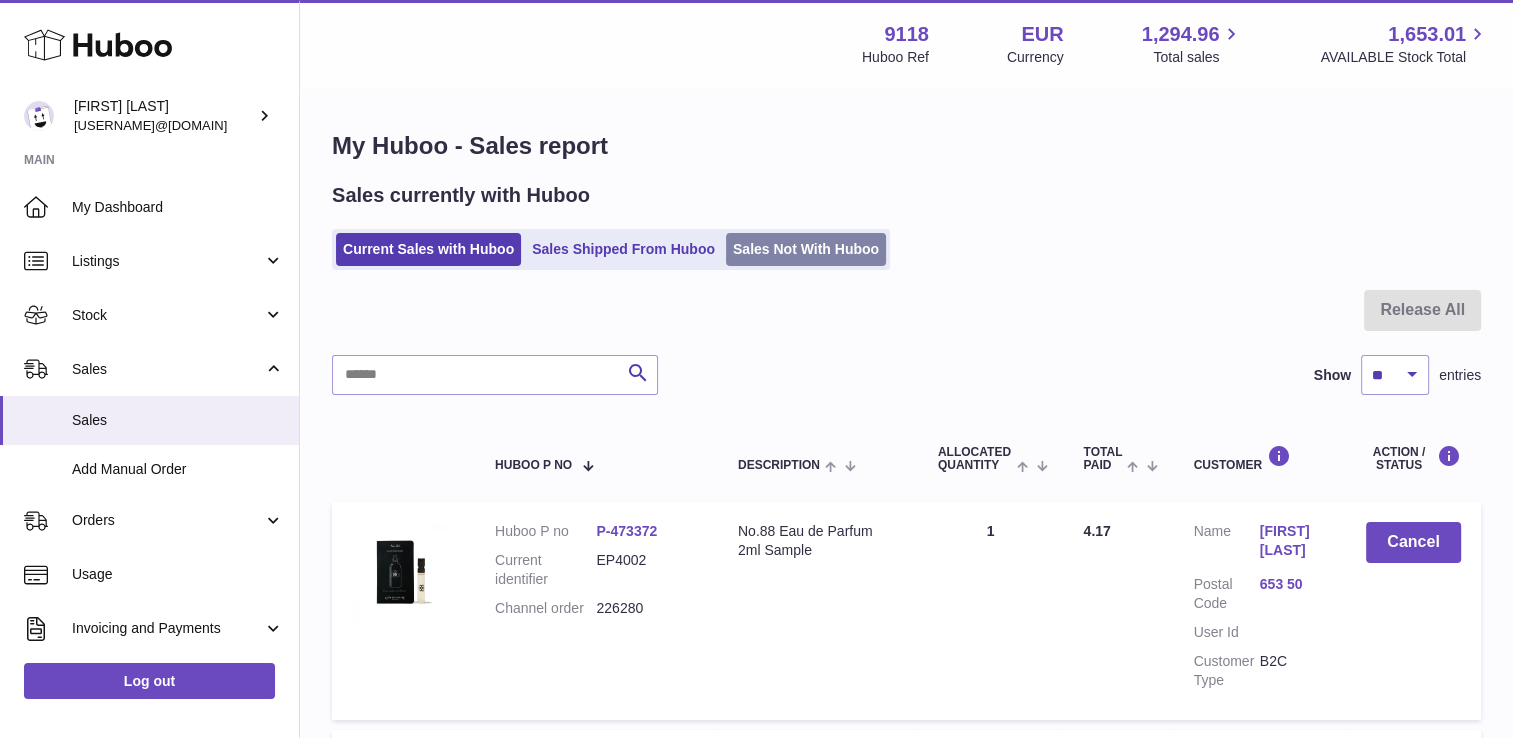 click on "Sales Not With Huboo" at bounding box center (806, 249) 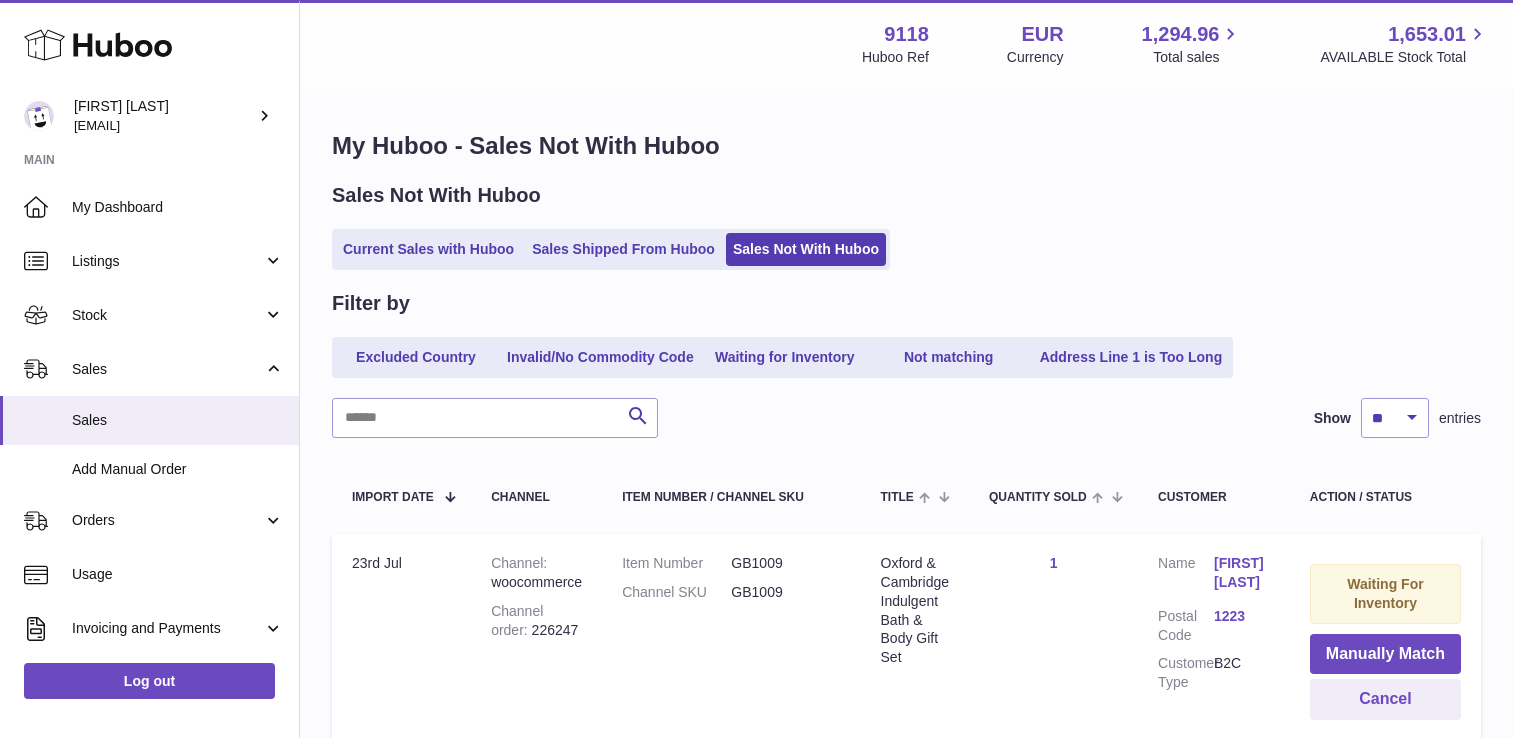 scroll, scrollTop: 0, scrollLeft: 0, axis: both 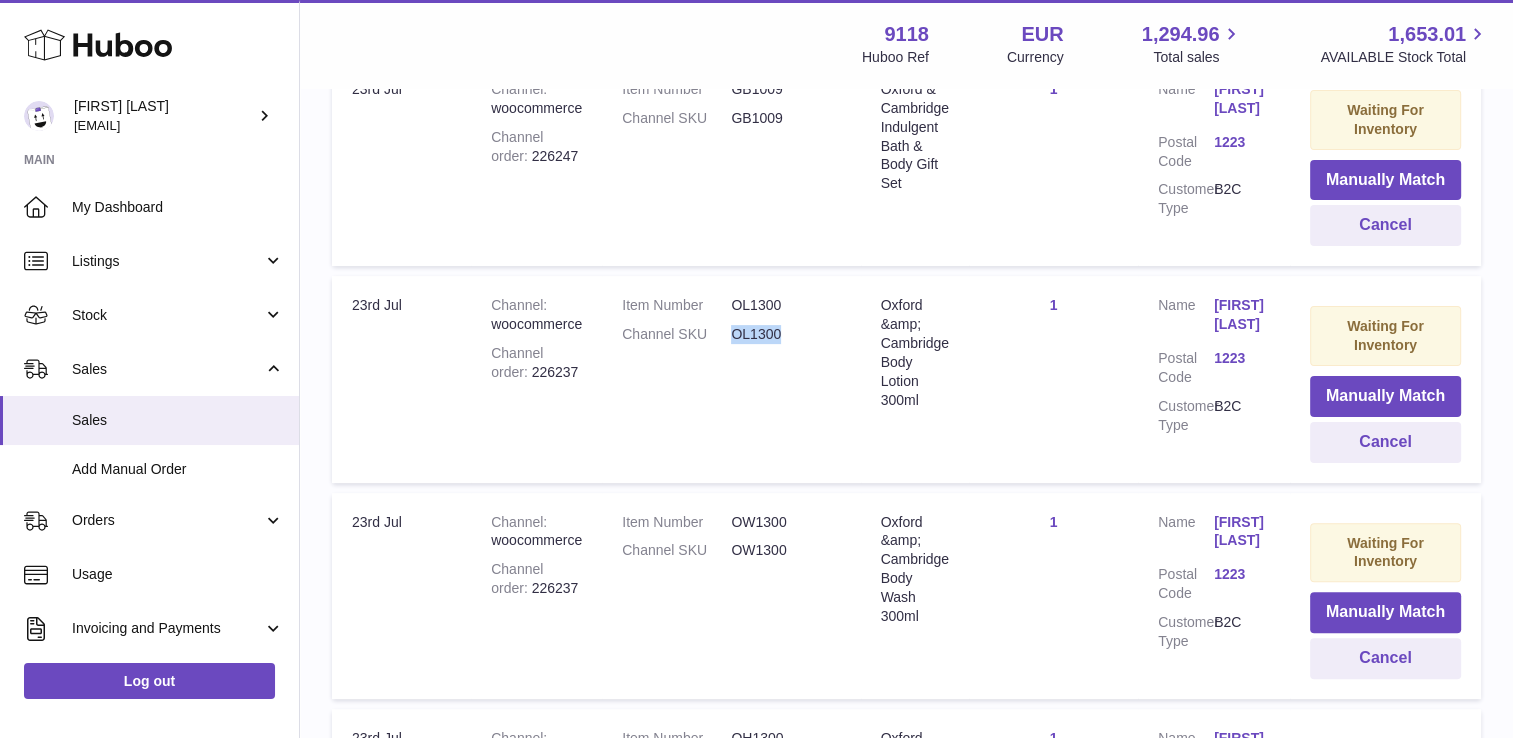 drag, startPoint x: 793, startPoint y: 332, endPoint x: 728, endPoint y: 331, distance: 65.00769 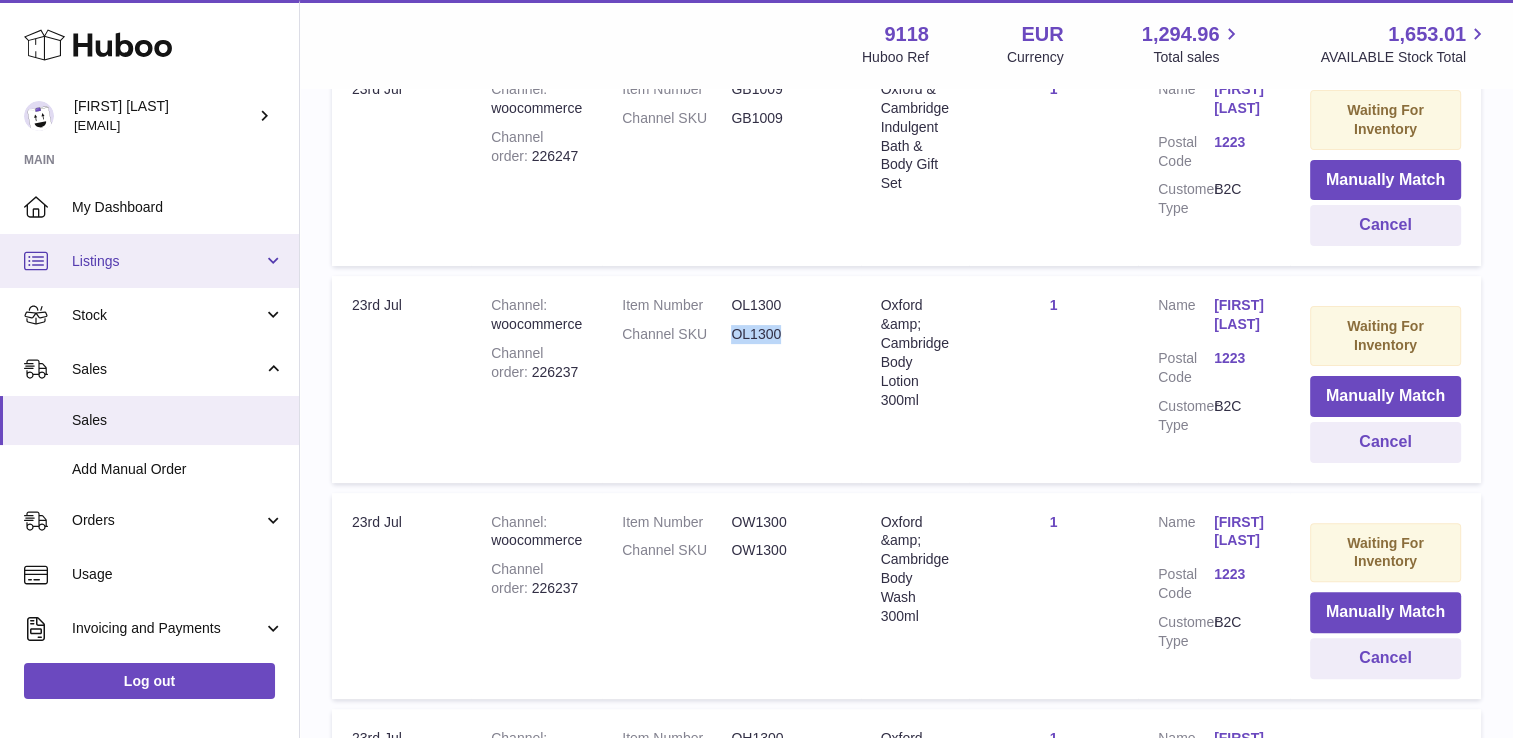 click on "Listings" at bounding box center [167, 261] 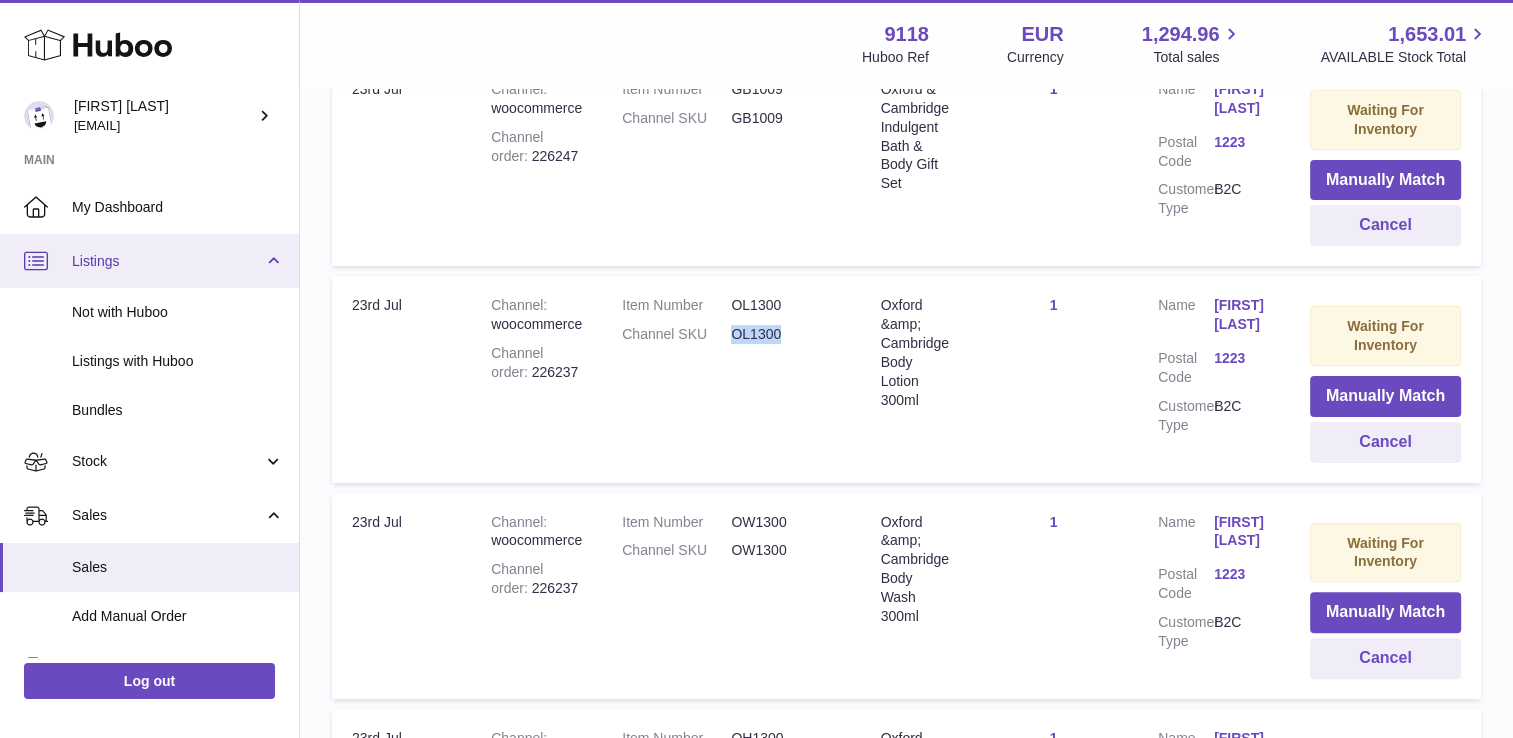 click on "Listings" at bounding box center [167, 261] 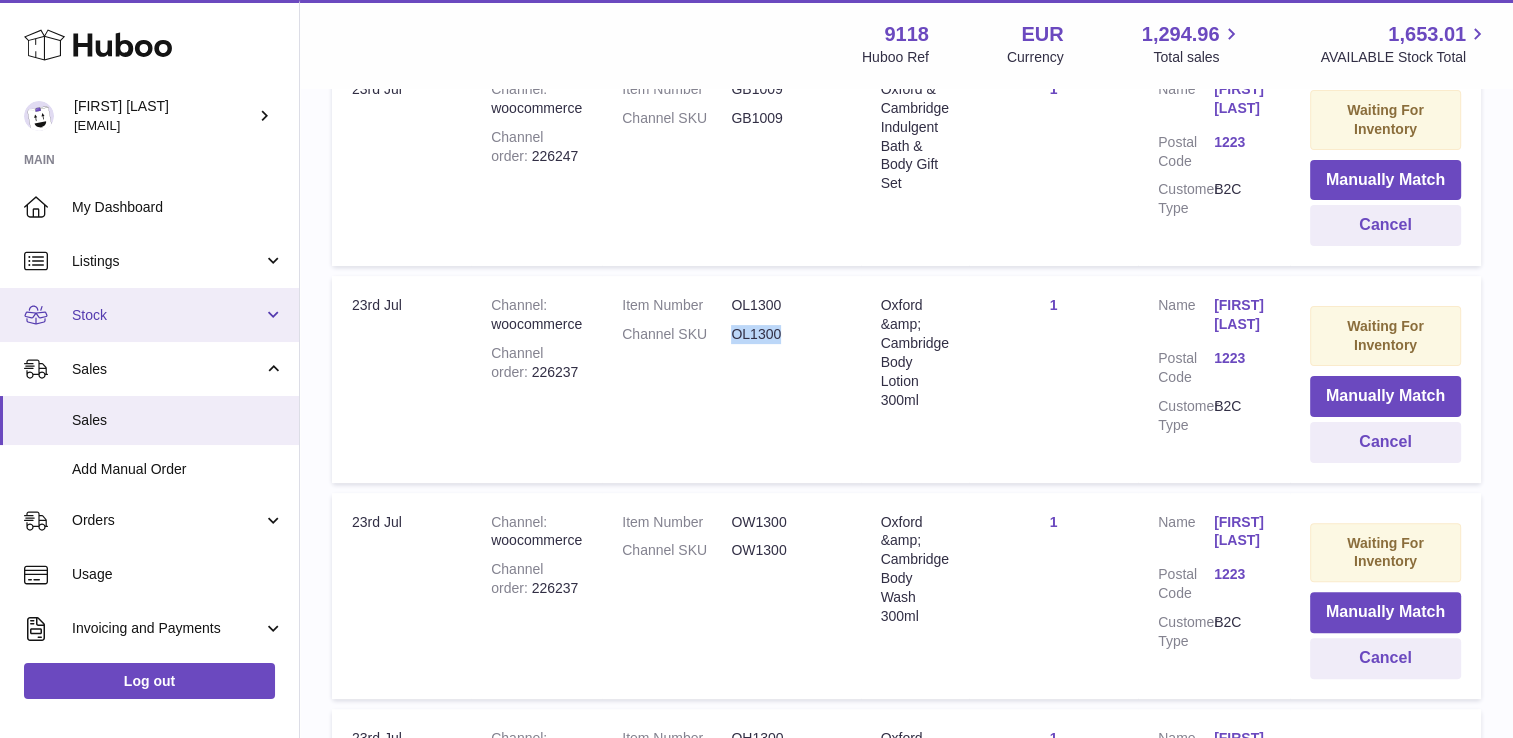 drag, startPoint x: 213, startPoint y: 264, endPoint x: 87, endPoint y: 326, distance: 140.42792 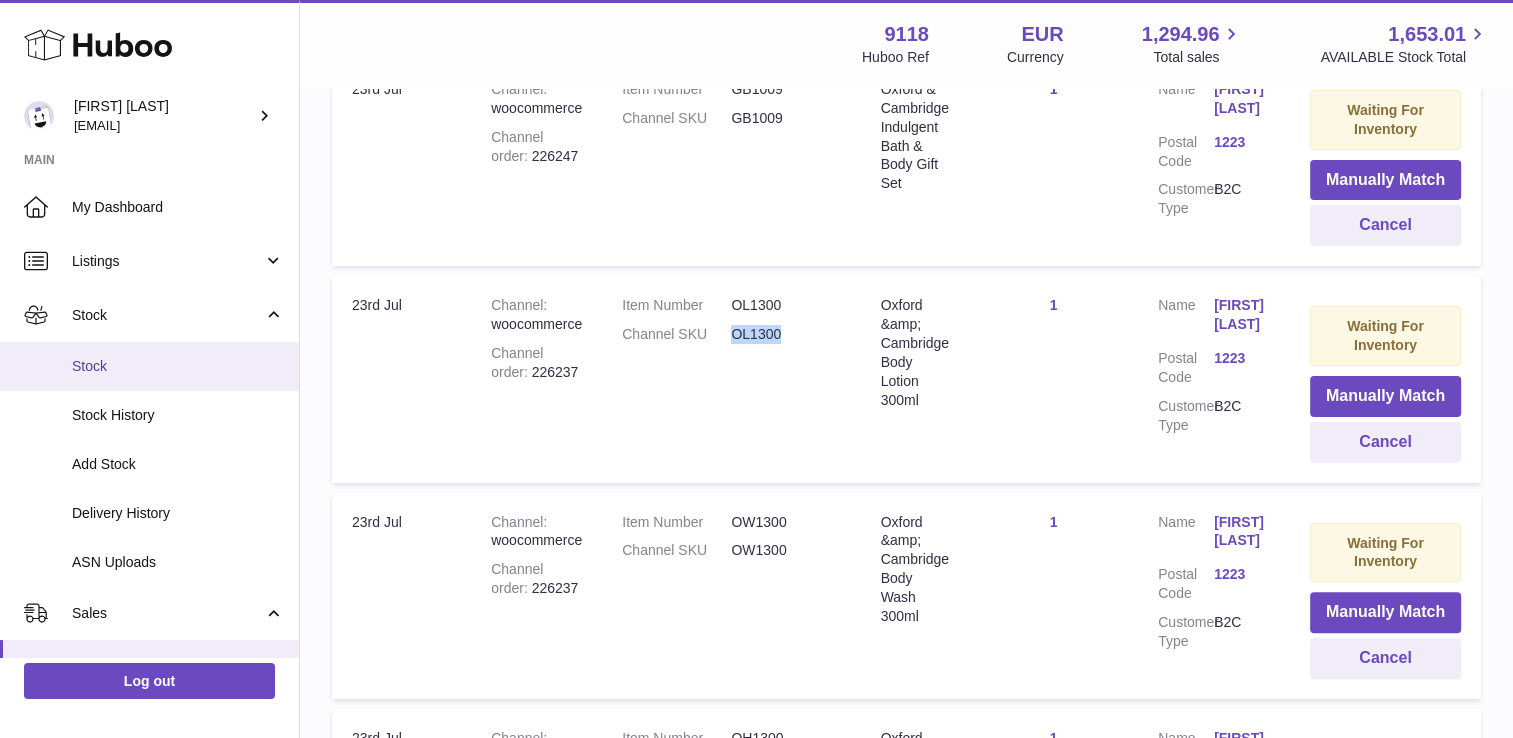 click on "Stock" at bounding box center (178, 366) 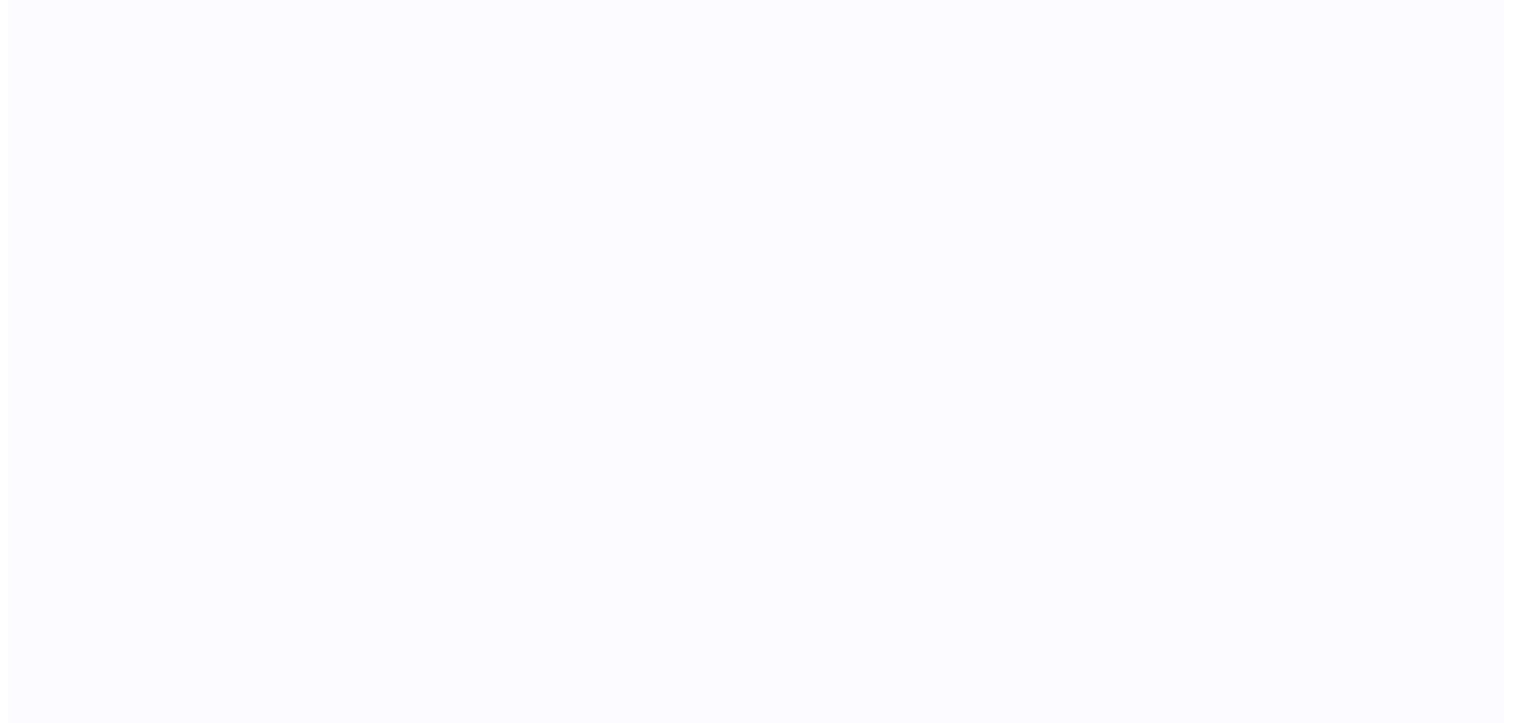 scroll, scrollTop: 0, scrollLeft: 0, axis: both 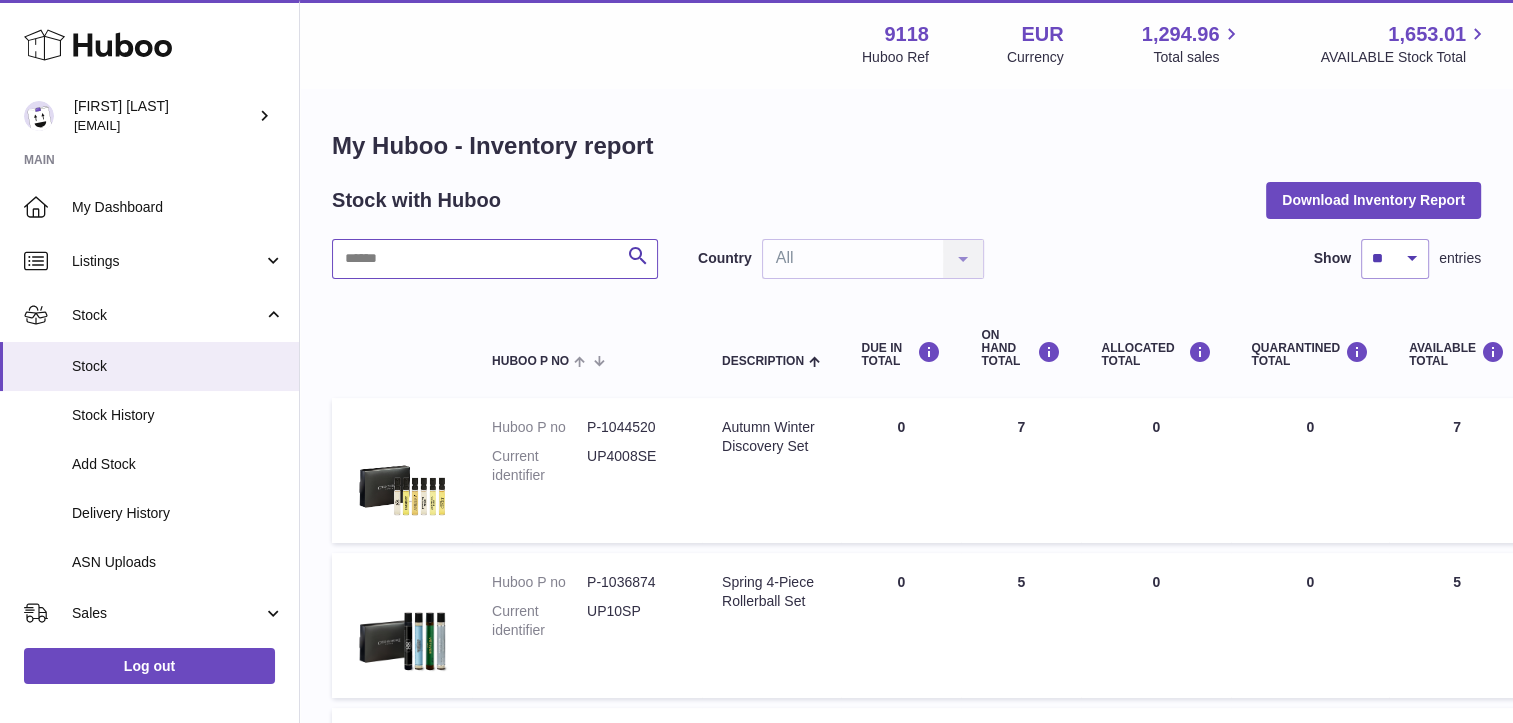 click at bounding box center [495, 259] 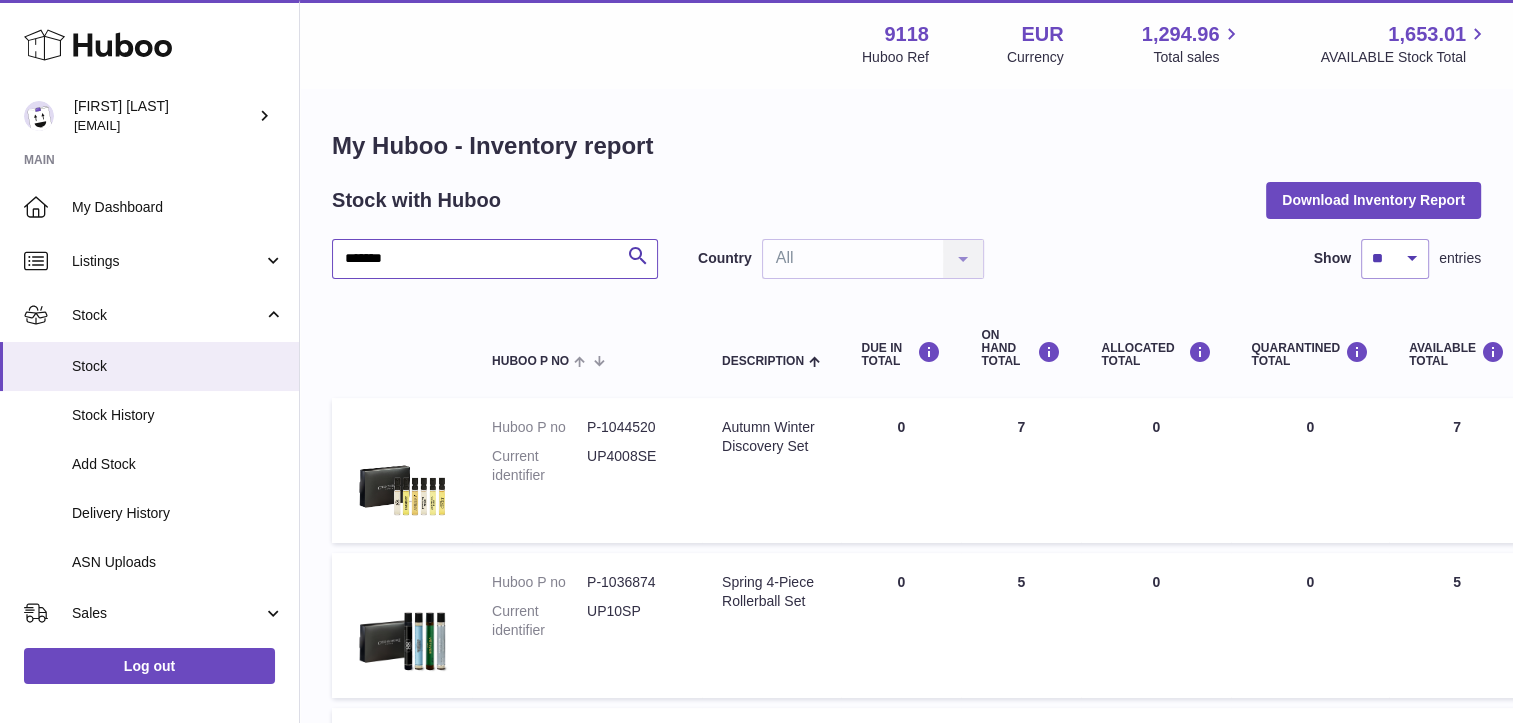 type on "******" 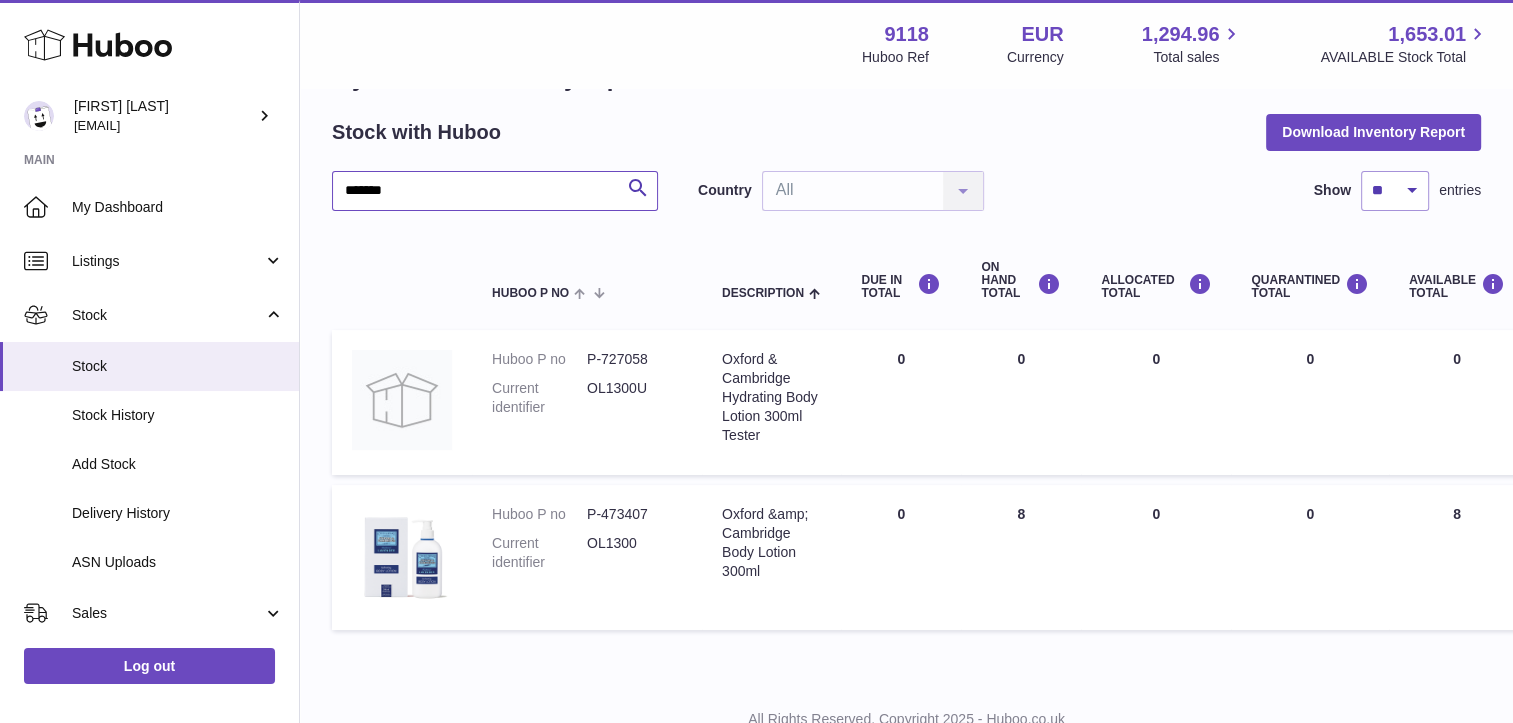 scroll, scrollTop: 141, scrollLeft: 0, axis: vertical 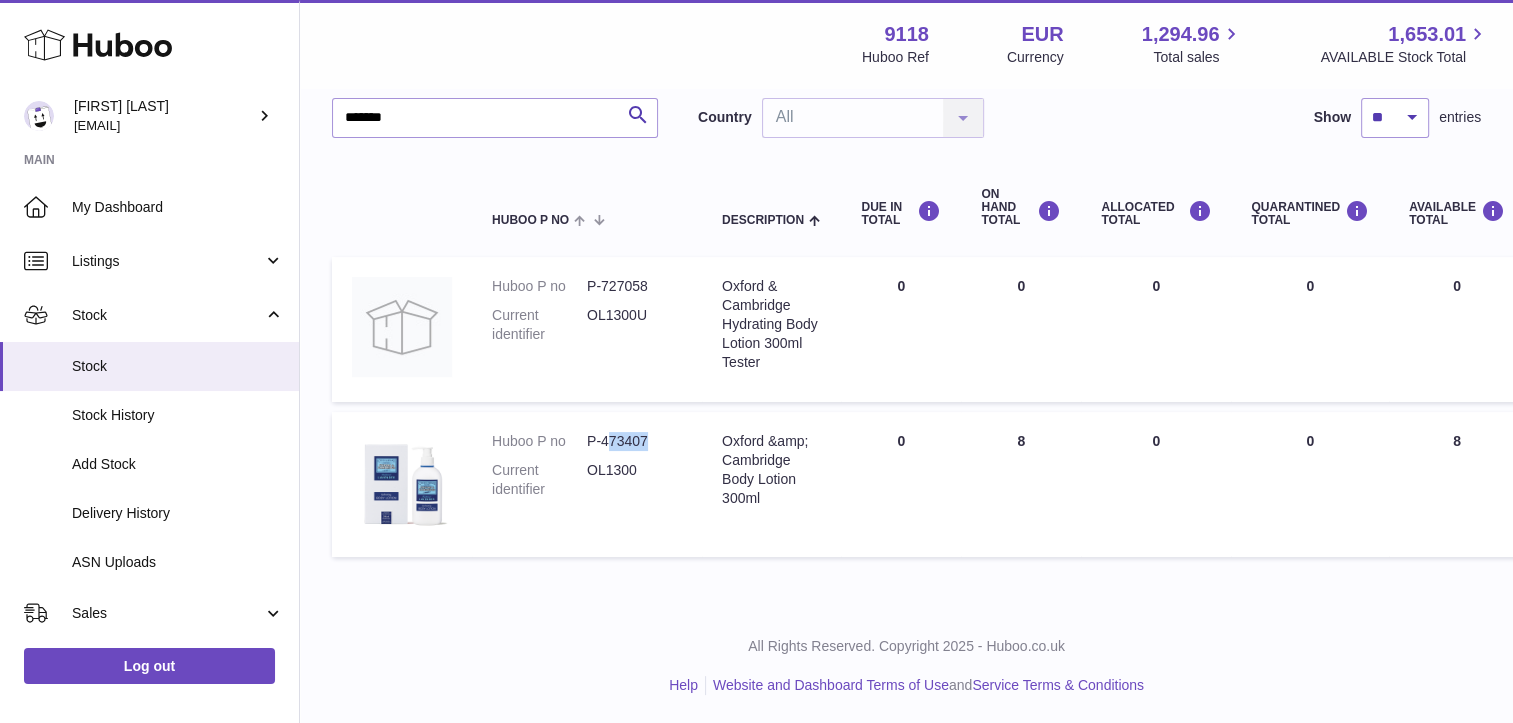 drag, startPoint x: 645, startPoint y: 437, endPoint x: 605, endPoint y: 438, distance: 40.012497 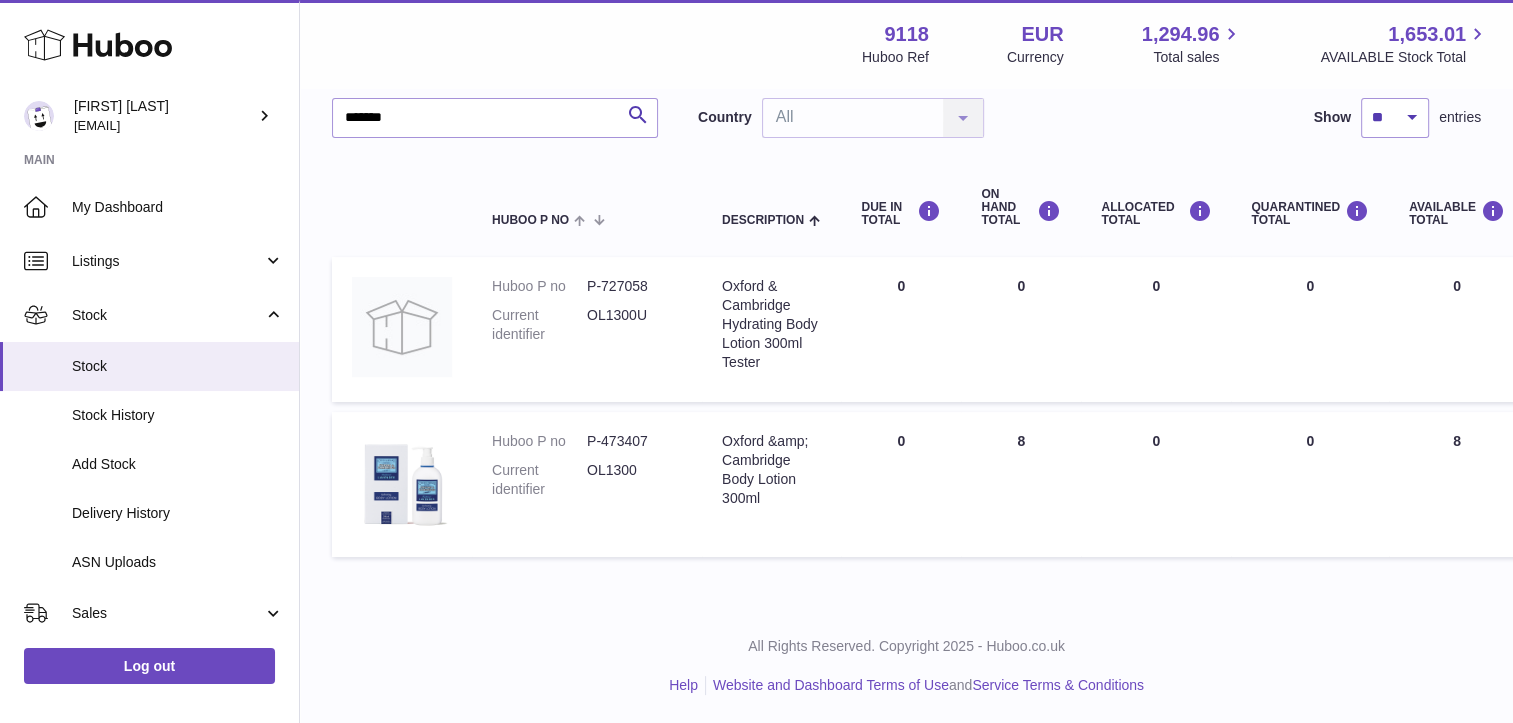 click on "P-473407" at bounding box center (634, 441) 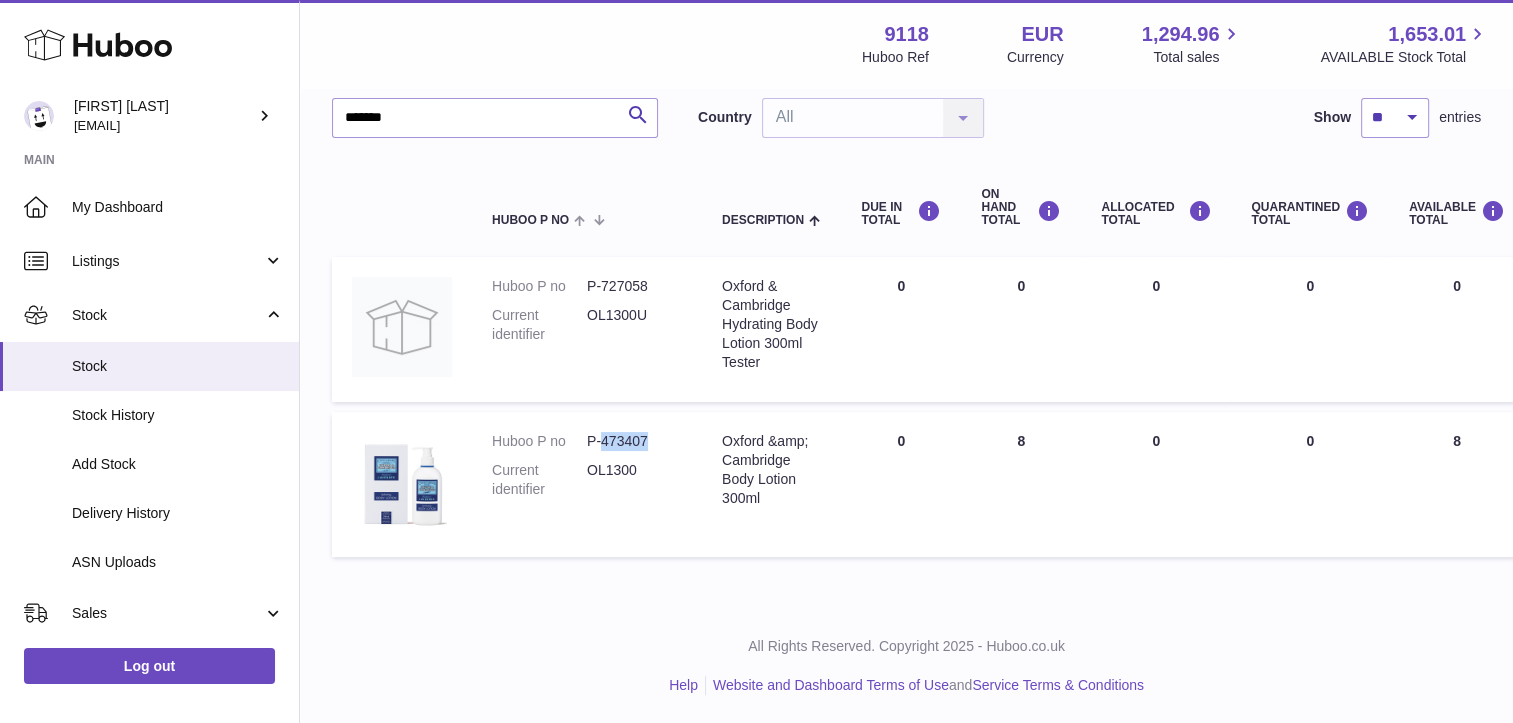 drag, startPoint x: 652, startPoint y: 449, endPoint x: 604, endPoint y: 446, distance: 48.09366 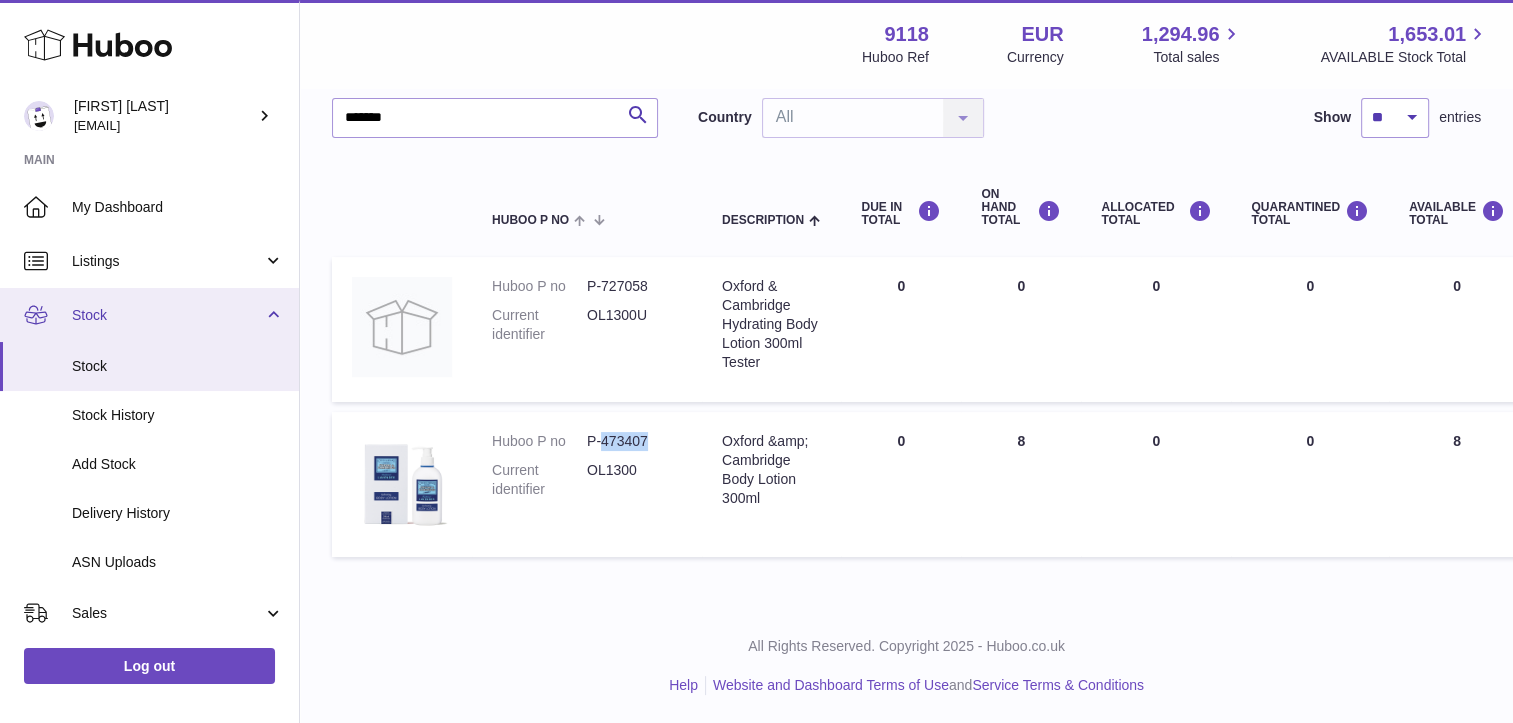 click on "Stock" at bounding box center [149, 315] 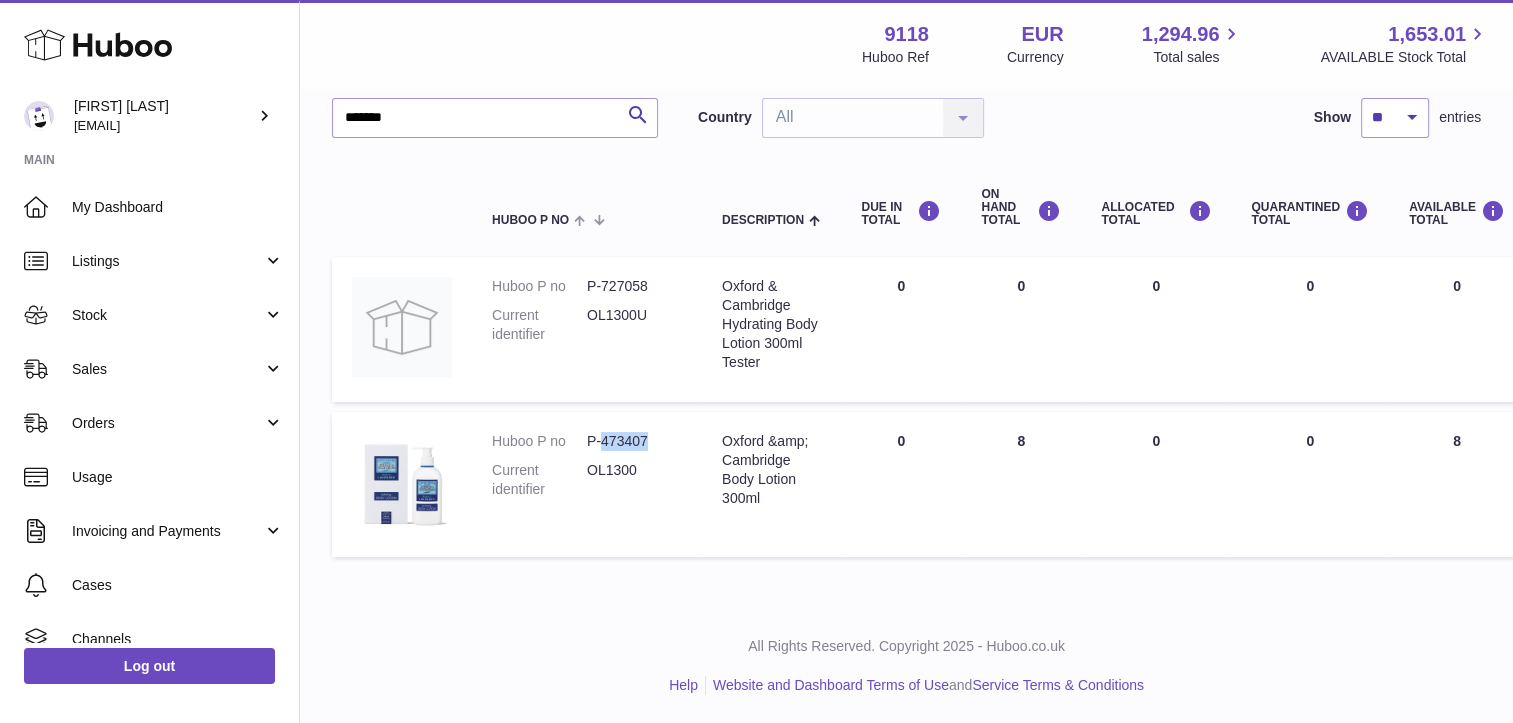 click on "Sales" at bounding box center (149, 369) 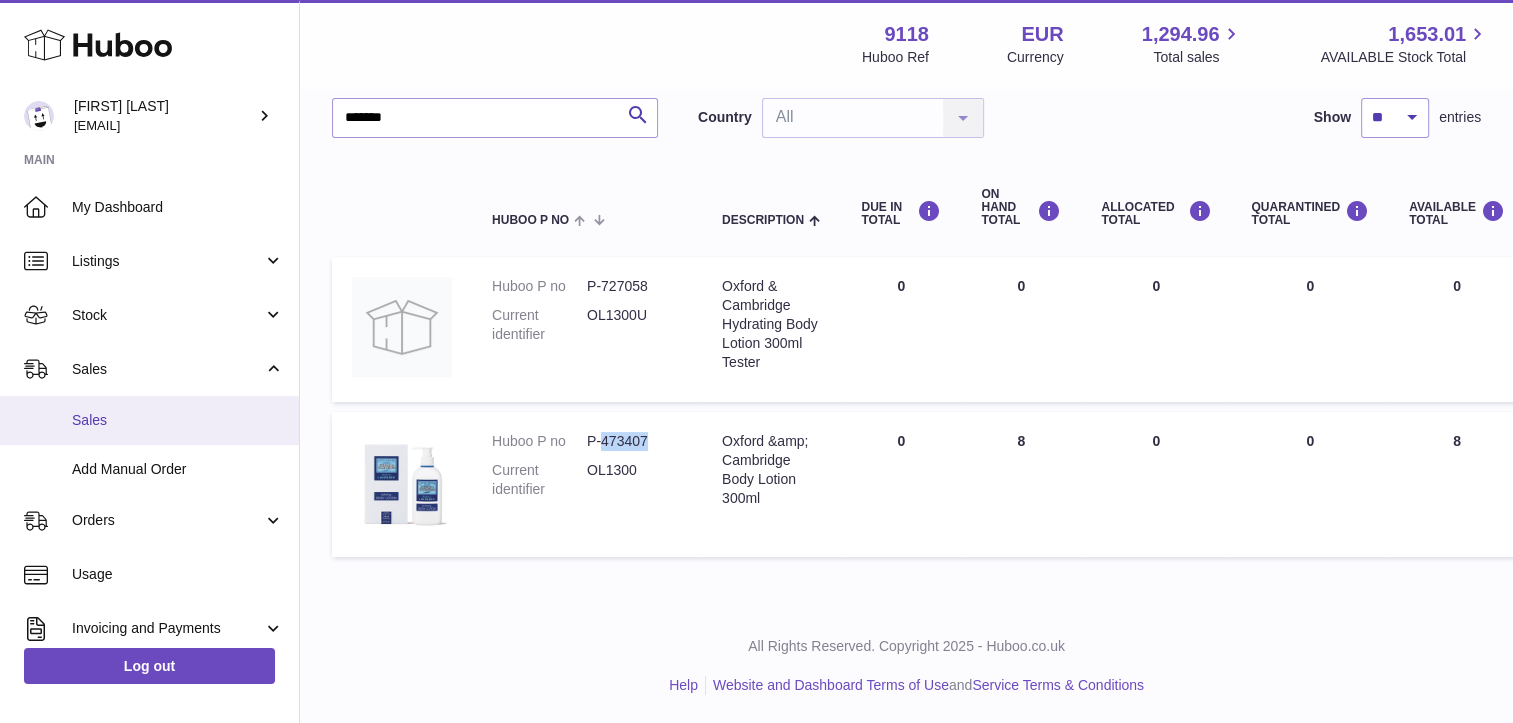 click on "Sales" at bounding box center (178, 420) 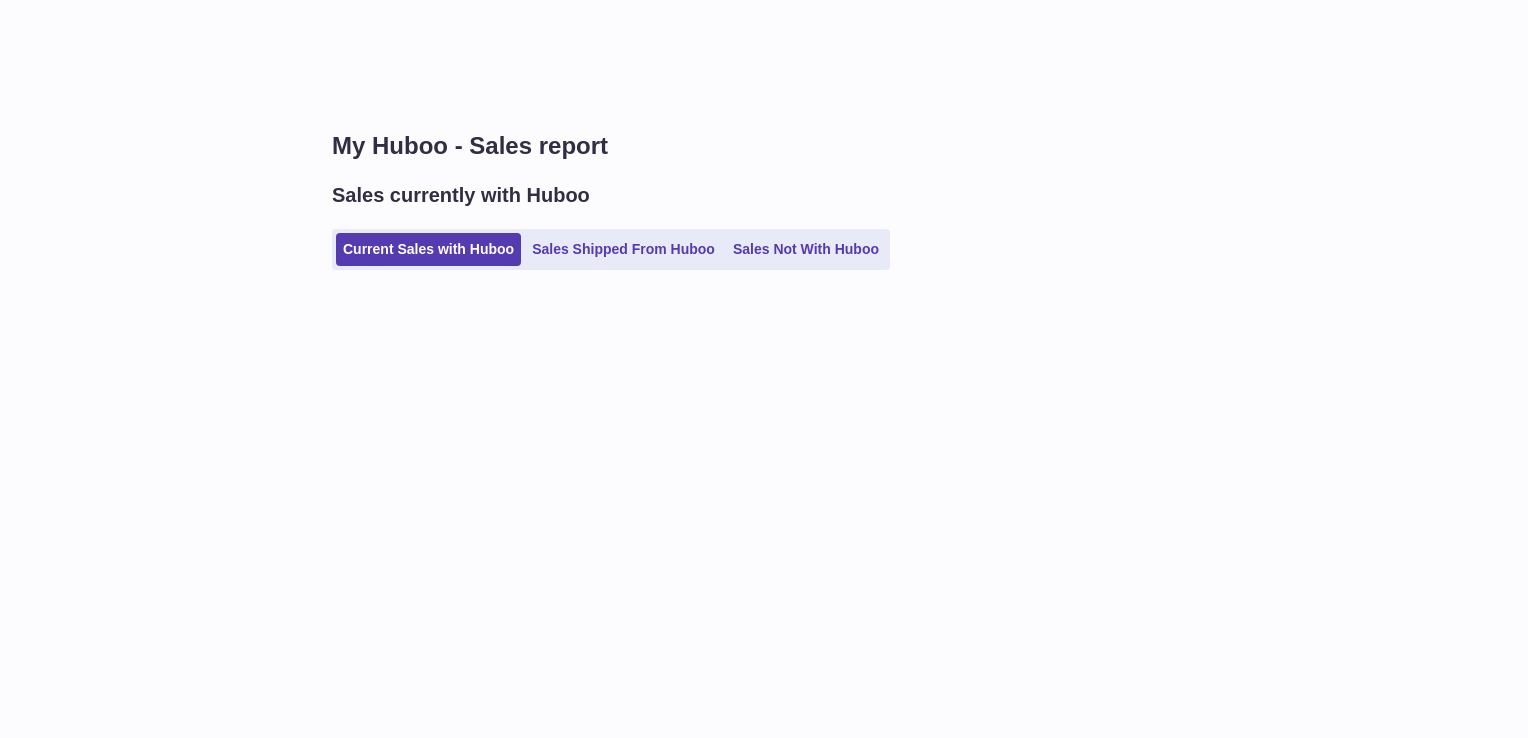 scroll, scrollTop: 0, scrollLeft: 0, axis: both 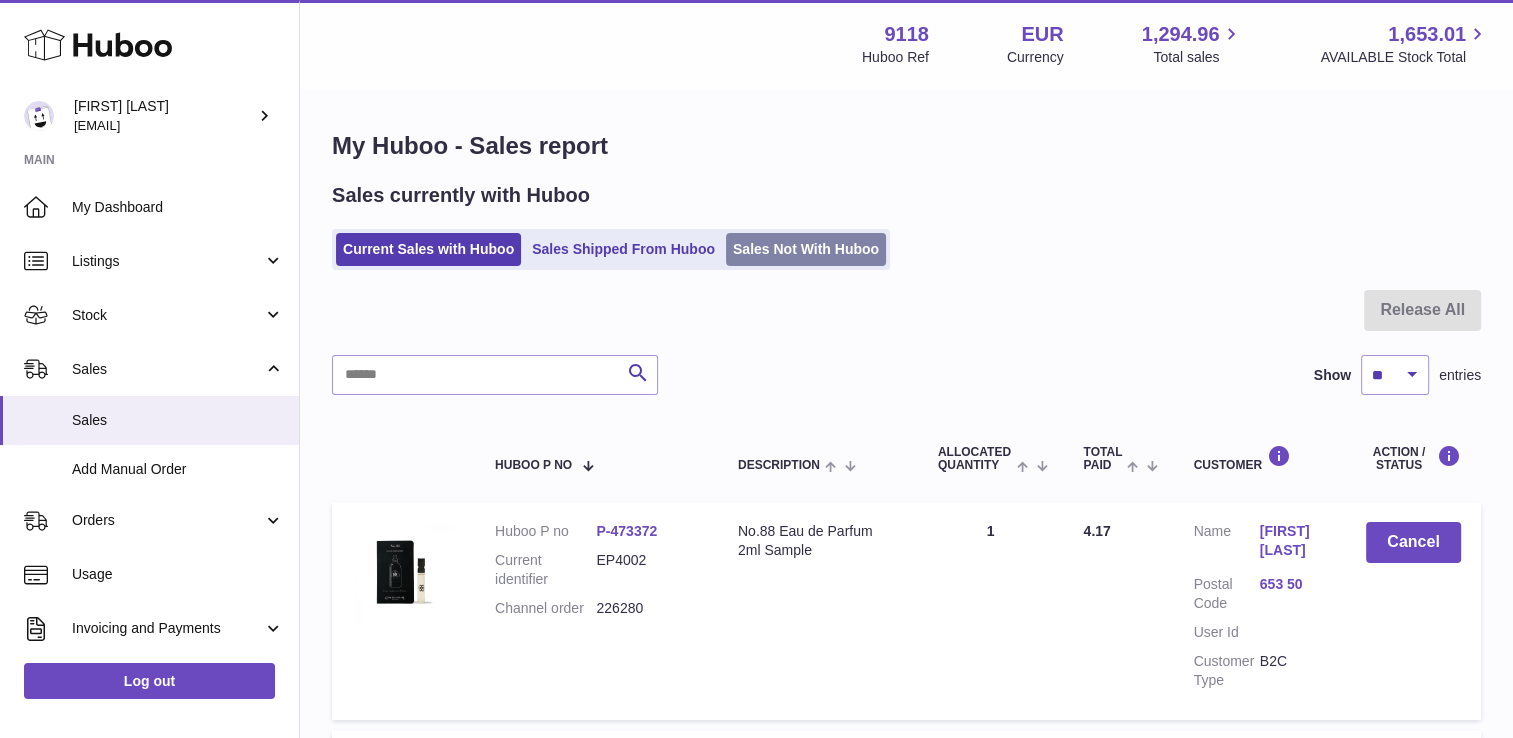 click on "Sales Not With Huboo" at bounding box center [806, 249] 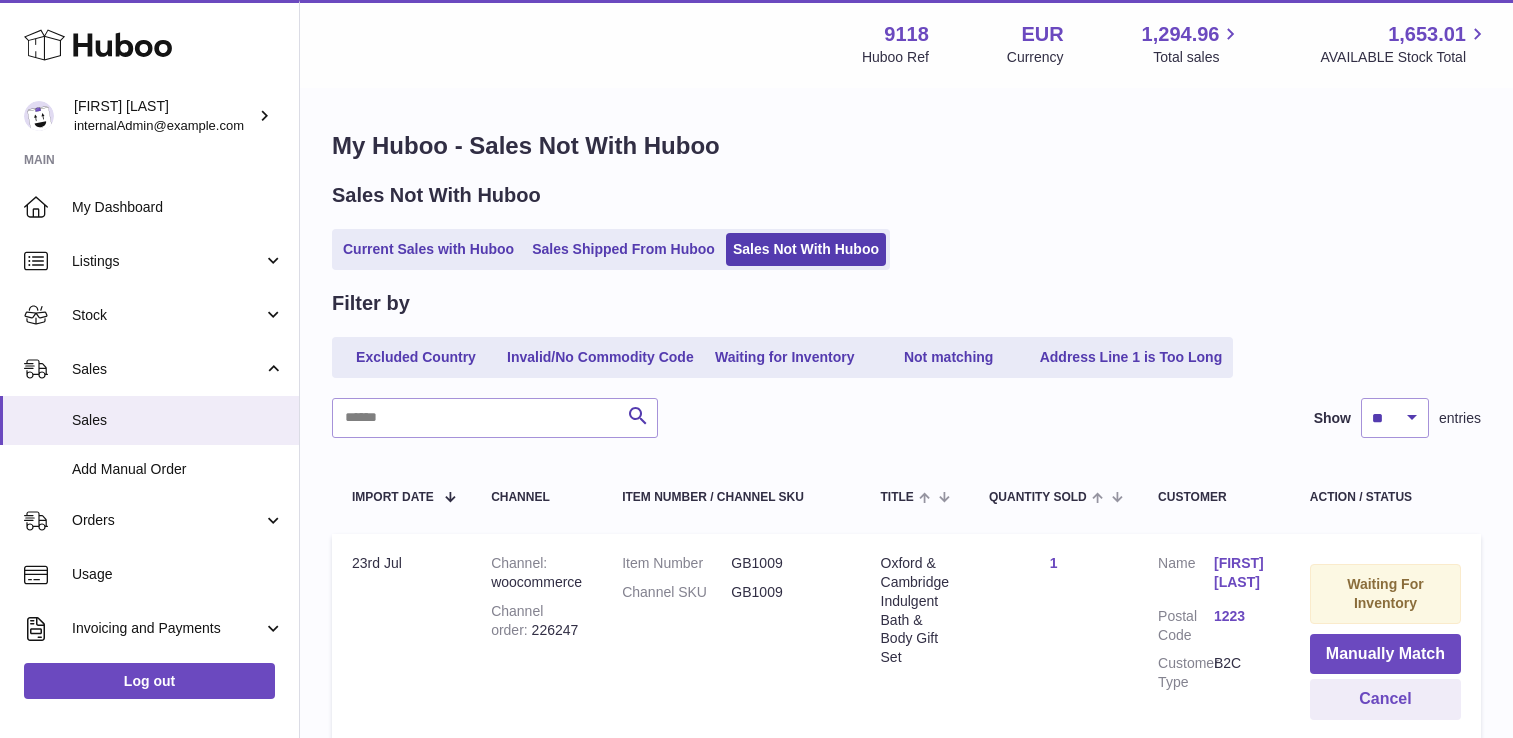 scroll, scrollTop: 0, scrollLeft: 0, axis: both 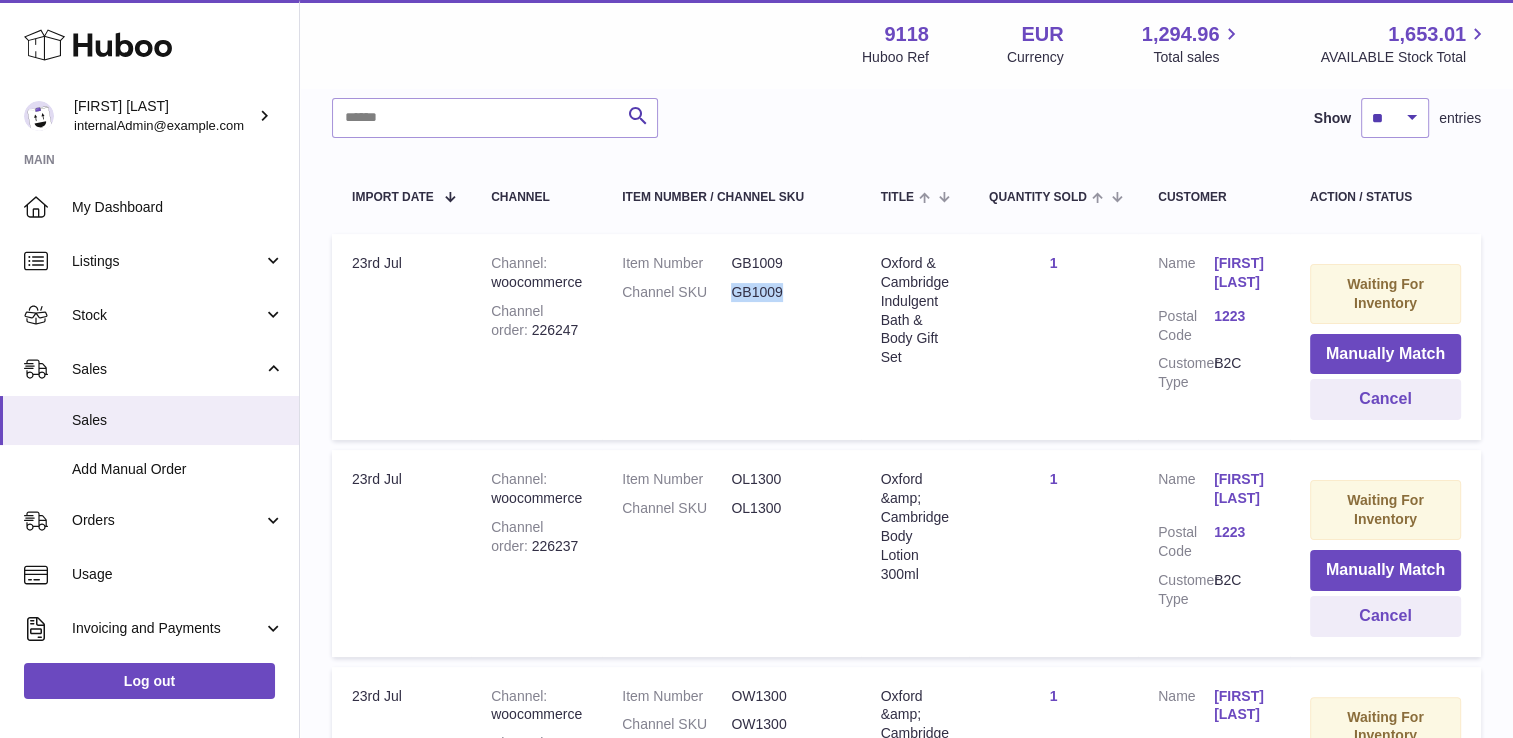 drag, startPoint x: 788, startPoint y: 289, endPoint x: 724, endPoint y: 290, distance: 64.00781 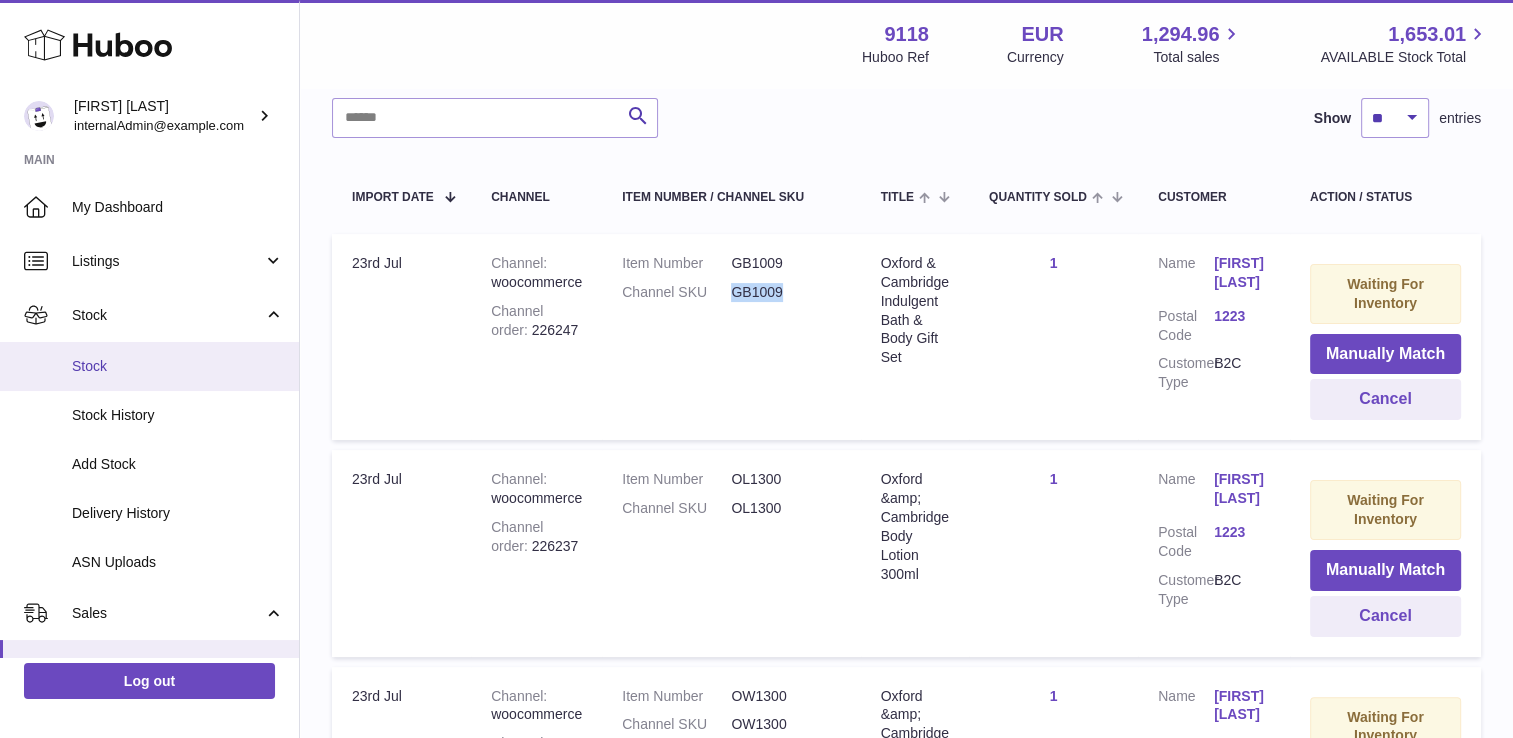 click on "Stock" at bounding box center [178, 366] 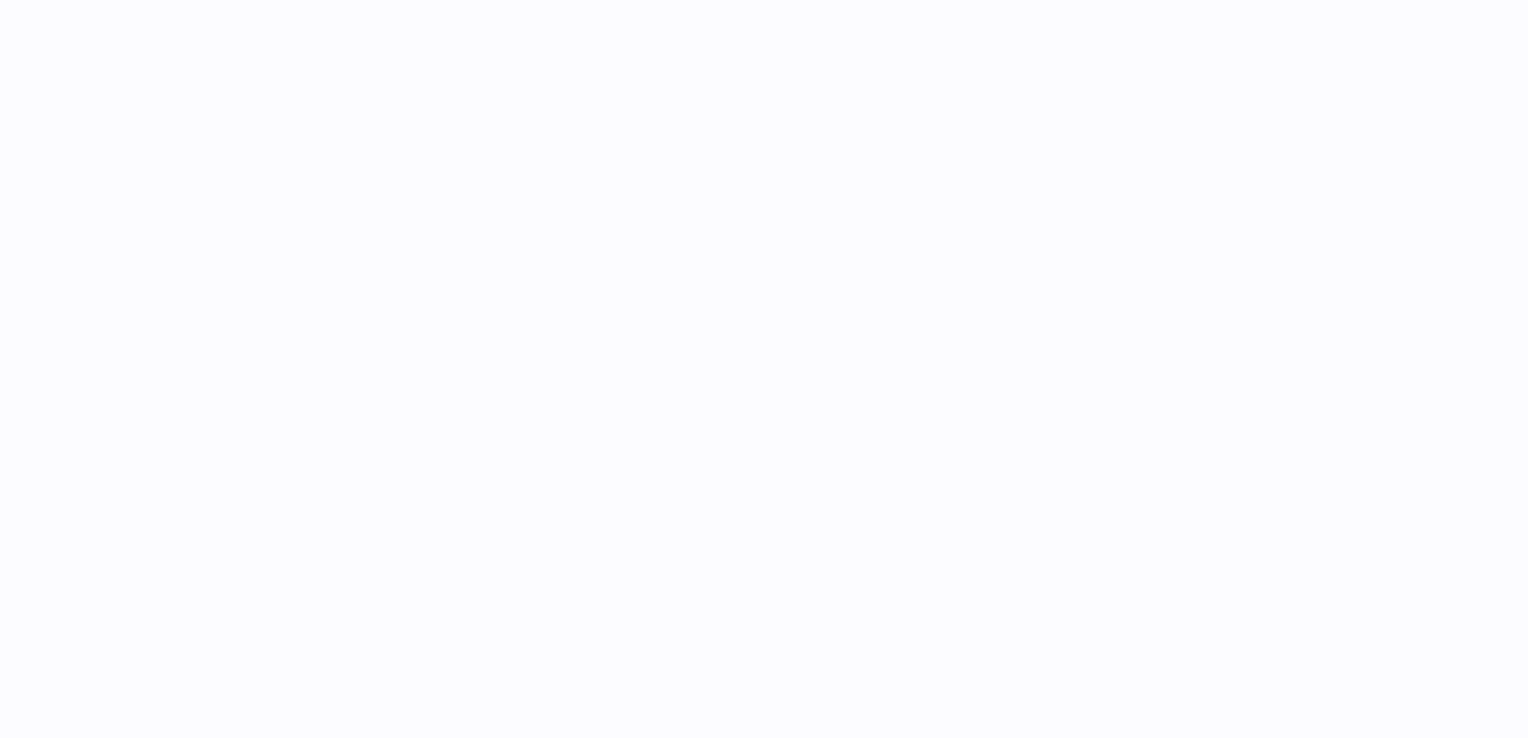 scroll, scrollTop: 0, scrollLeft: 0, axis: both 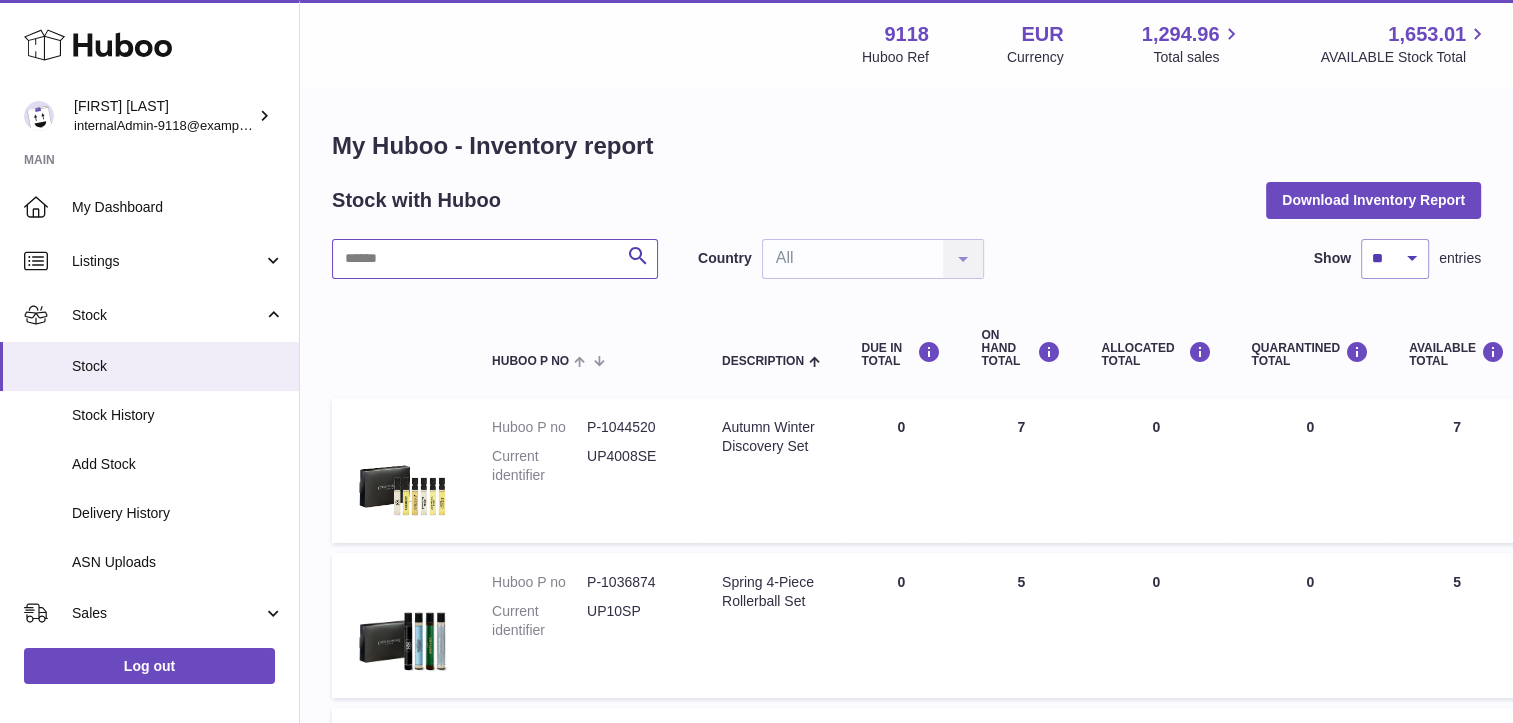 click at bounding box center (495, 259) 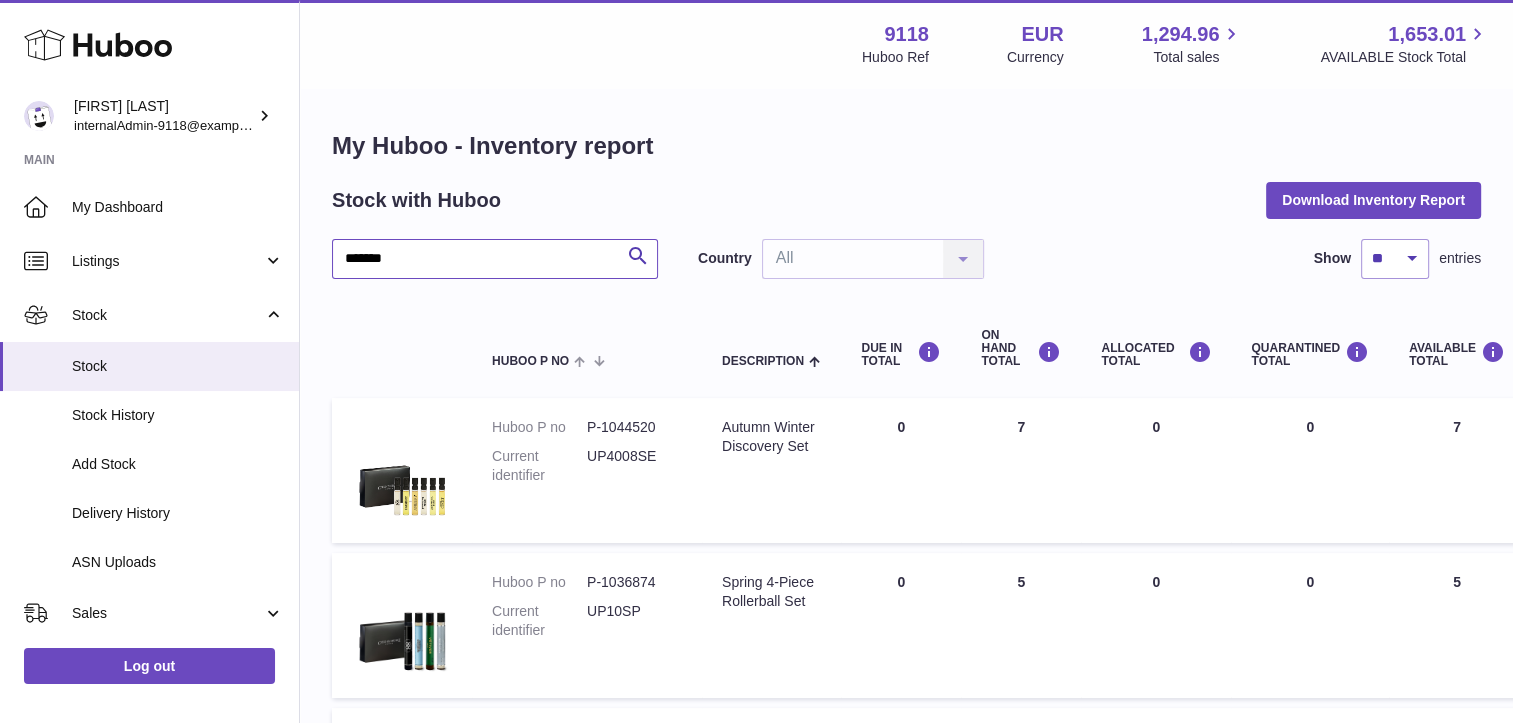 type on "******" 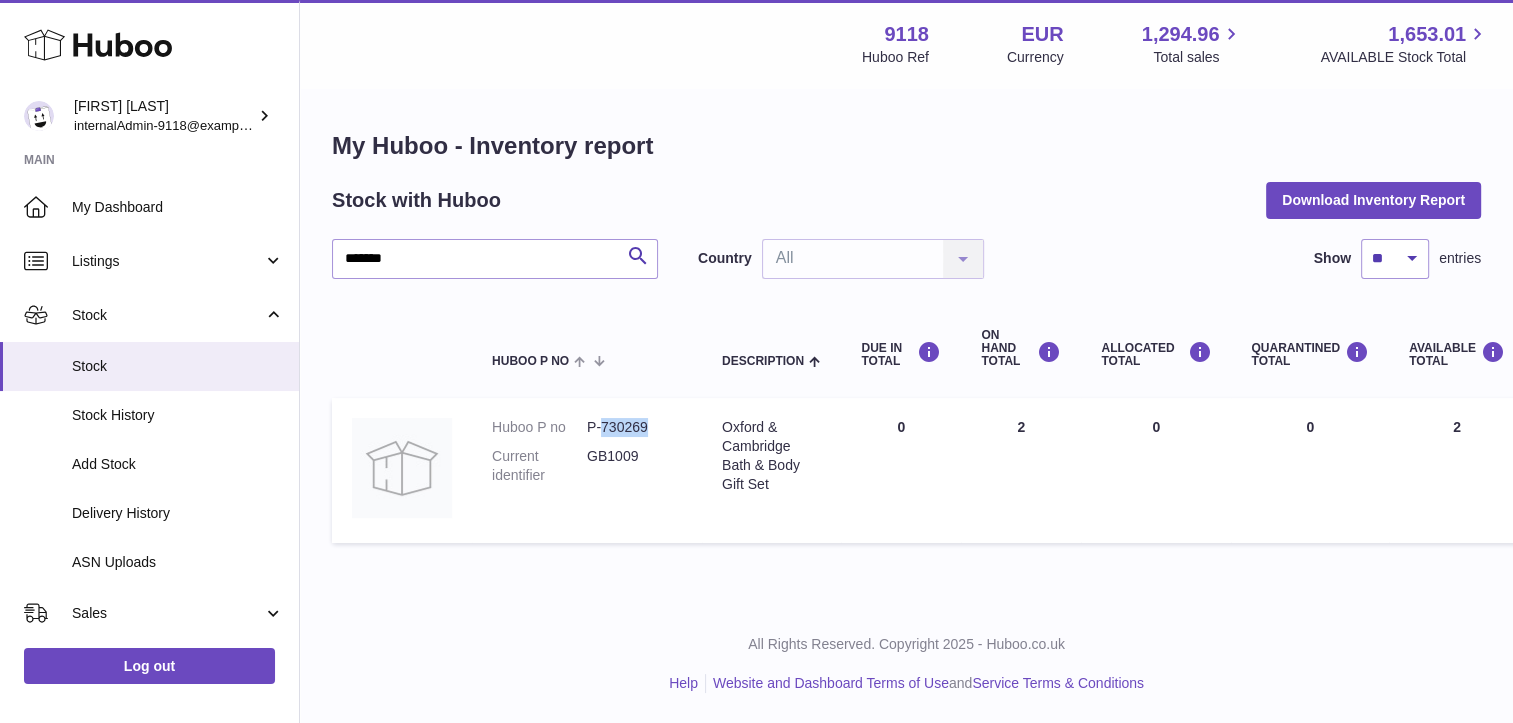 drag, startPoint x: 648, startPoint y: 424, endPoint x: 600, endPoint y: 427, distance: 48.09366 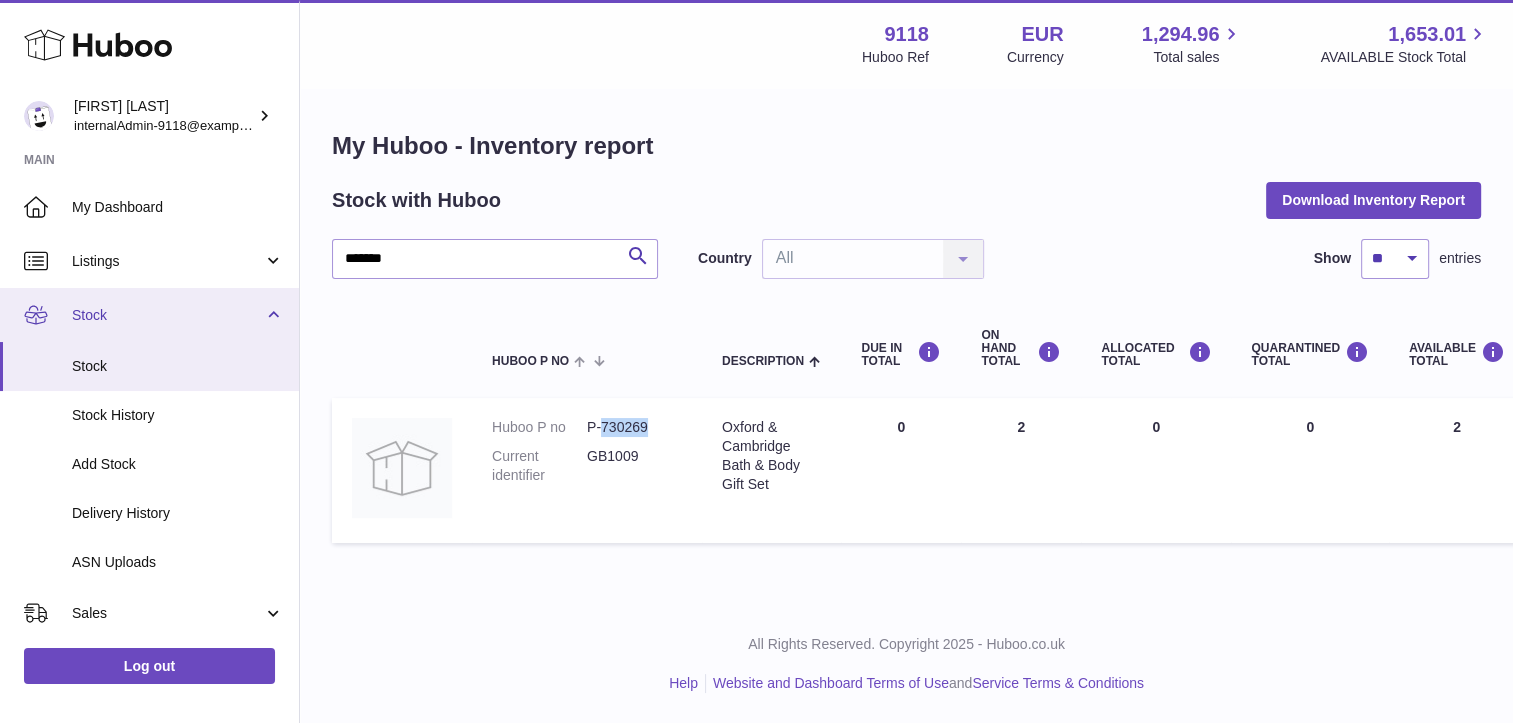 click on "Stock" at bounding box center (167, 315) 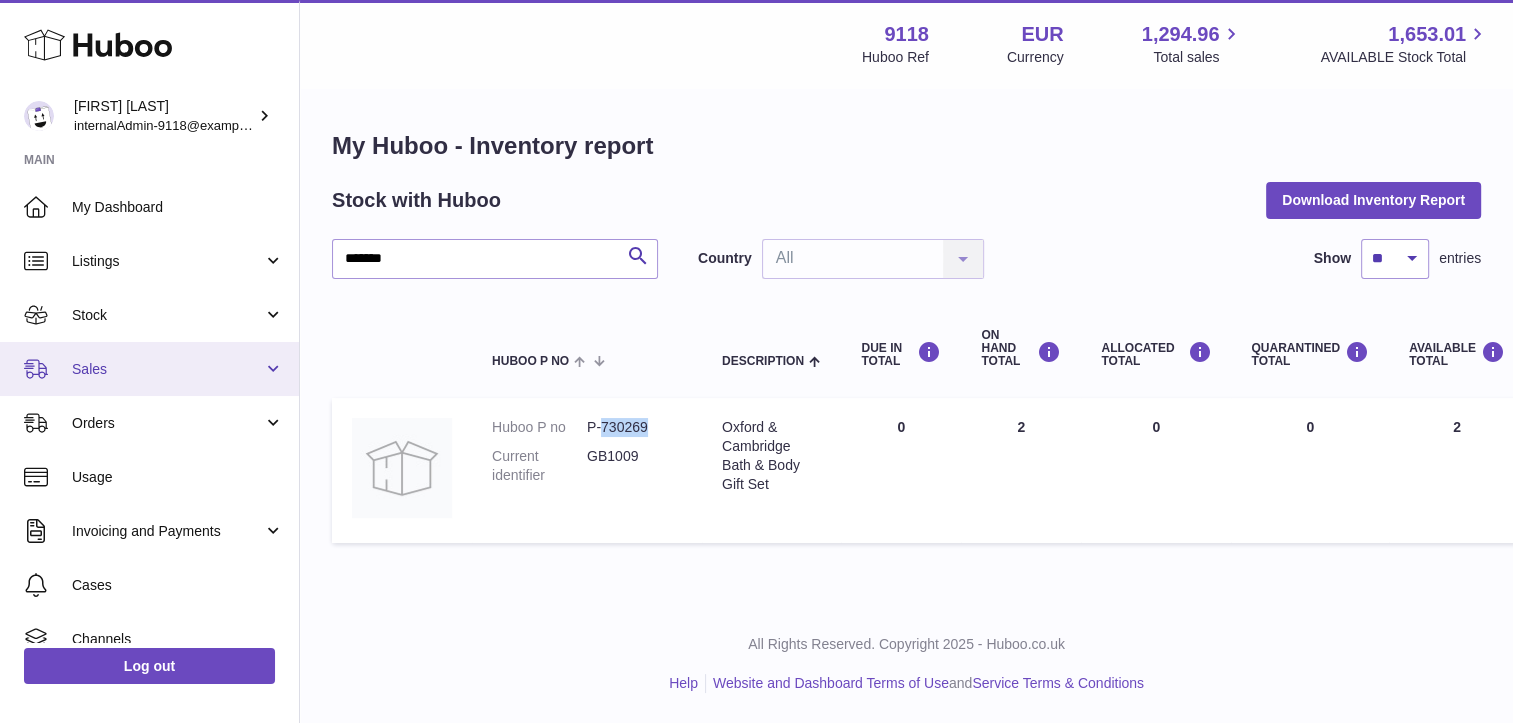 click on "Sales" at bounding box center (149, 369) 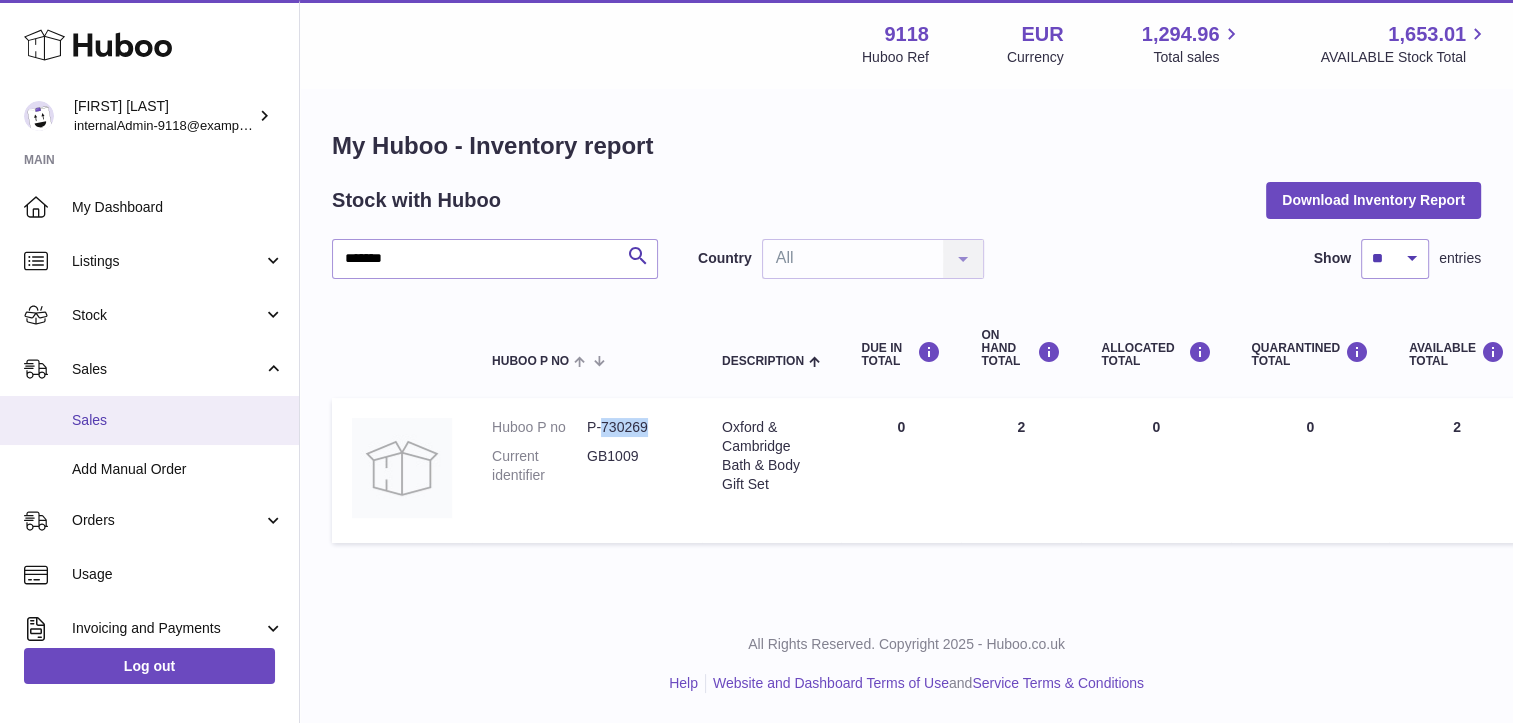 click on "Sales" at bounding box center (178, 420) 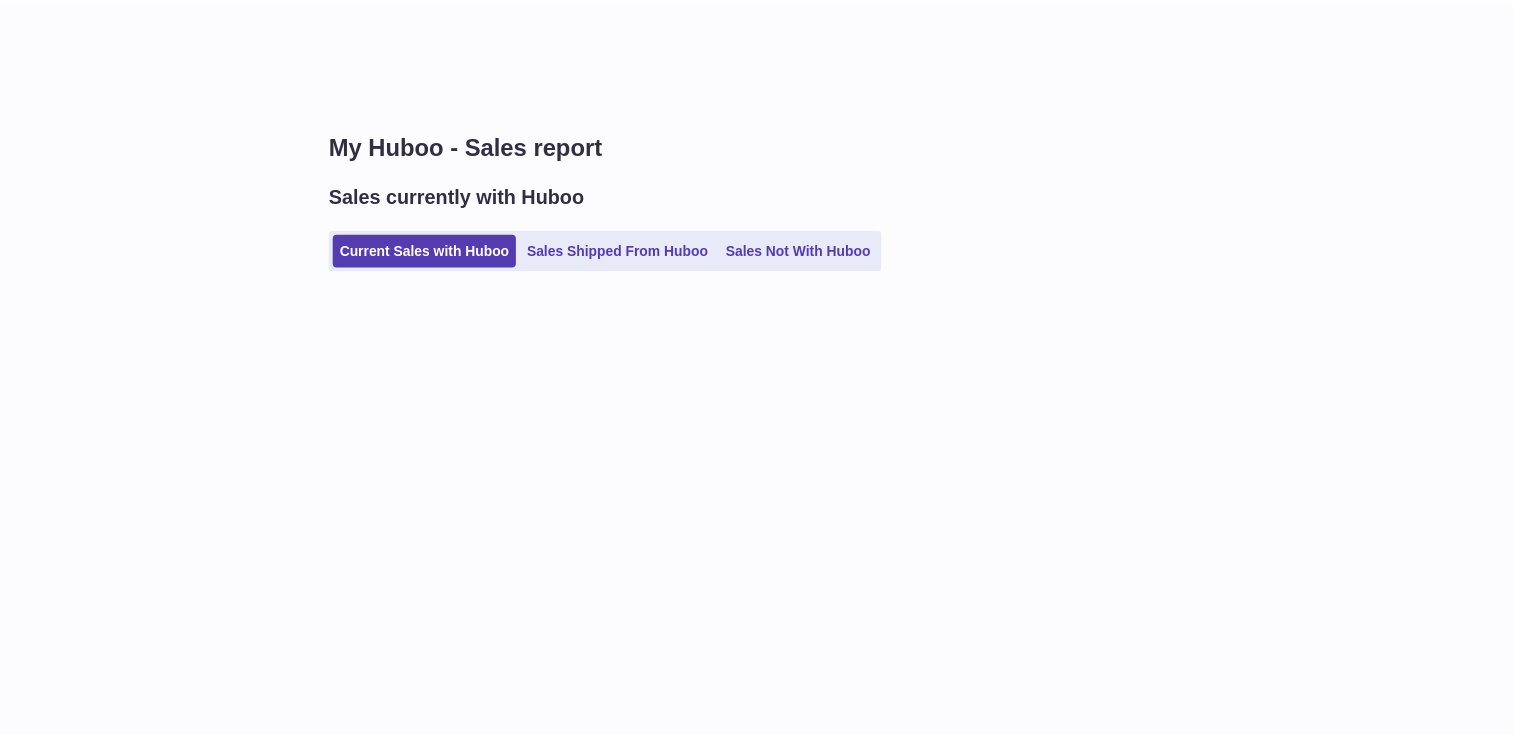 scroll, scrollTop: 0, scrollLeft: 0, axis: both 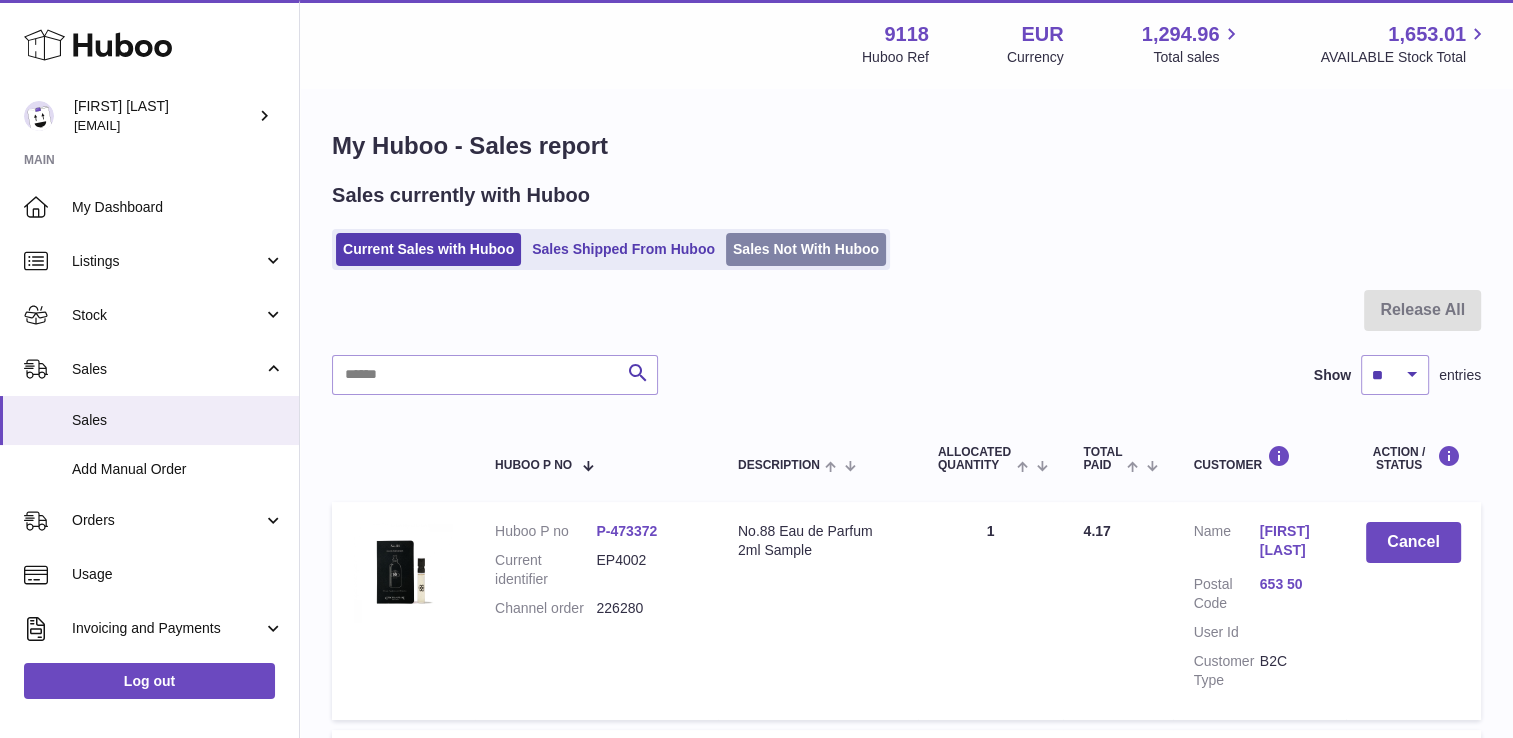 click on "Sales Not With Huboo" at bounding box center [806, 249] 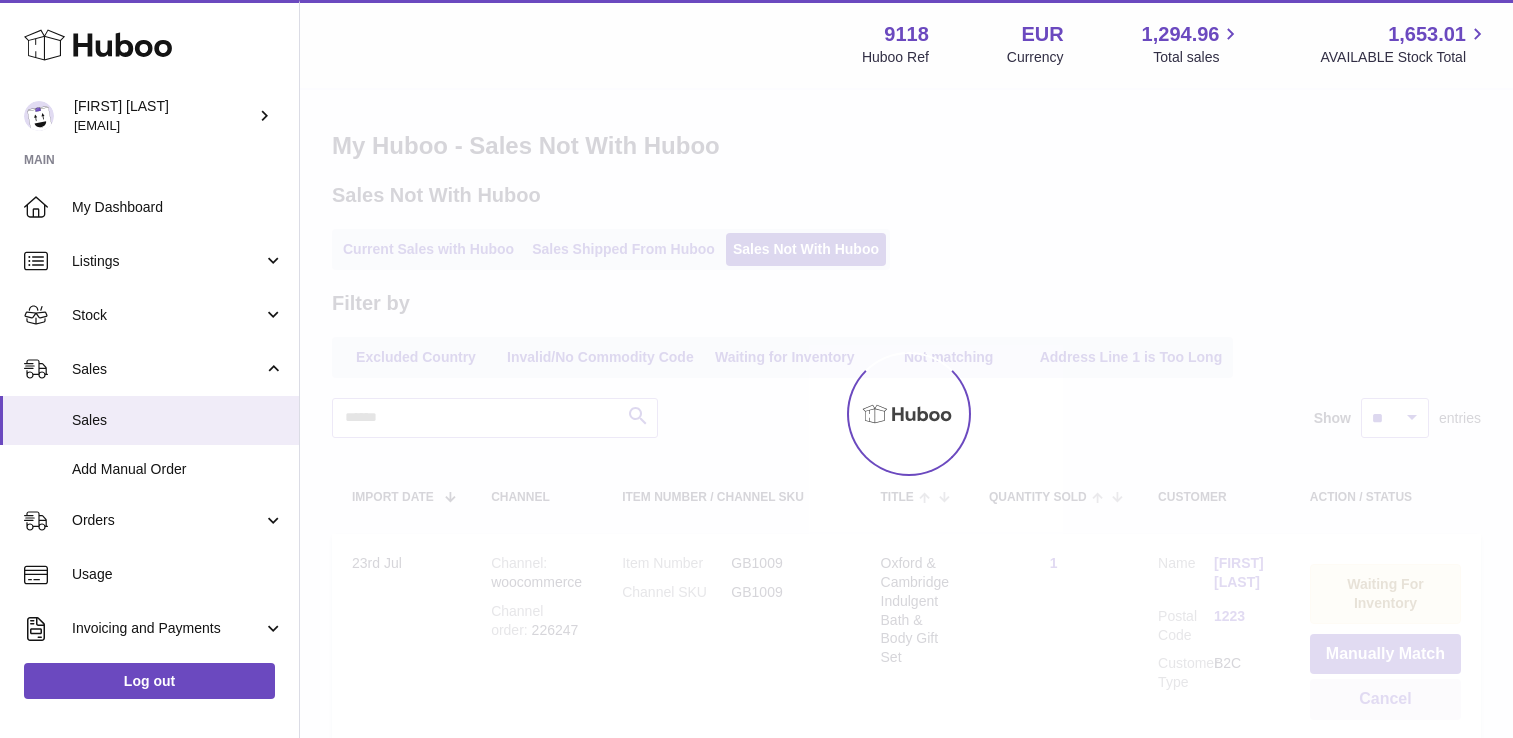 scroll, scrollTop: 0, scrollLeft: 0, axis: both 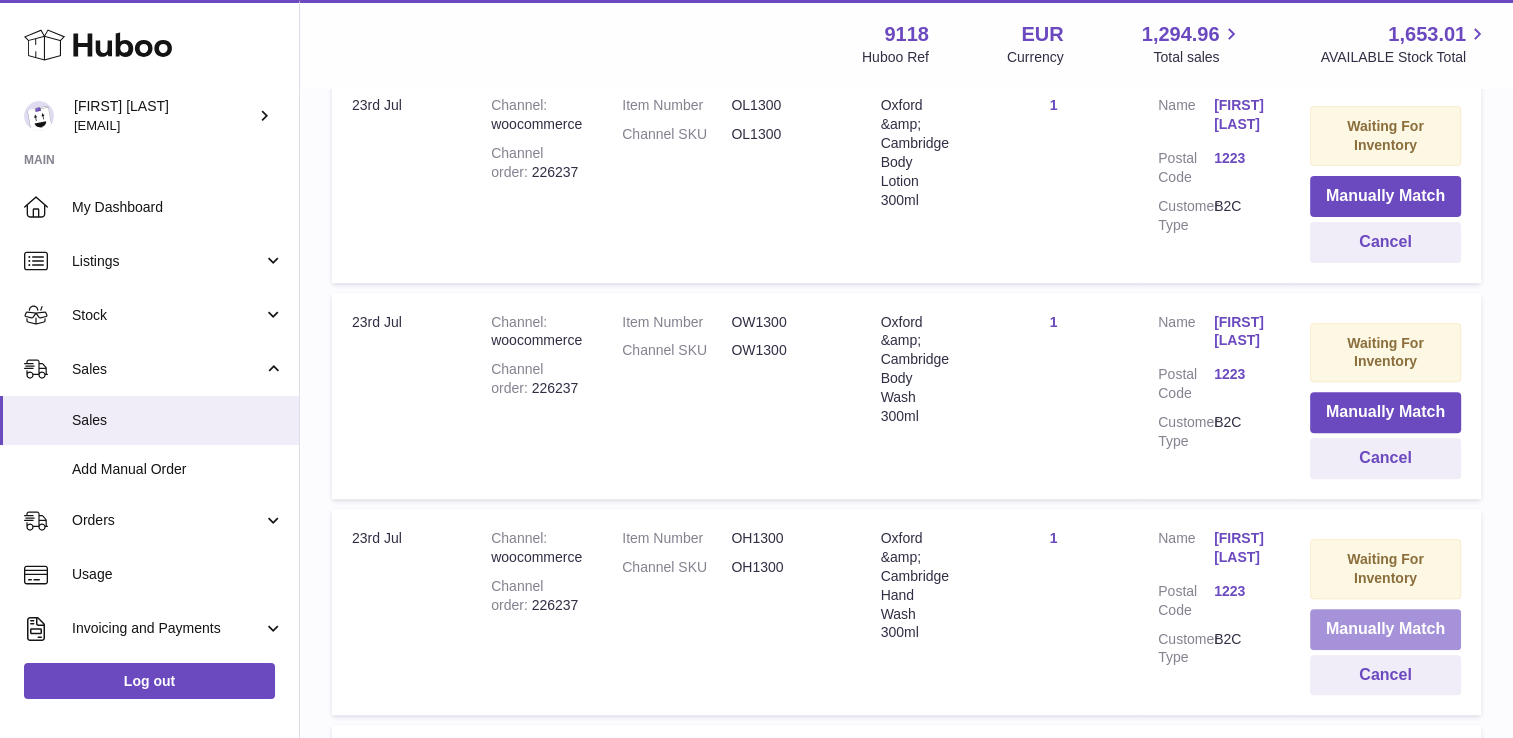 click on "Manually Match" at bounding box center [1385, 629] 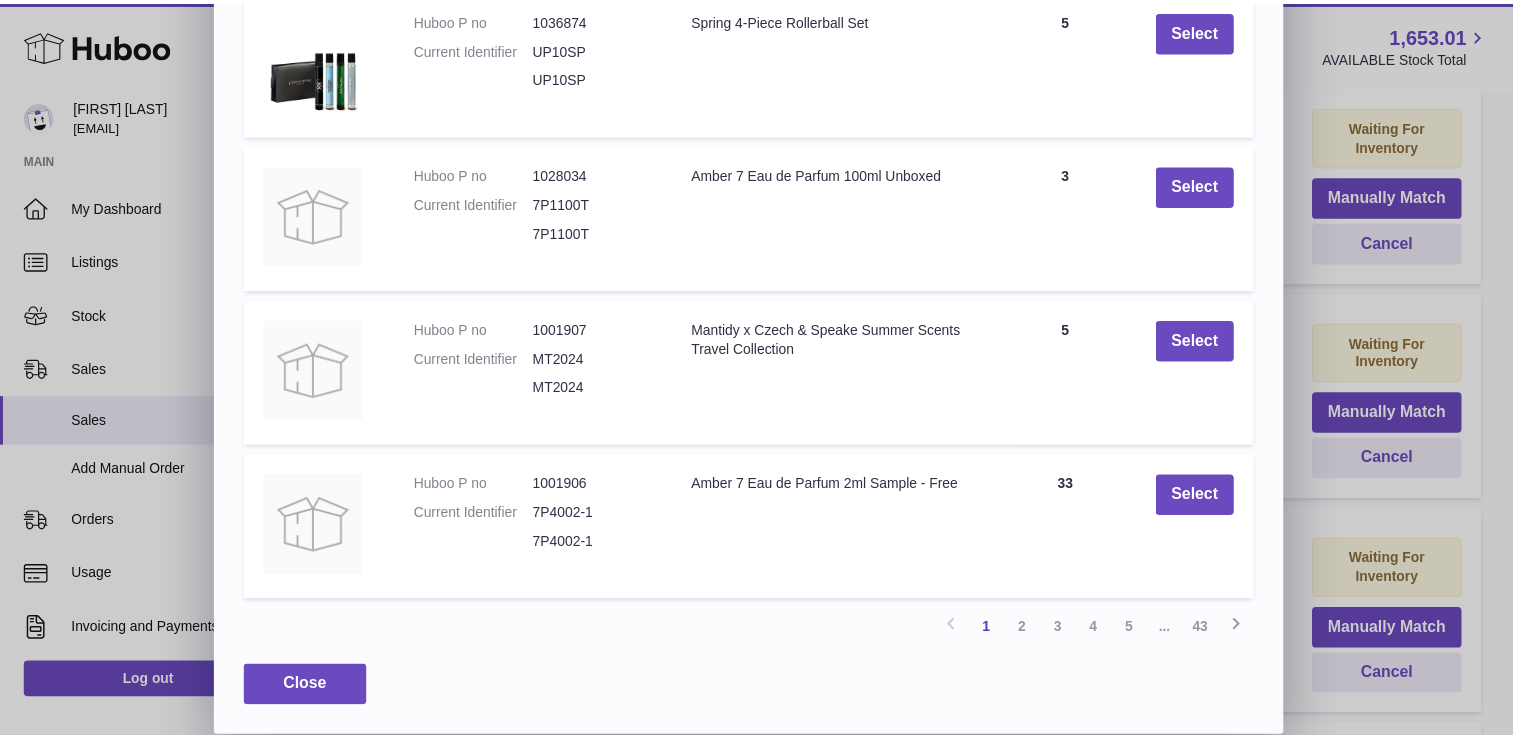 scroll, scrollTop: 0, scrollLeft: 0, axis: both 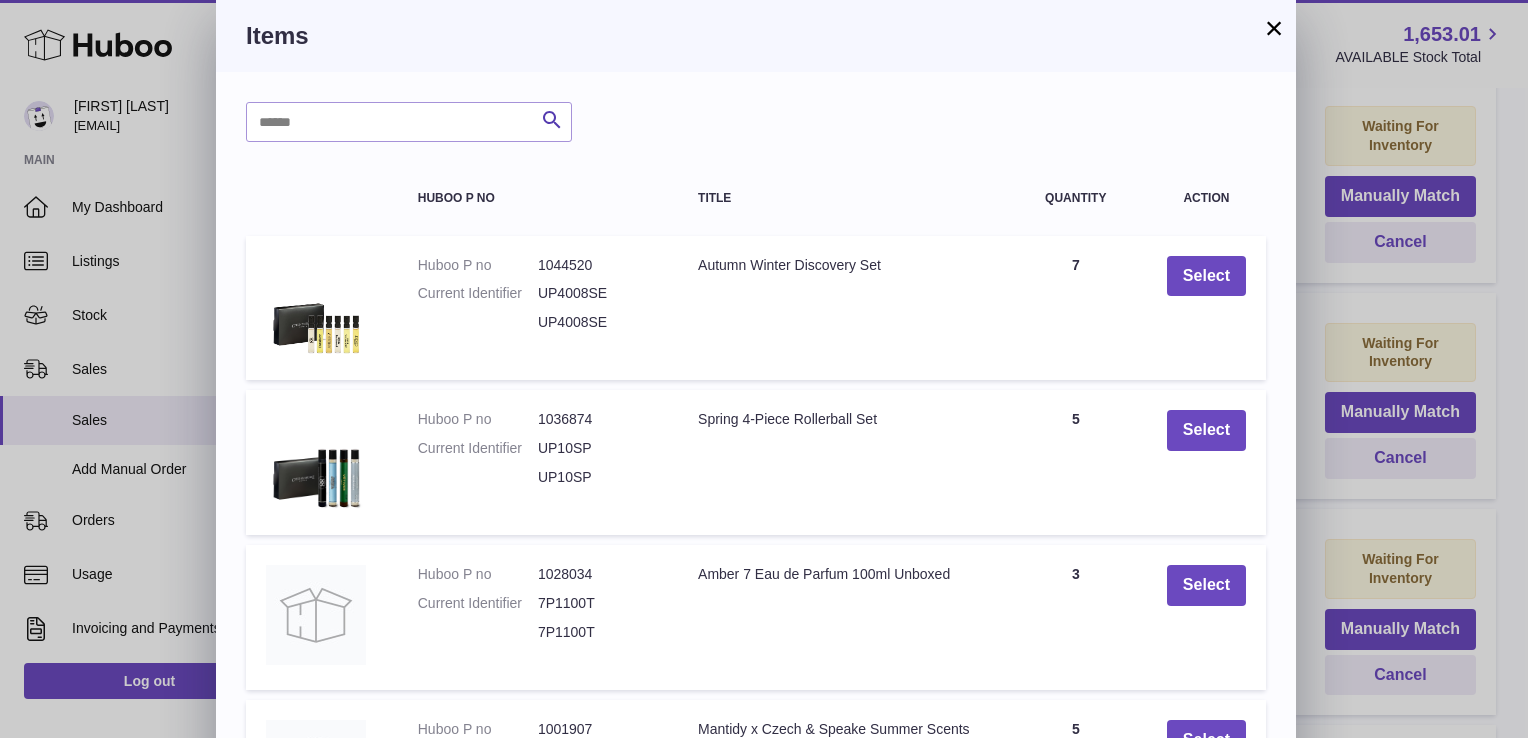 click on "×" at bounding box center [1274, 28] 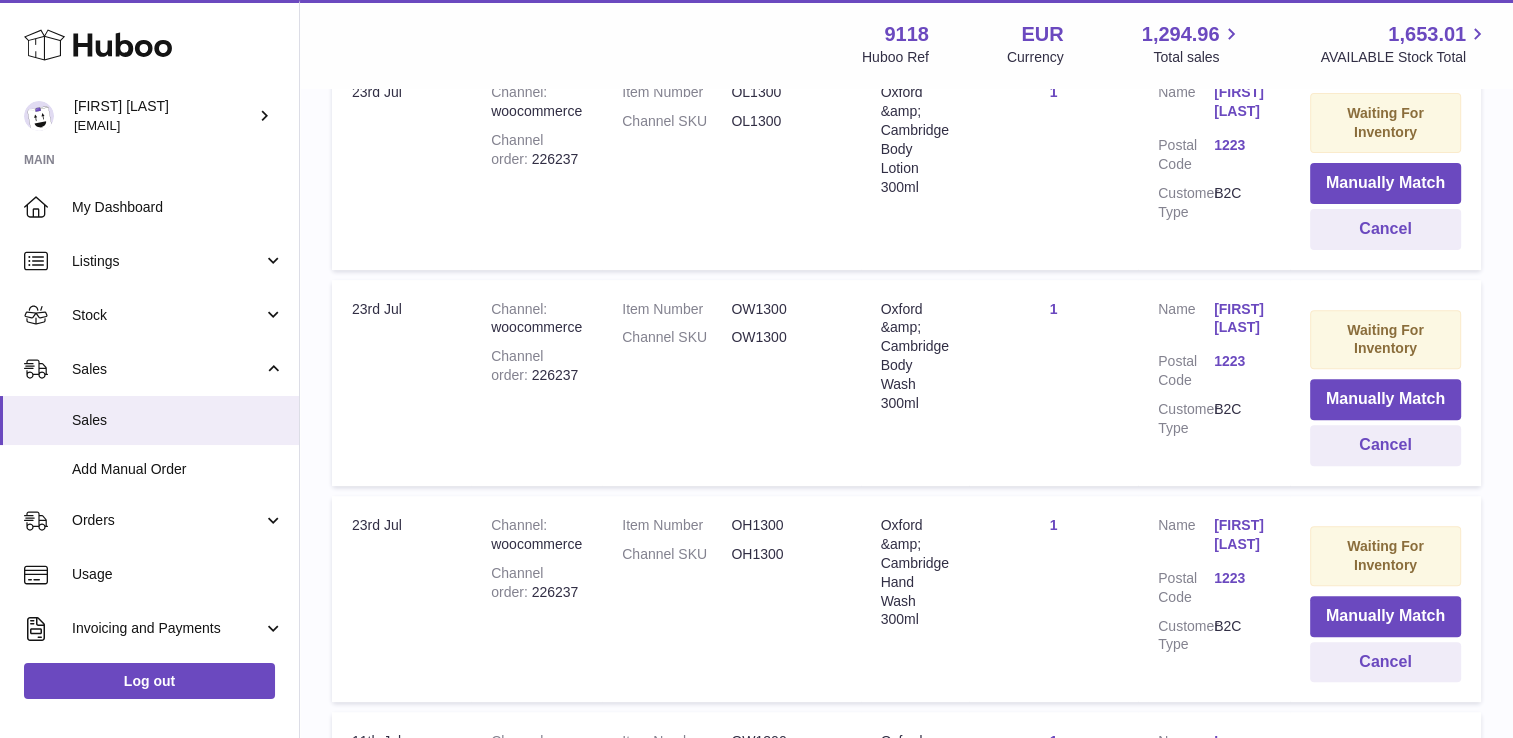 scroll, scrollTop: 674, scrollLeft: 0, axis: vertical 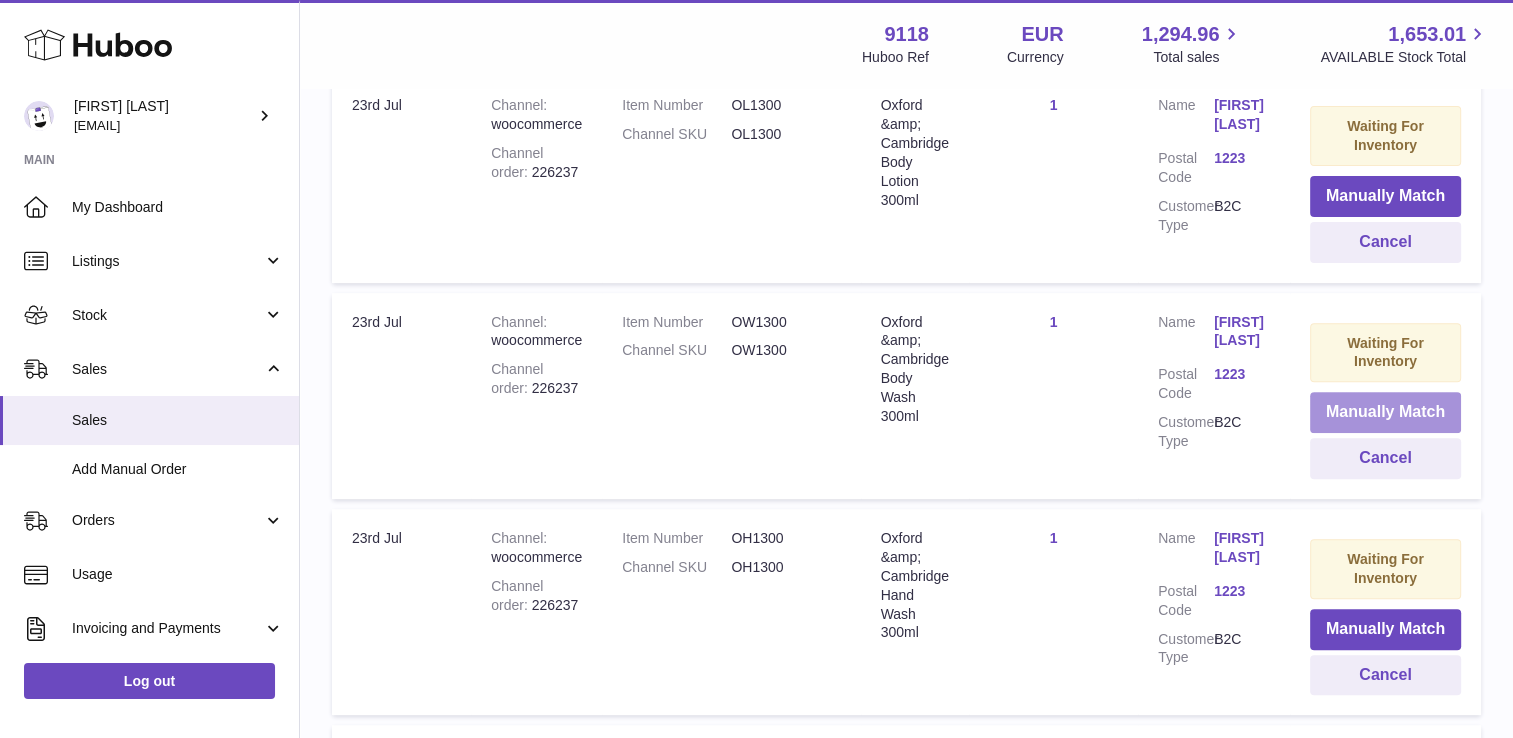drag, startPoint x: 1380, startPoint y: 407, endPoint x: 958, endPoint y: 281, distance: 440.4089 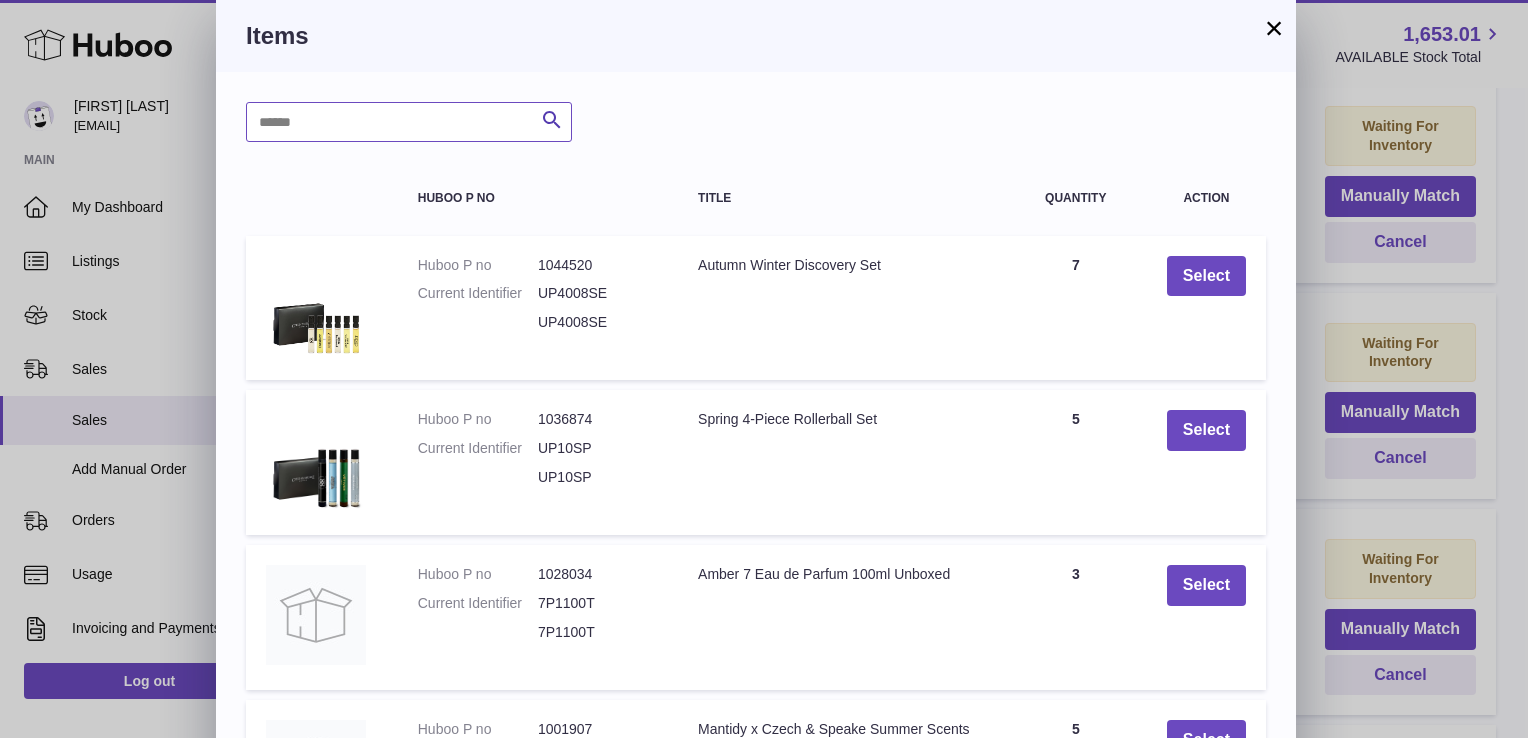 click at bounding box center [409, 122] 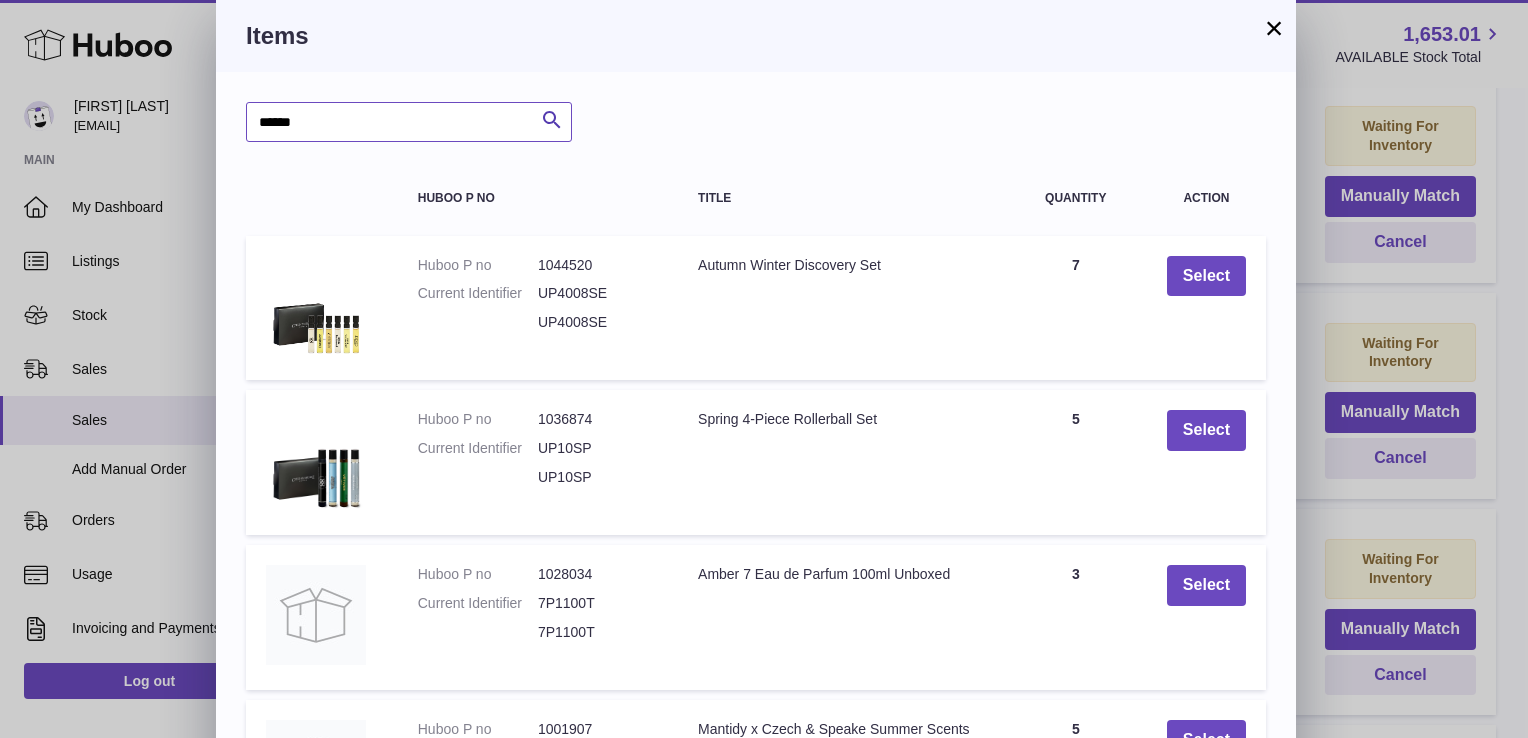 type on "******" 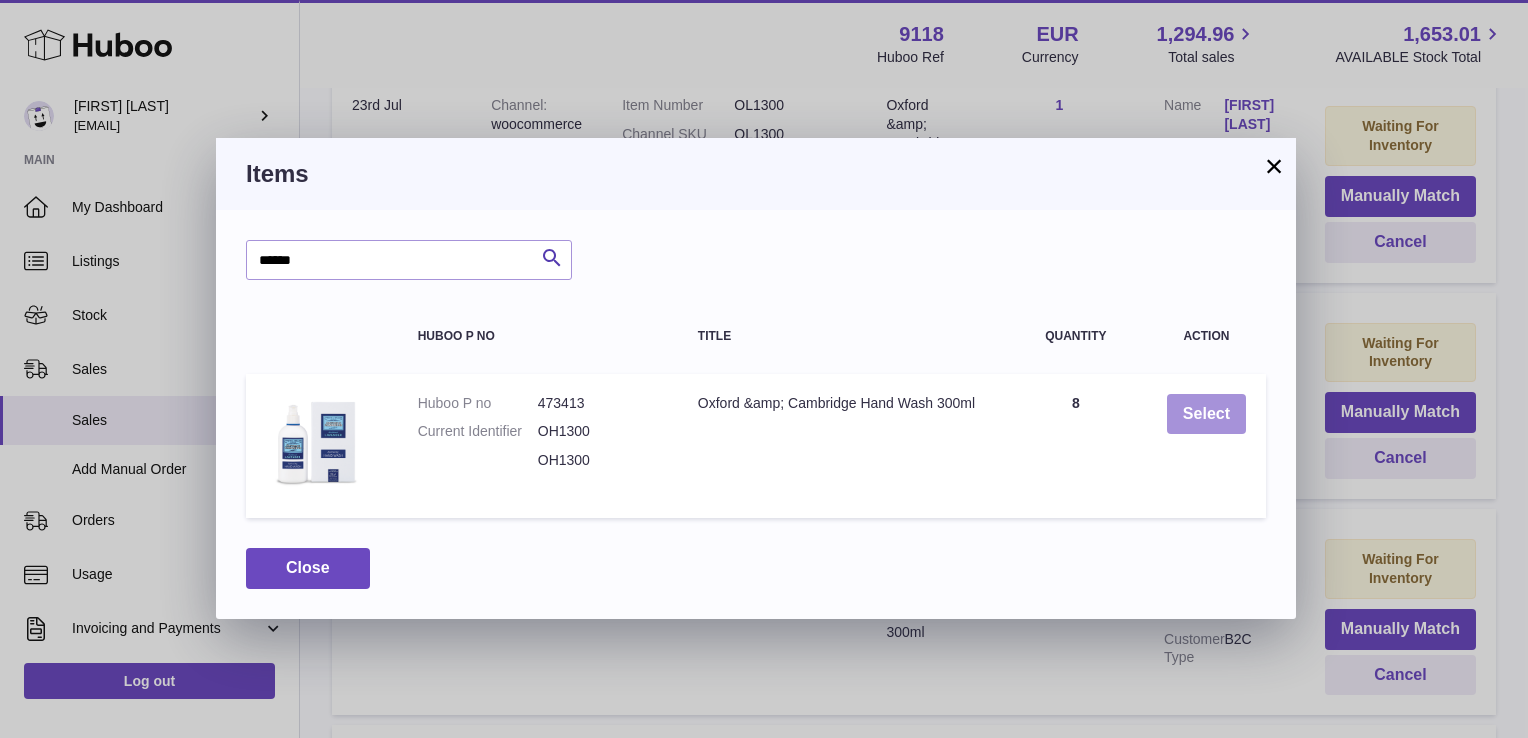 click on "Select" at bounding box center [1206, 414] 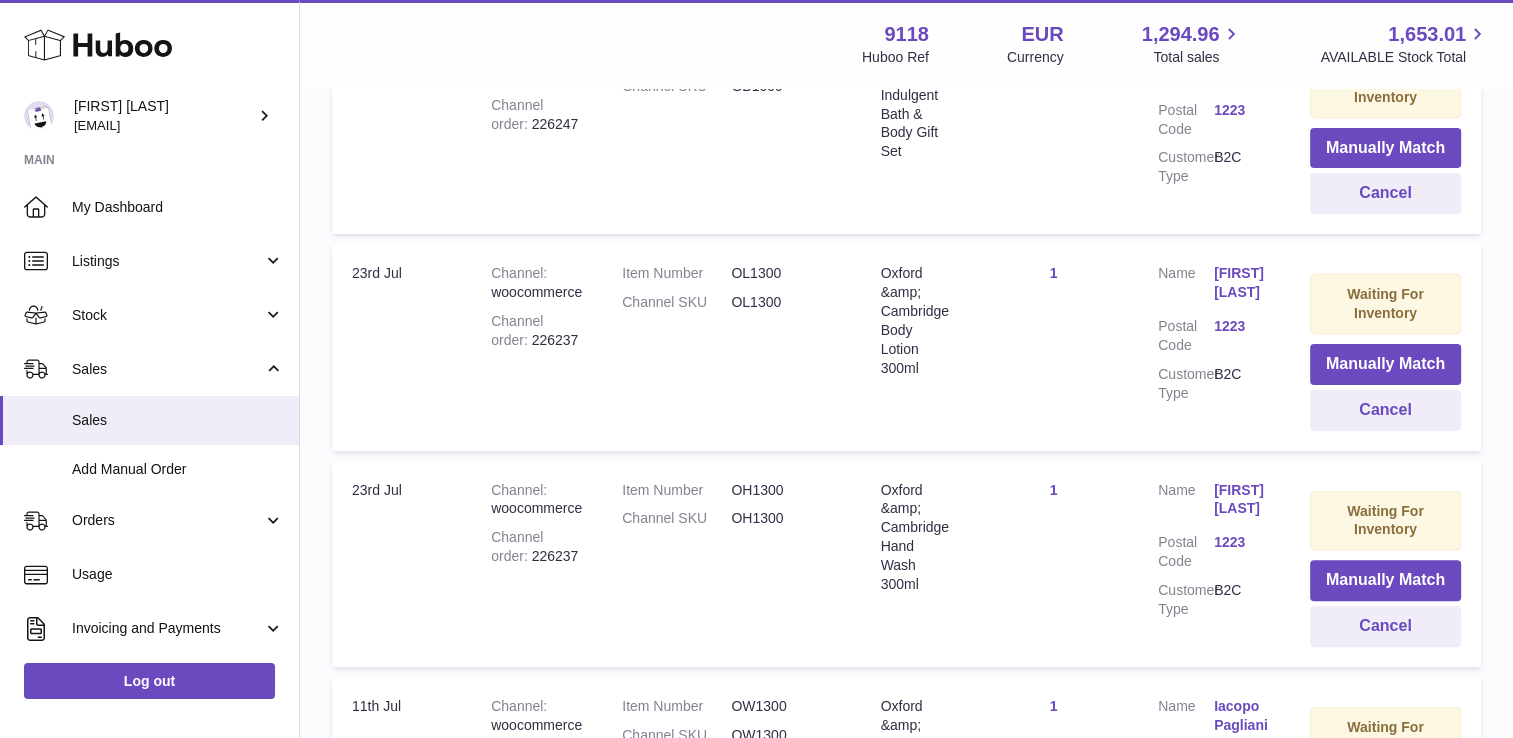 scroll, scrollTop: 459, scrollLeft: 0, axis: vertical 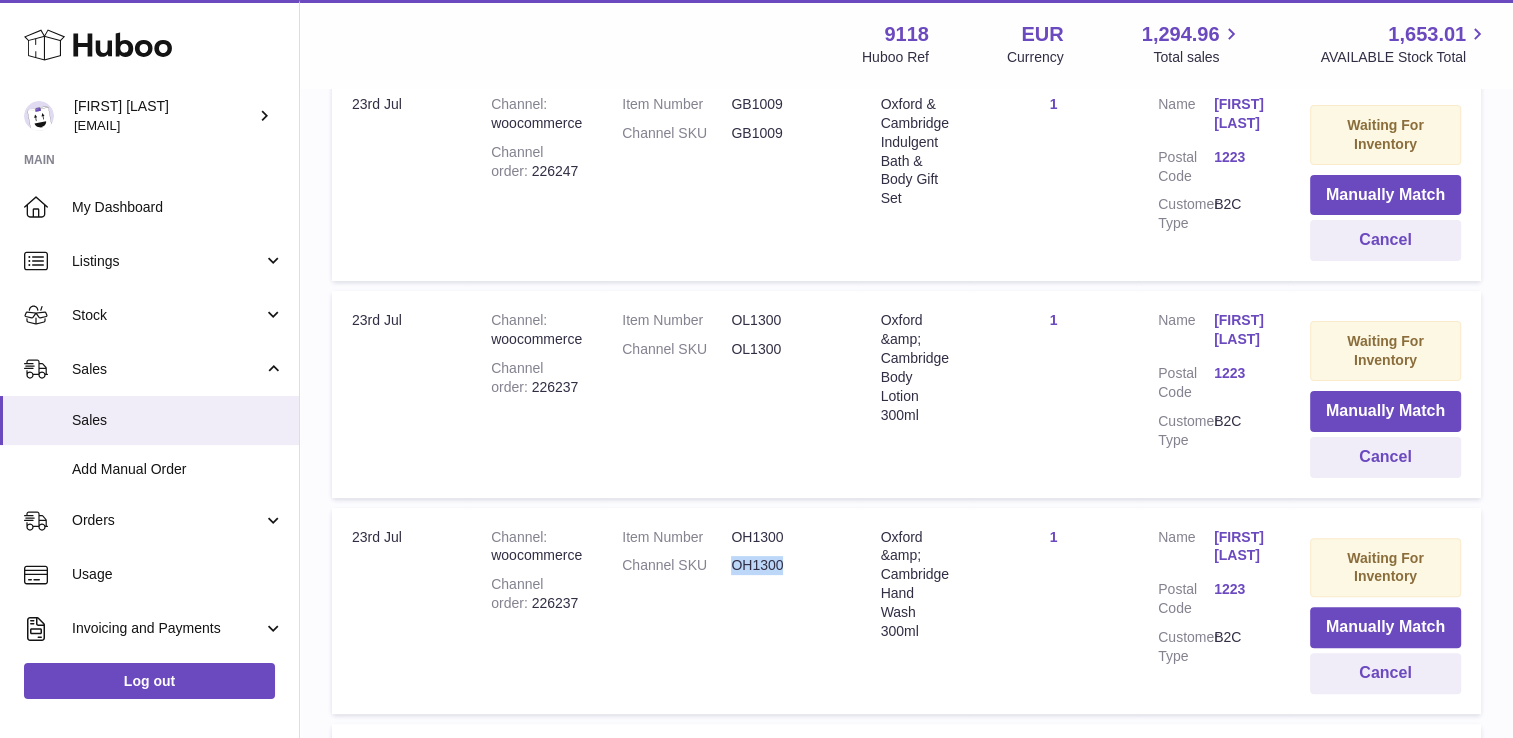 drag, startPoint x: 791, startPoint y: 560, endPoint x: 736, endPoint y: 563, distance: 55.081757 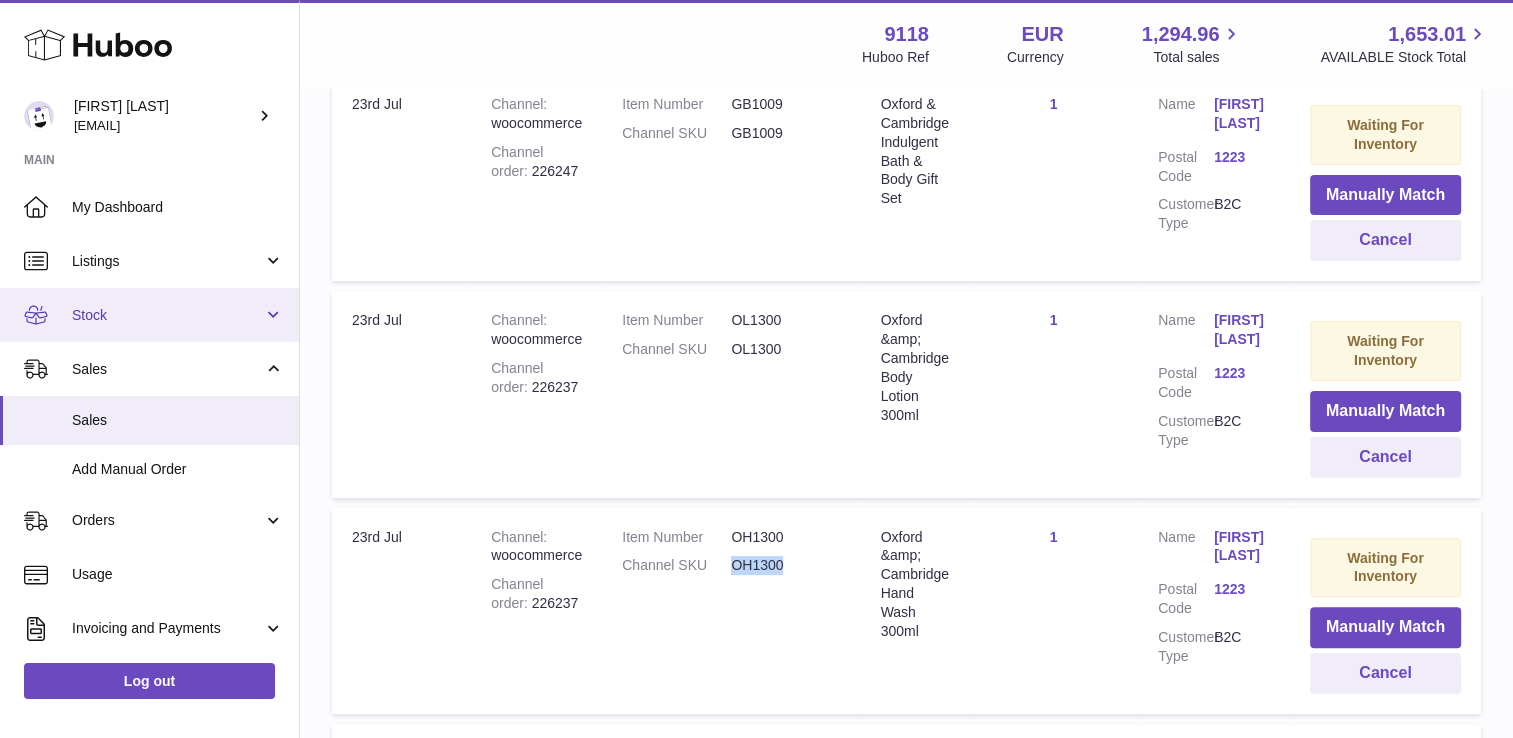 click on "Stock" at bounding box center [167, 315] 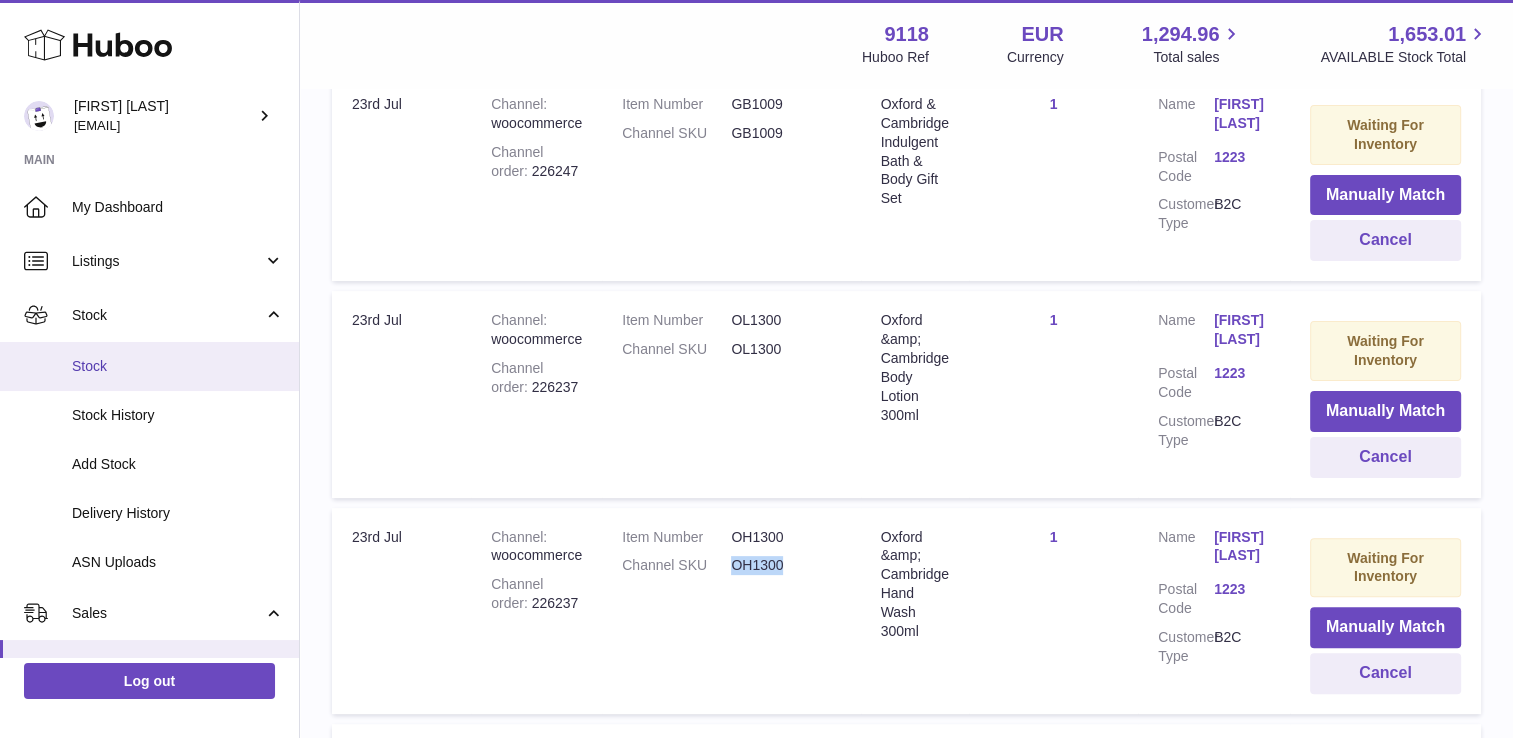 click on "Stock" at bounding box center (178, 366) 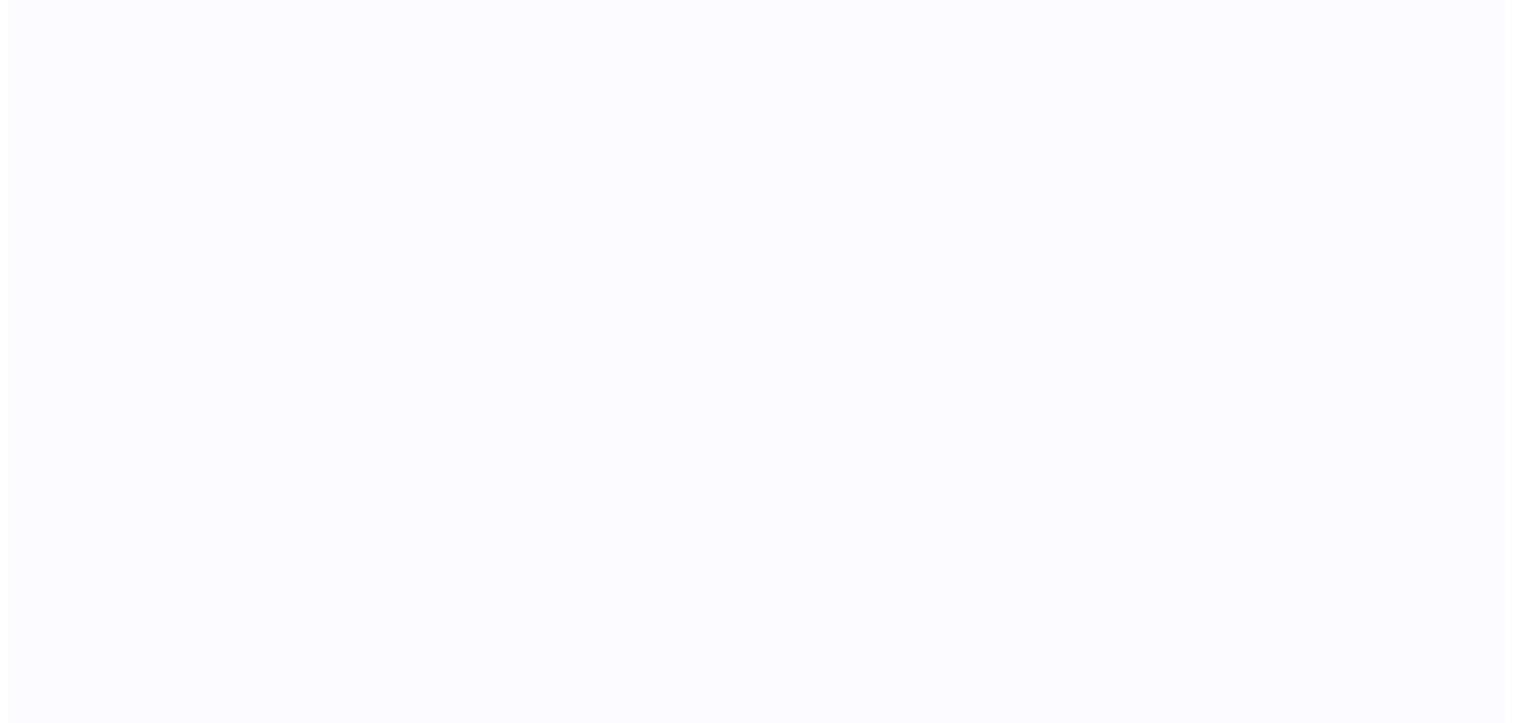 scroll, scrollTop: 0, scrollLeft: 0, axis: both 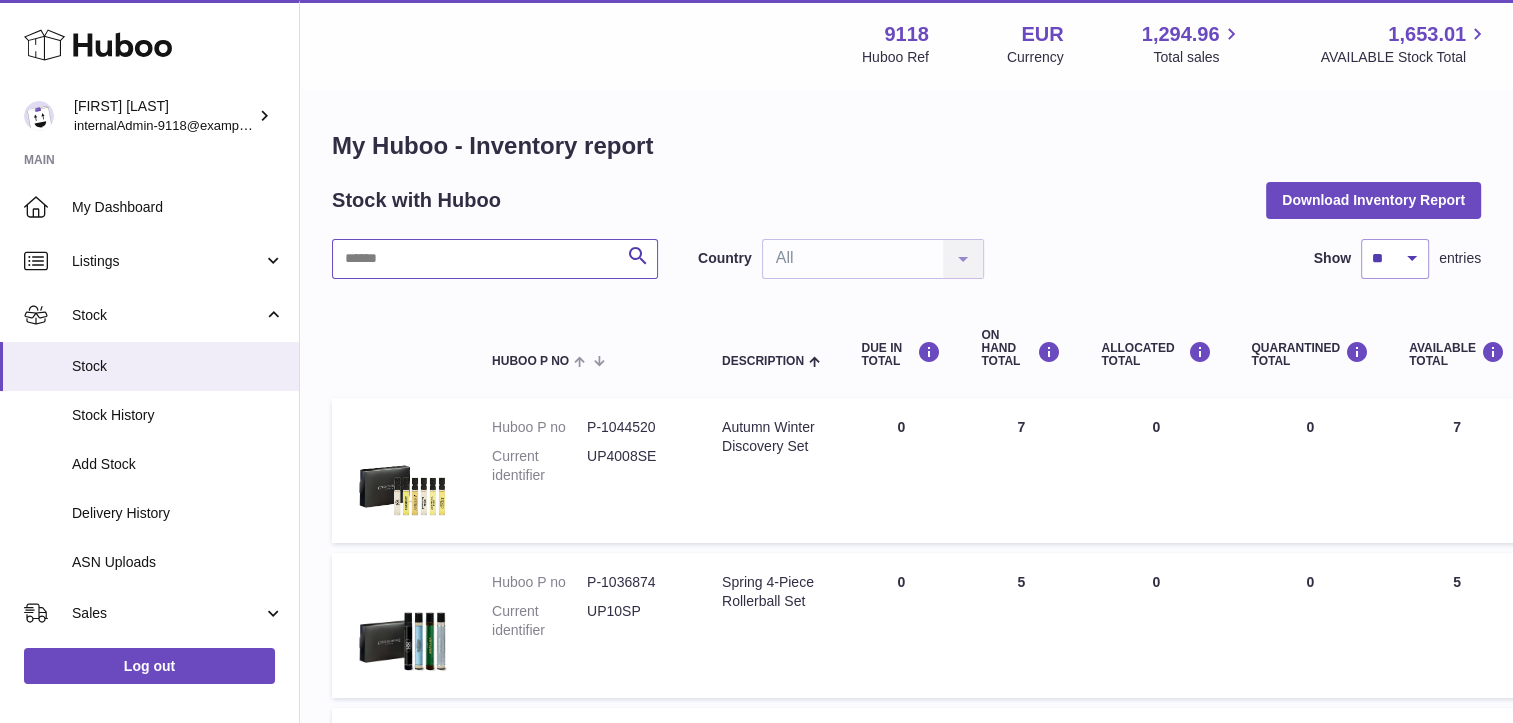paste on "******" 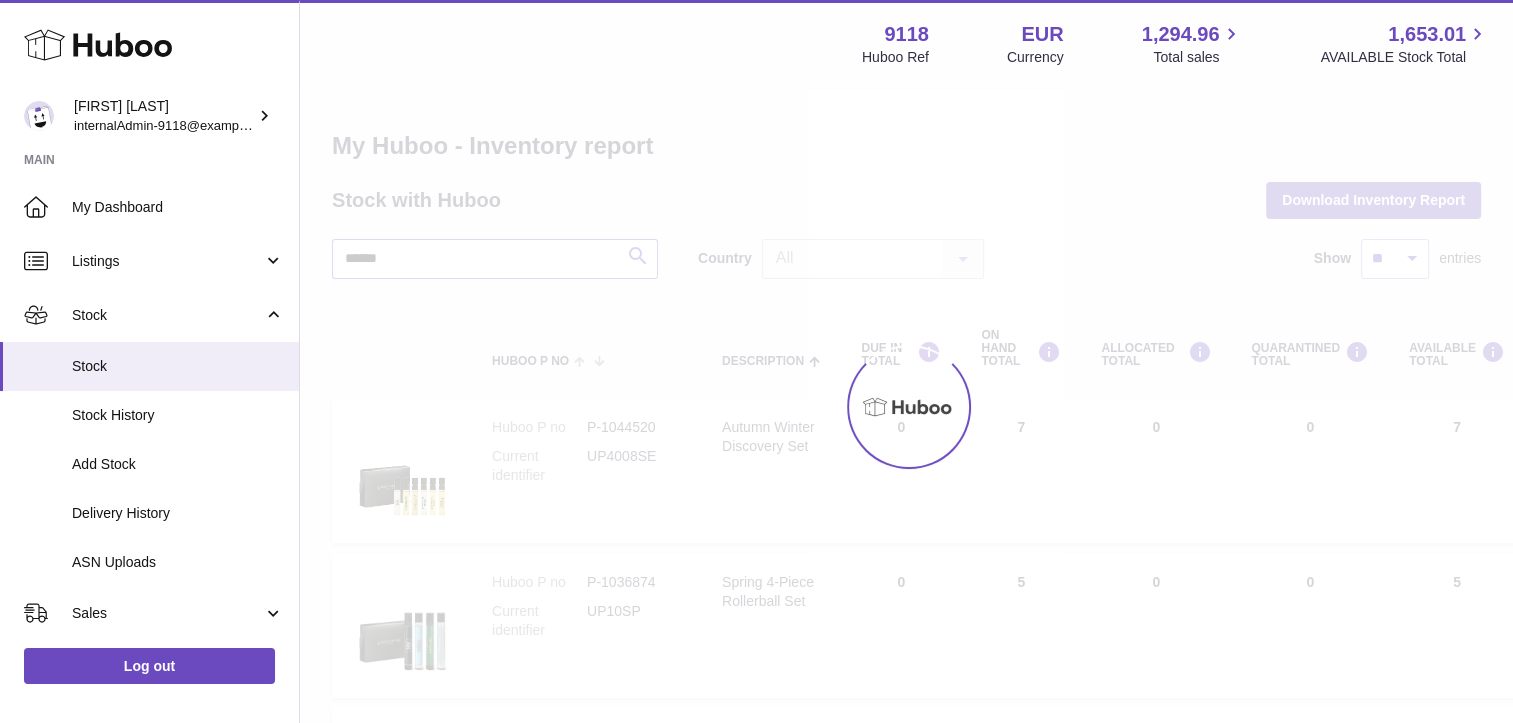 type on "******" 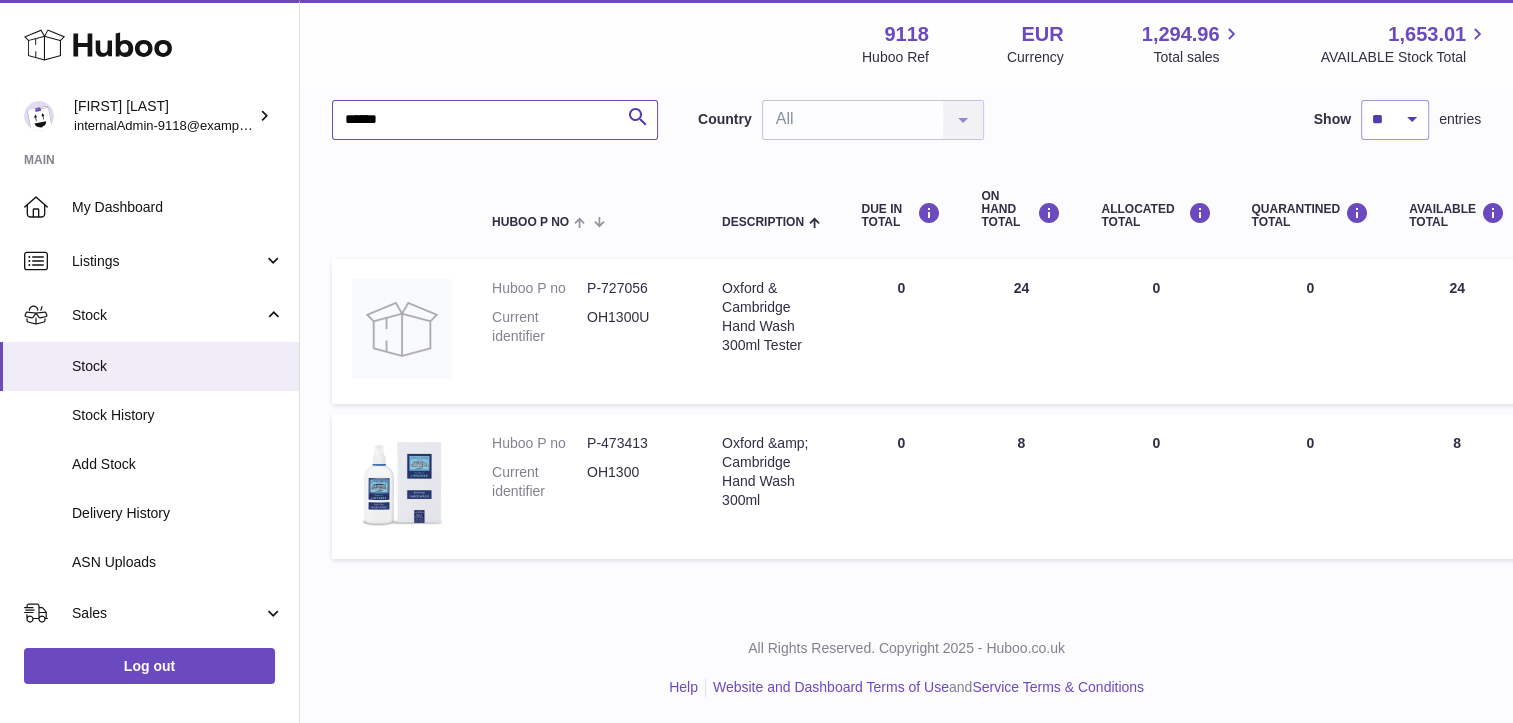 scroll, scrollTop: 141, scrollLeft: 0, axis: vertical 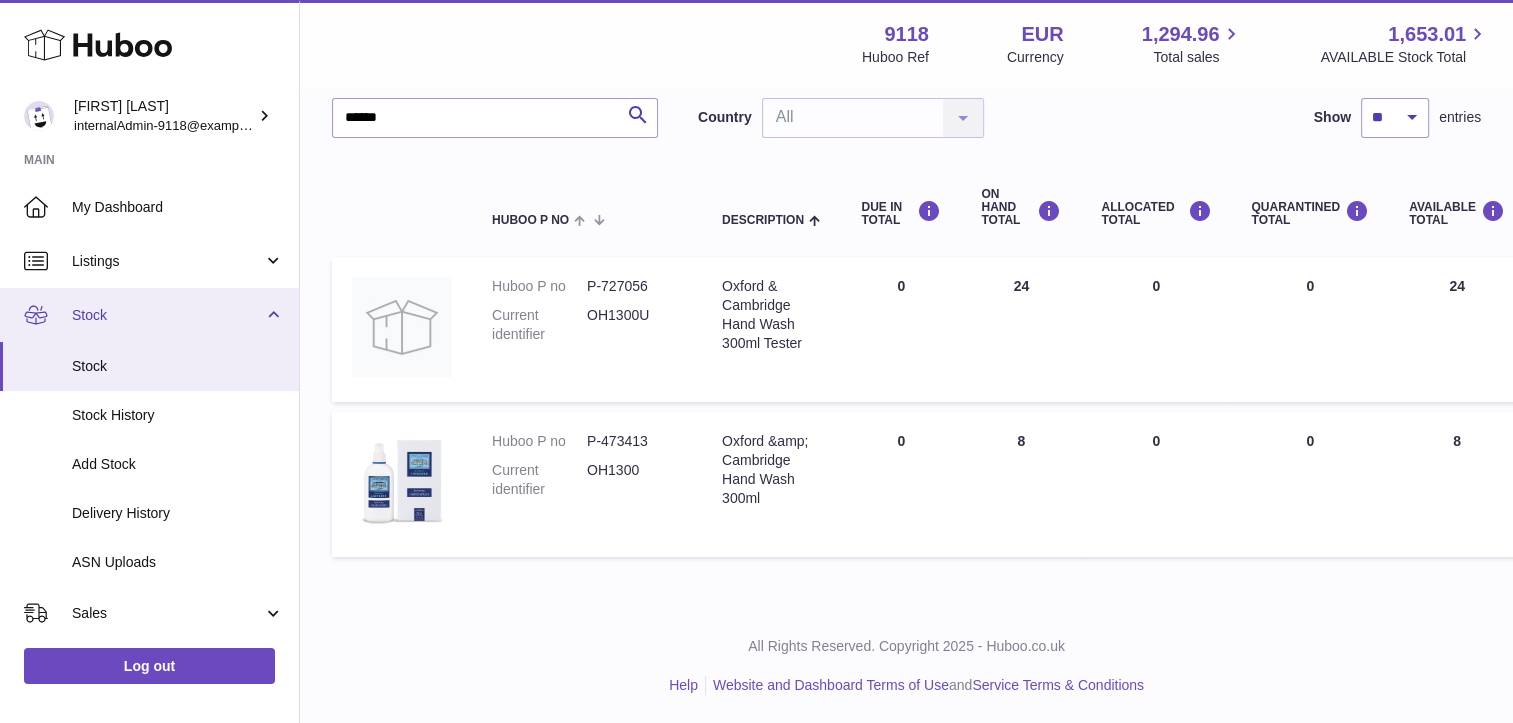 click on "Stock" at bounding box center (167, 315) 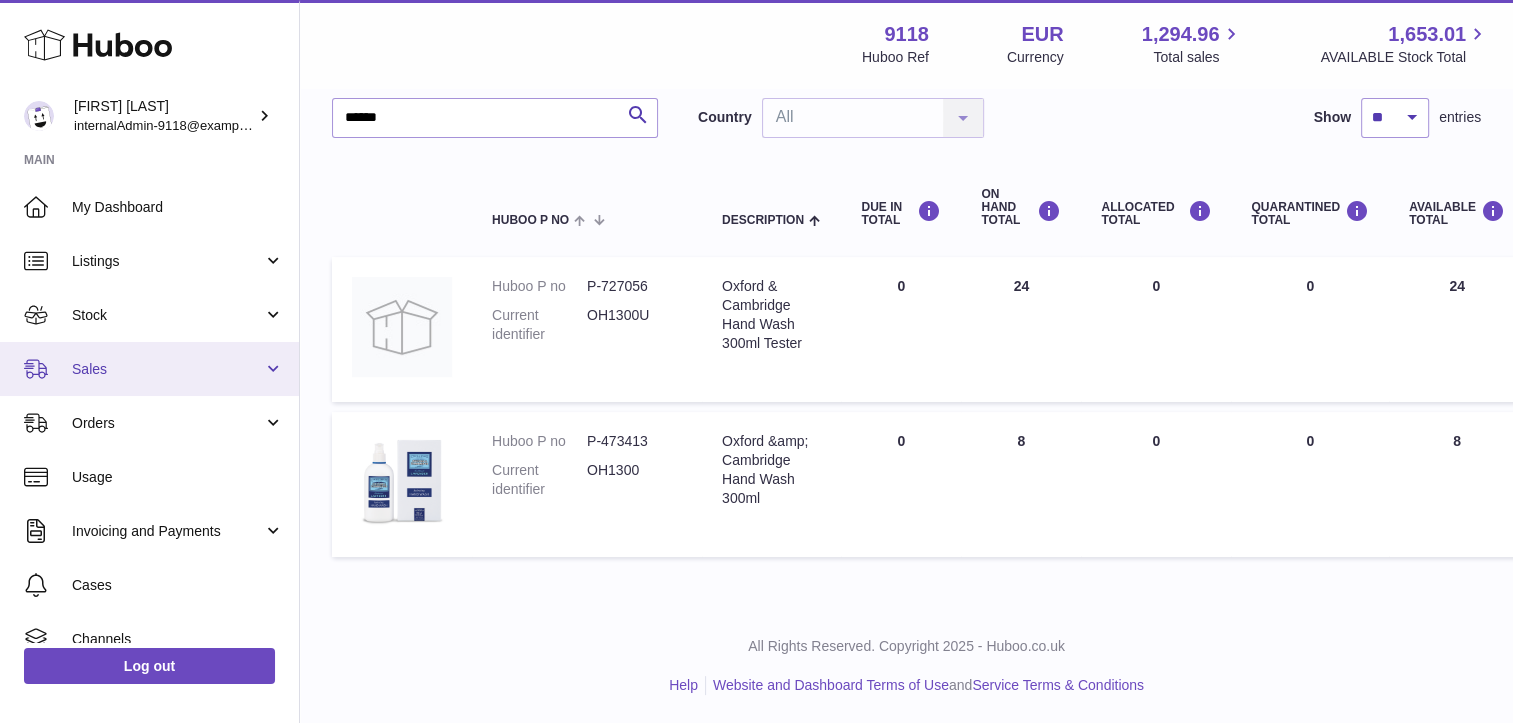 click on "Sales" at bounding box center (149, 369) 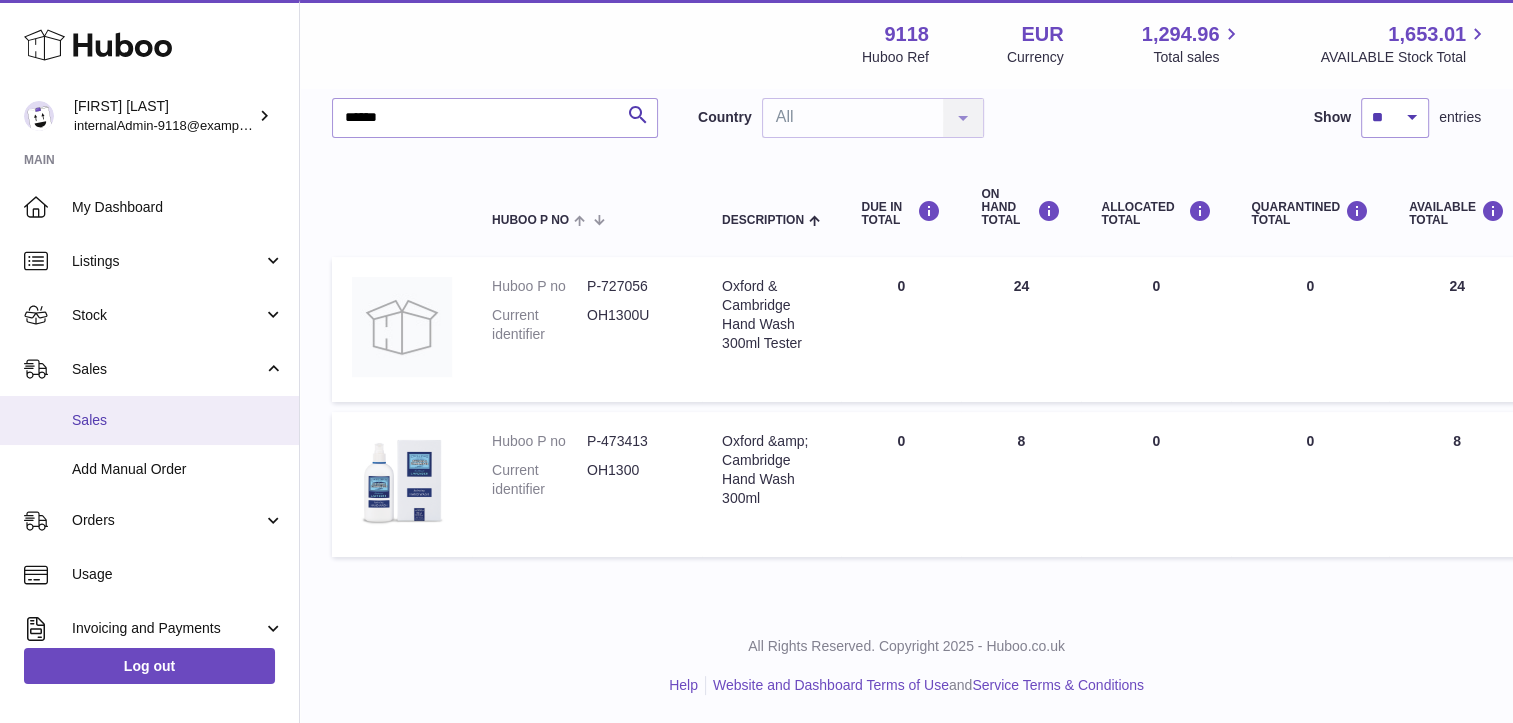 click on "Sales" at bounding box center (178, 420) 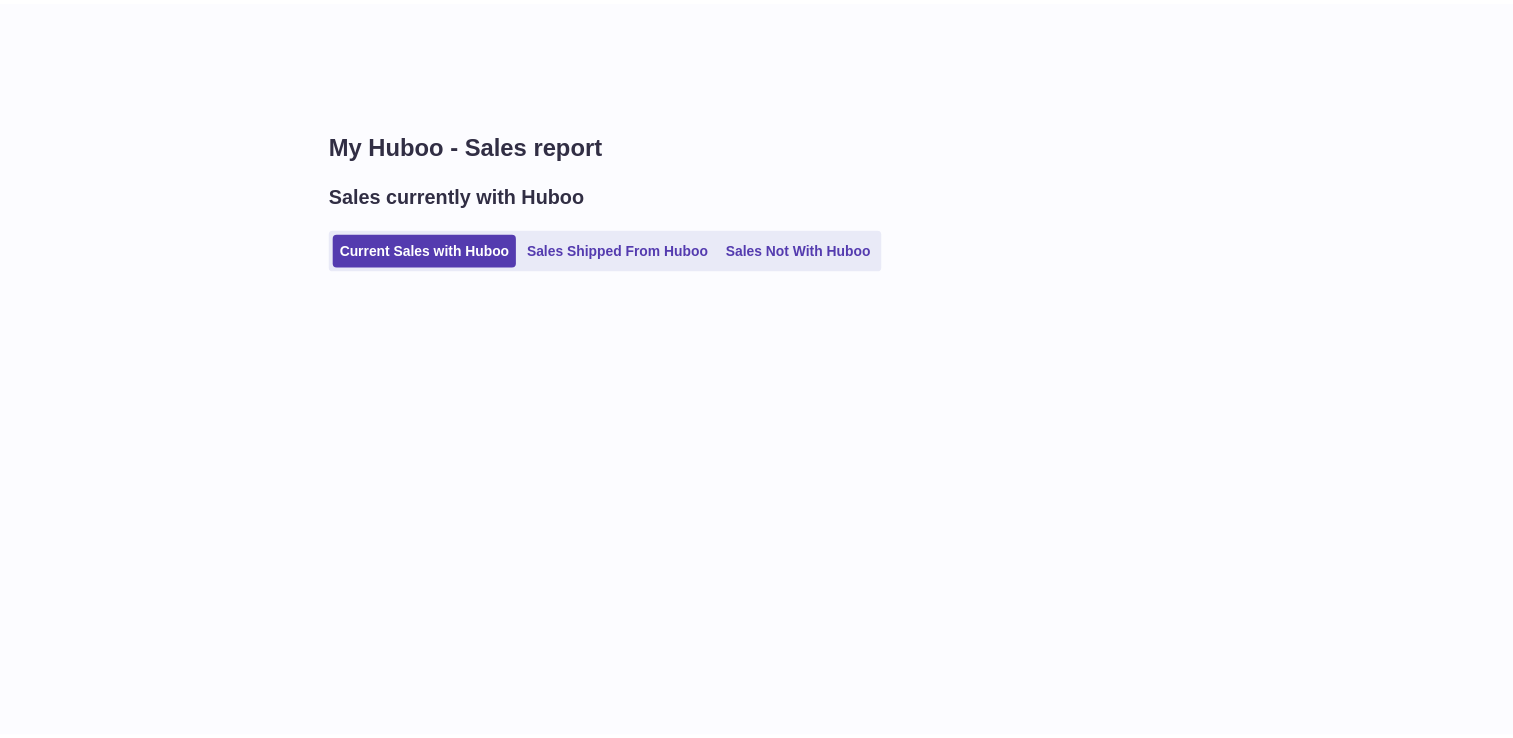 scroll, scrollTop: 0, scrollLeft: 0, axis: both 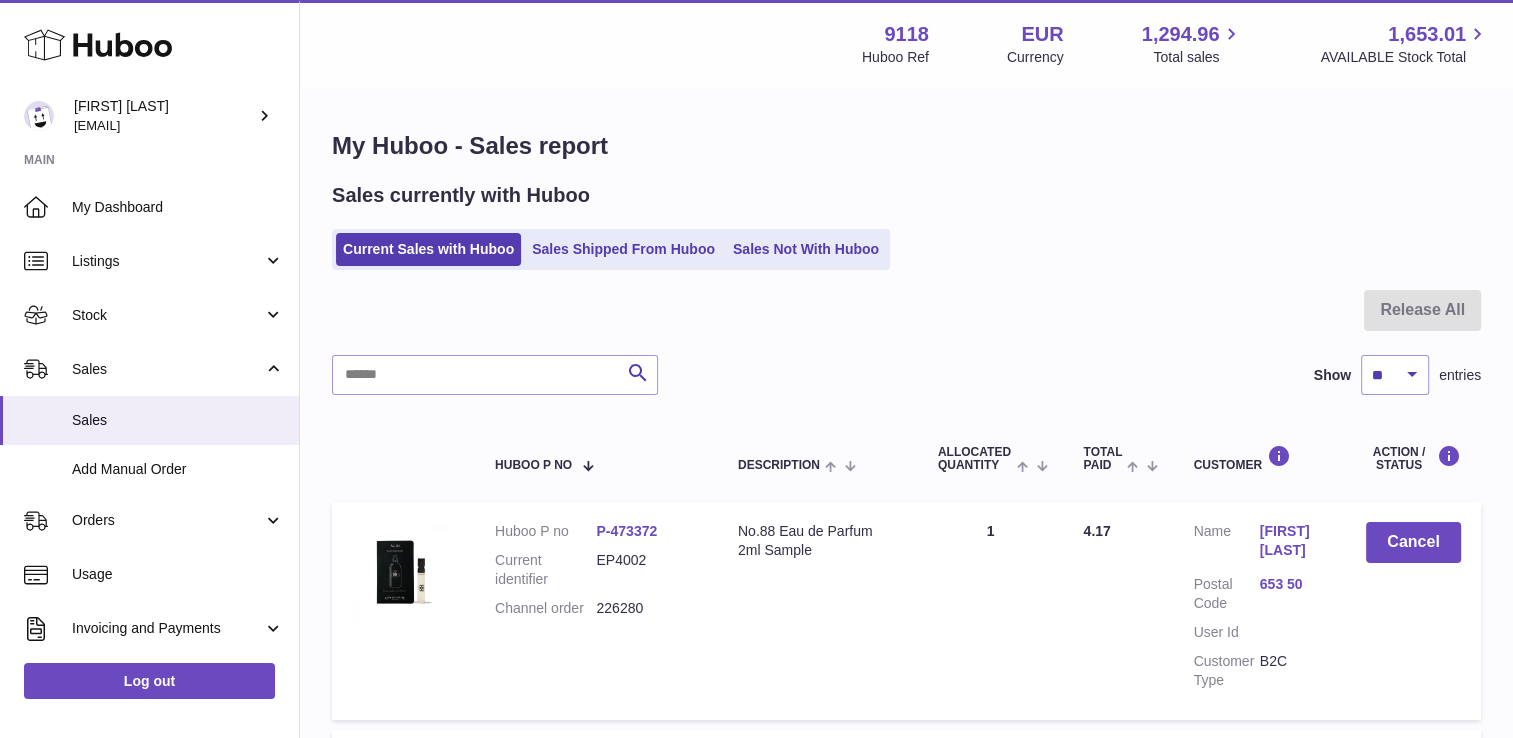 click on "Current Sales with Huboo
Sales Shipped From Huboo
Sales Not With Huboo" at bounding box center [611, 249] 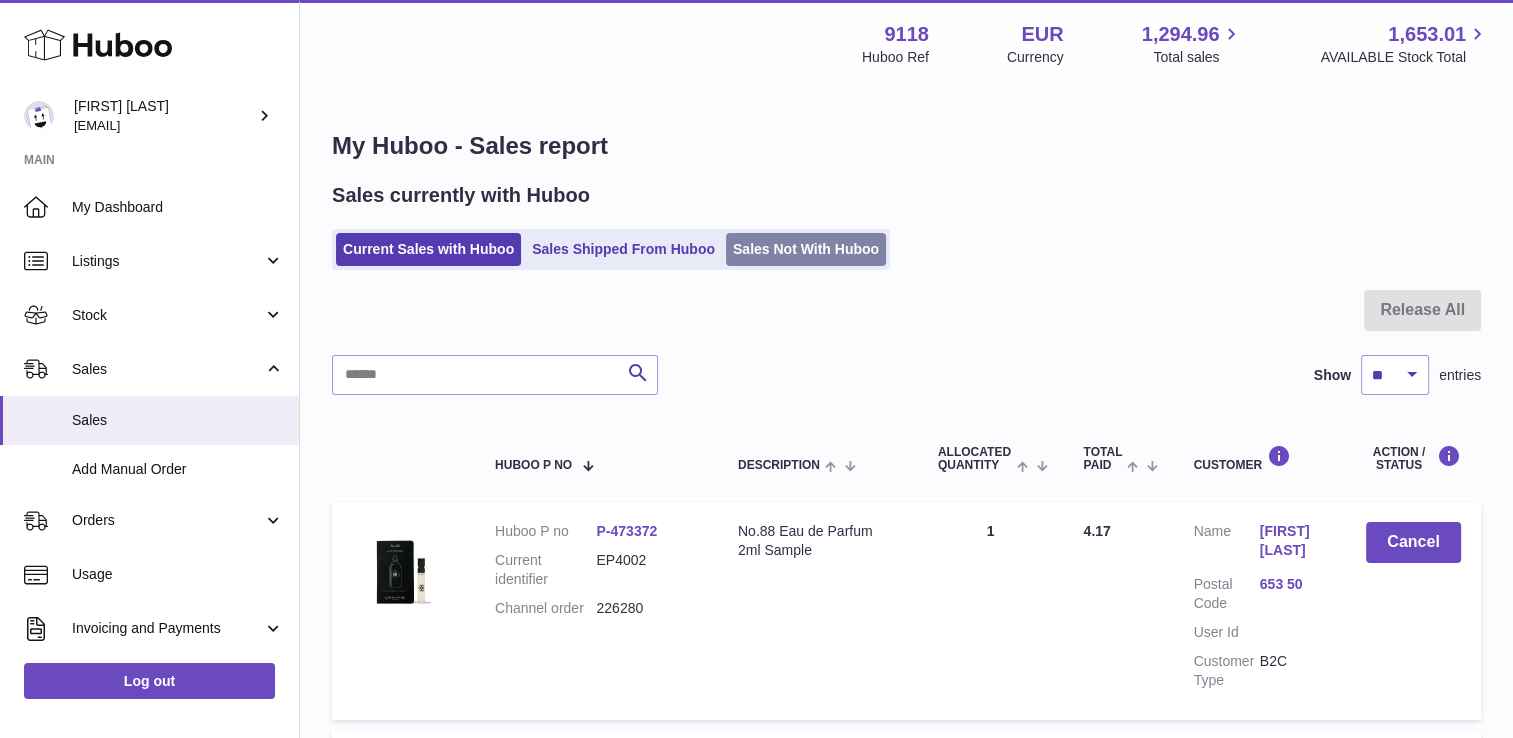 click on "Sales Not With Huboo" at bounding box center (806, 249) 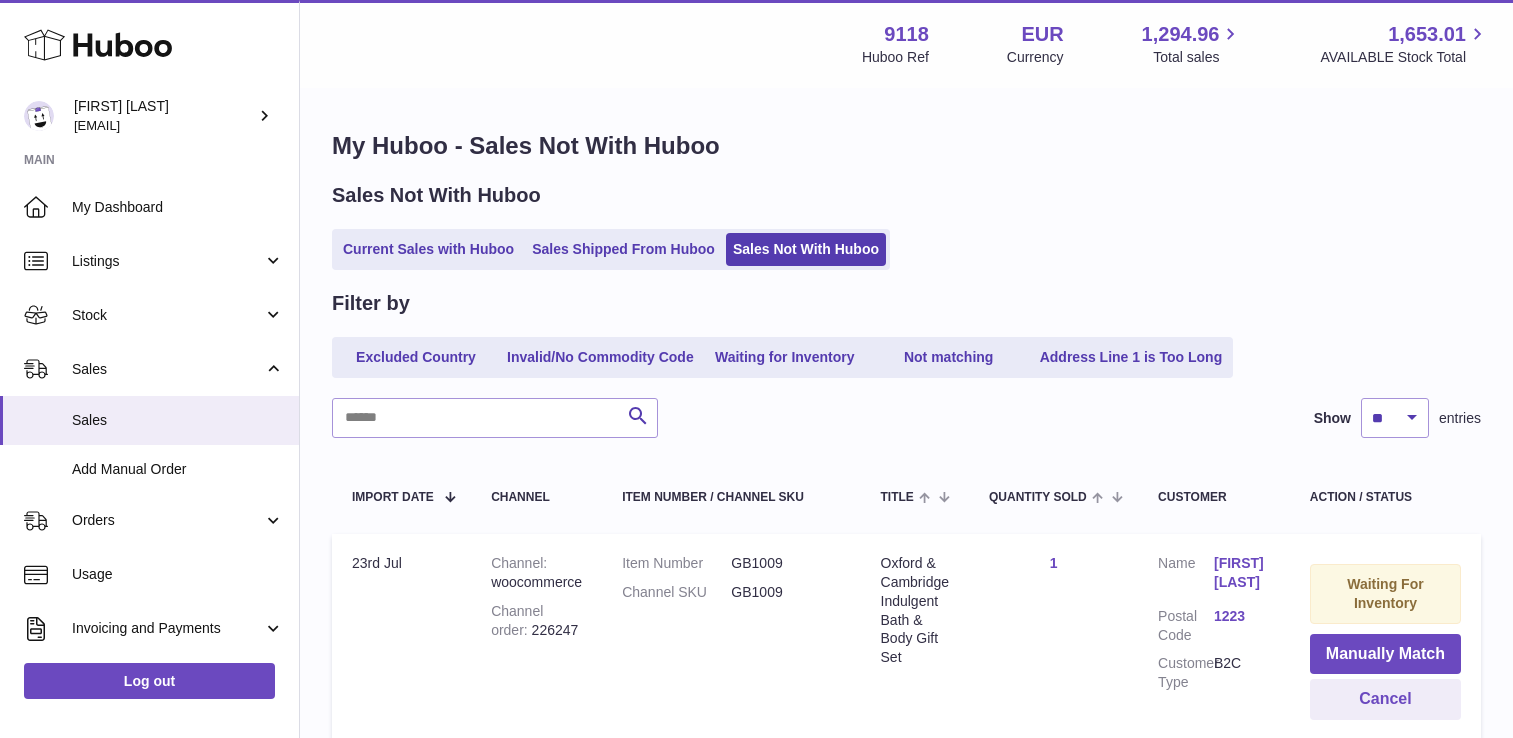 scroll, scrollTop: 0, scrollLeft: 0, axis: both 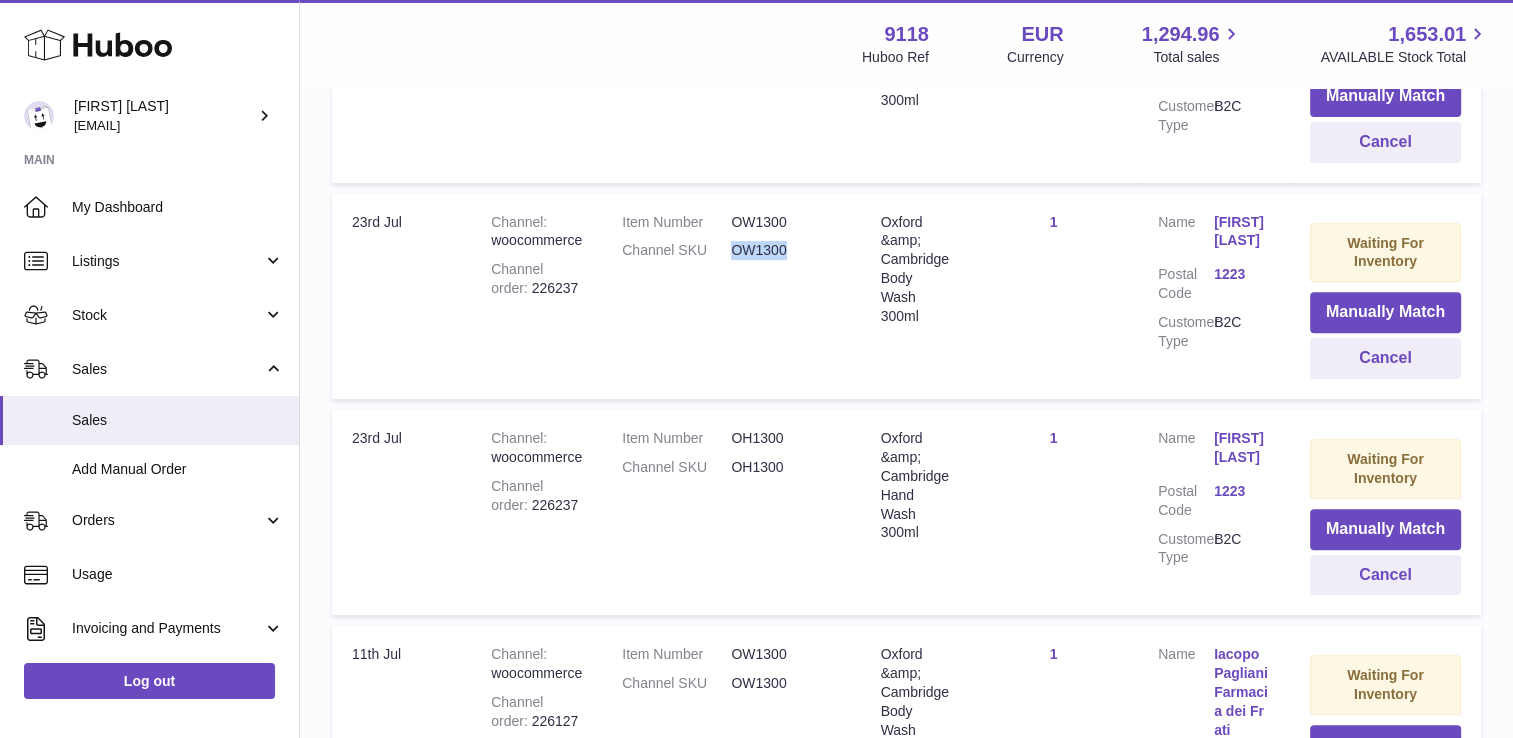 drag, startPoint x: 784, startPoint y: 249, endPoint x: 720, endPoint y: 255, distance: 64.28063 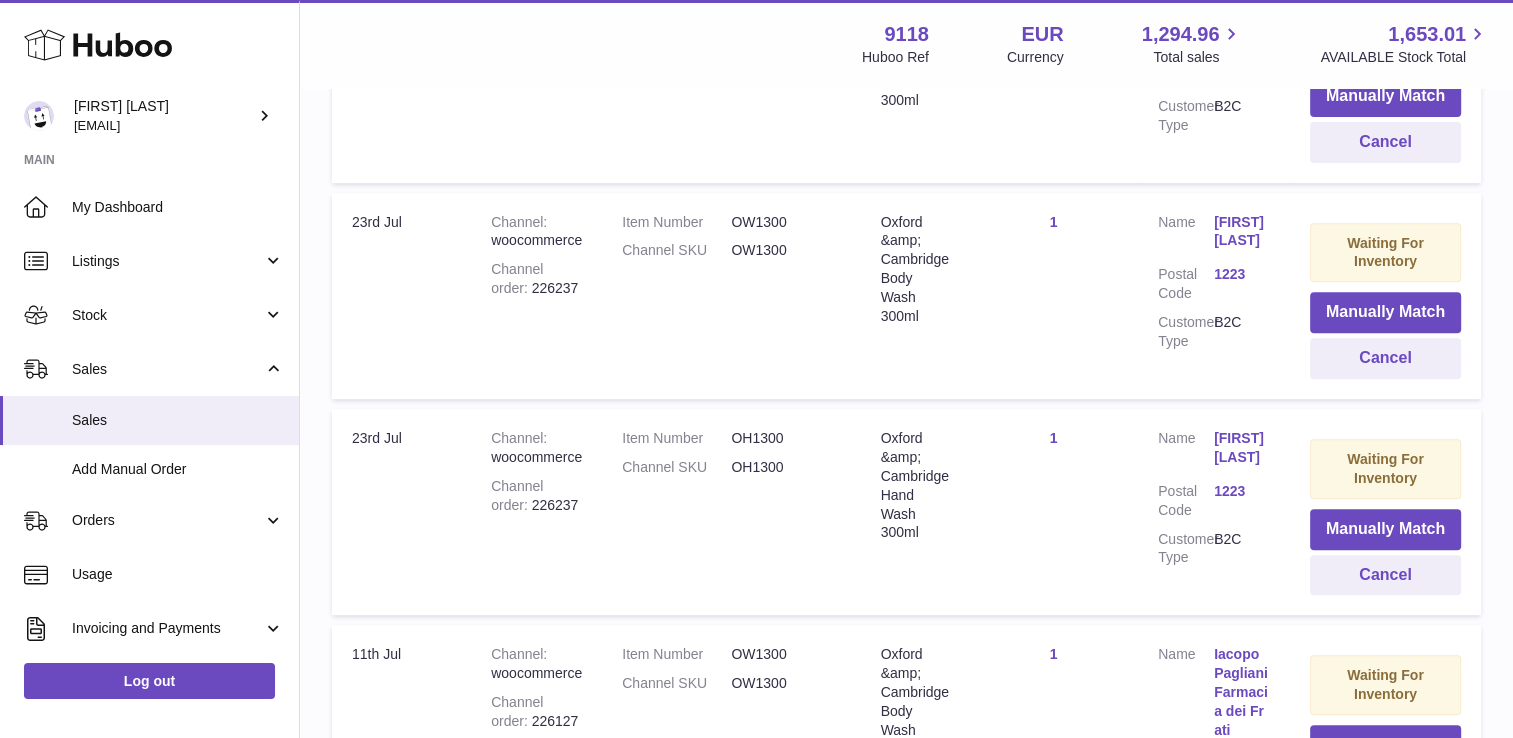 drag, startPoint x: 720, startPoint y: 255, endPoint x: 792, endPoint y: 483, distance: 239.09831 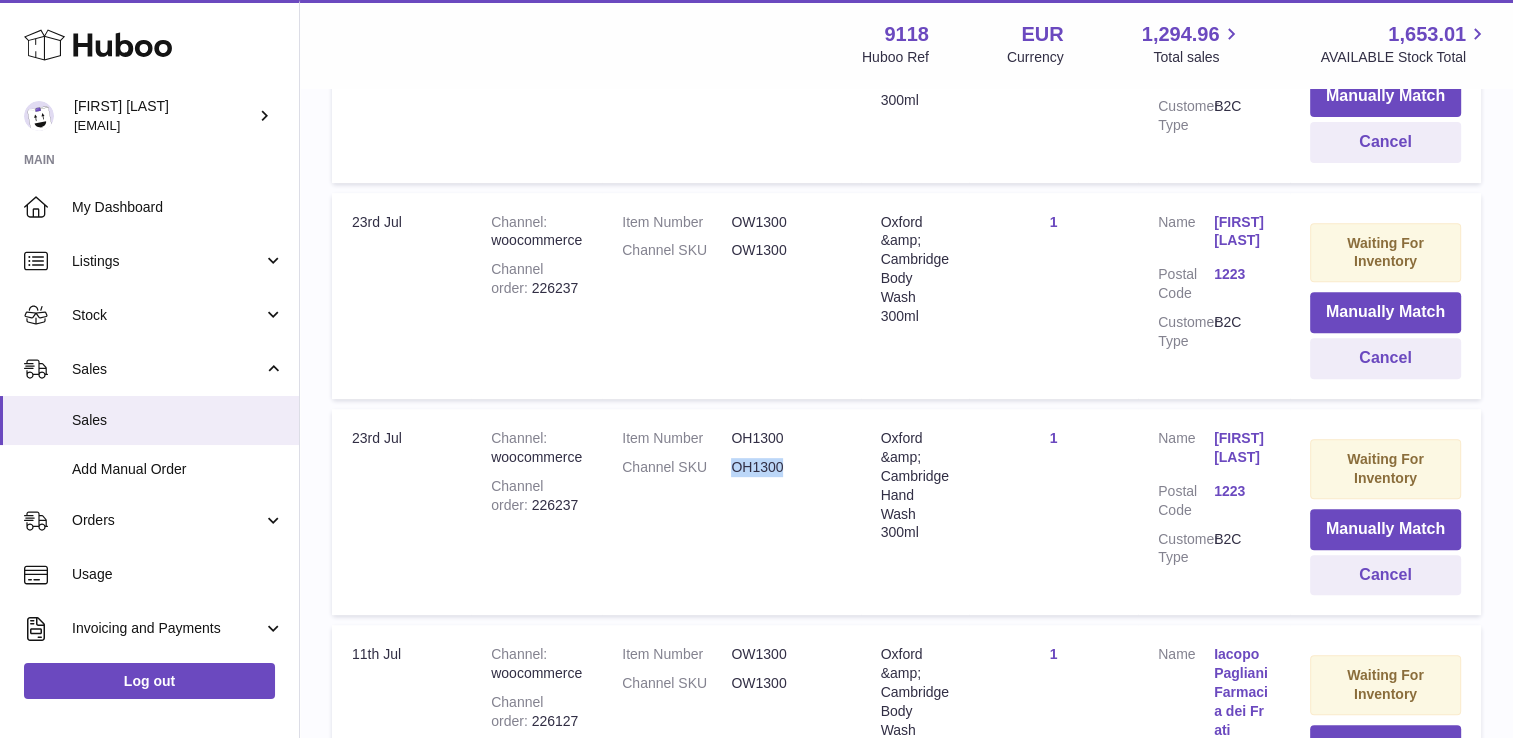 drag, startPoint x: 785, startPoint y: 464, endPoint x: 728, endPoint y: 466, distance: 57.035076 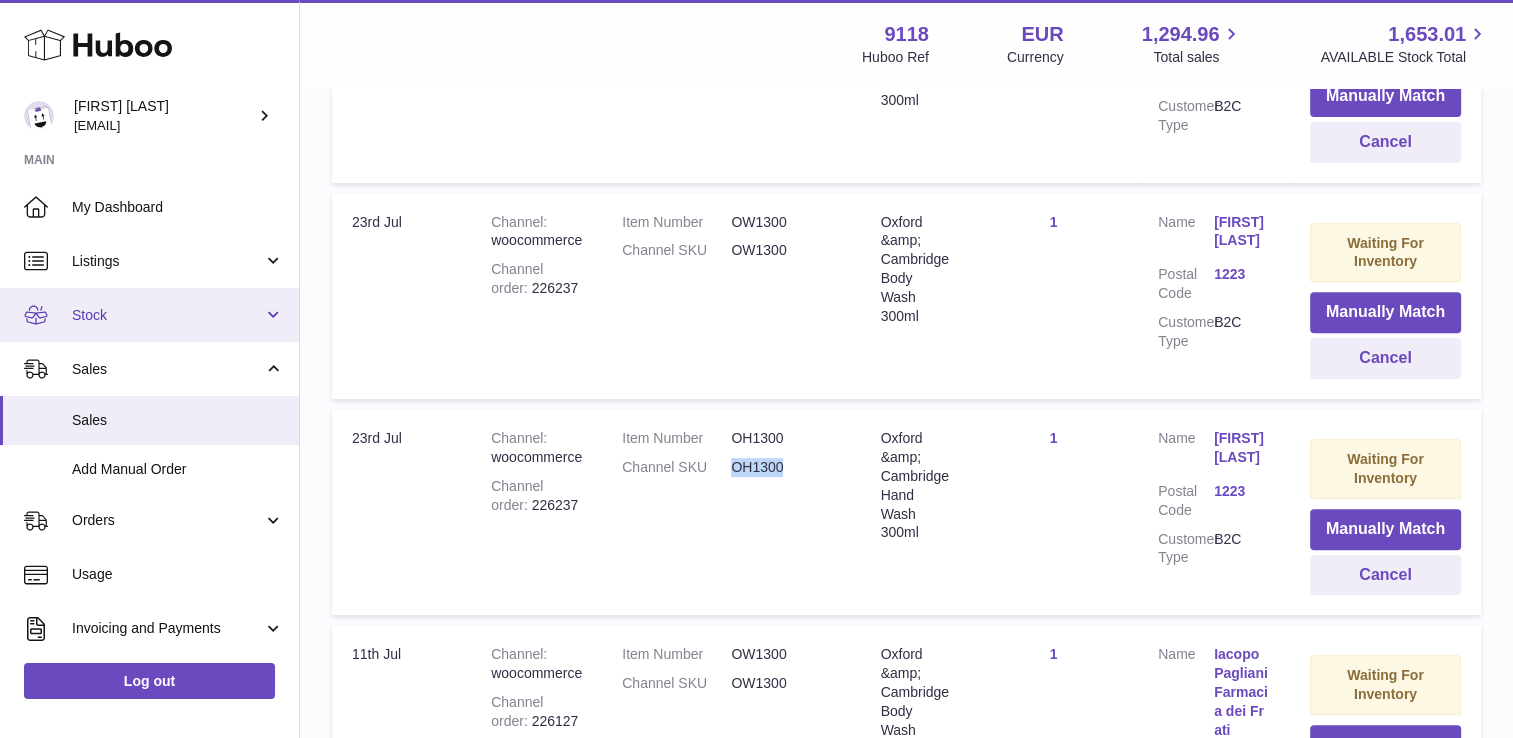 click on "Stock" at bounding box center (149, 315) 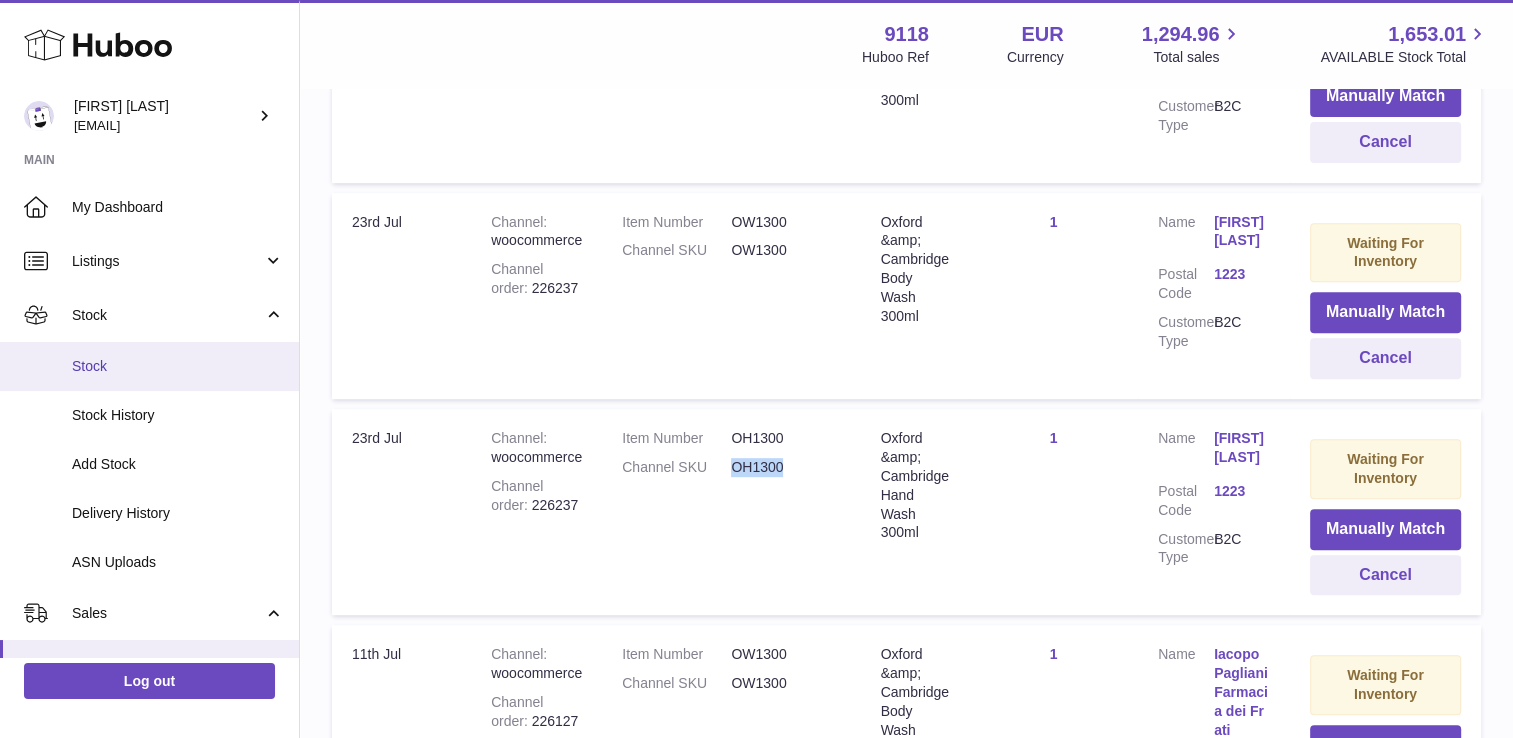 click on "Stock" at bounding box center (149, 366) 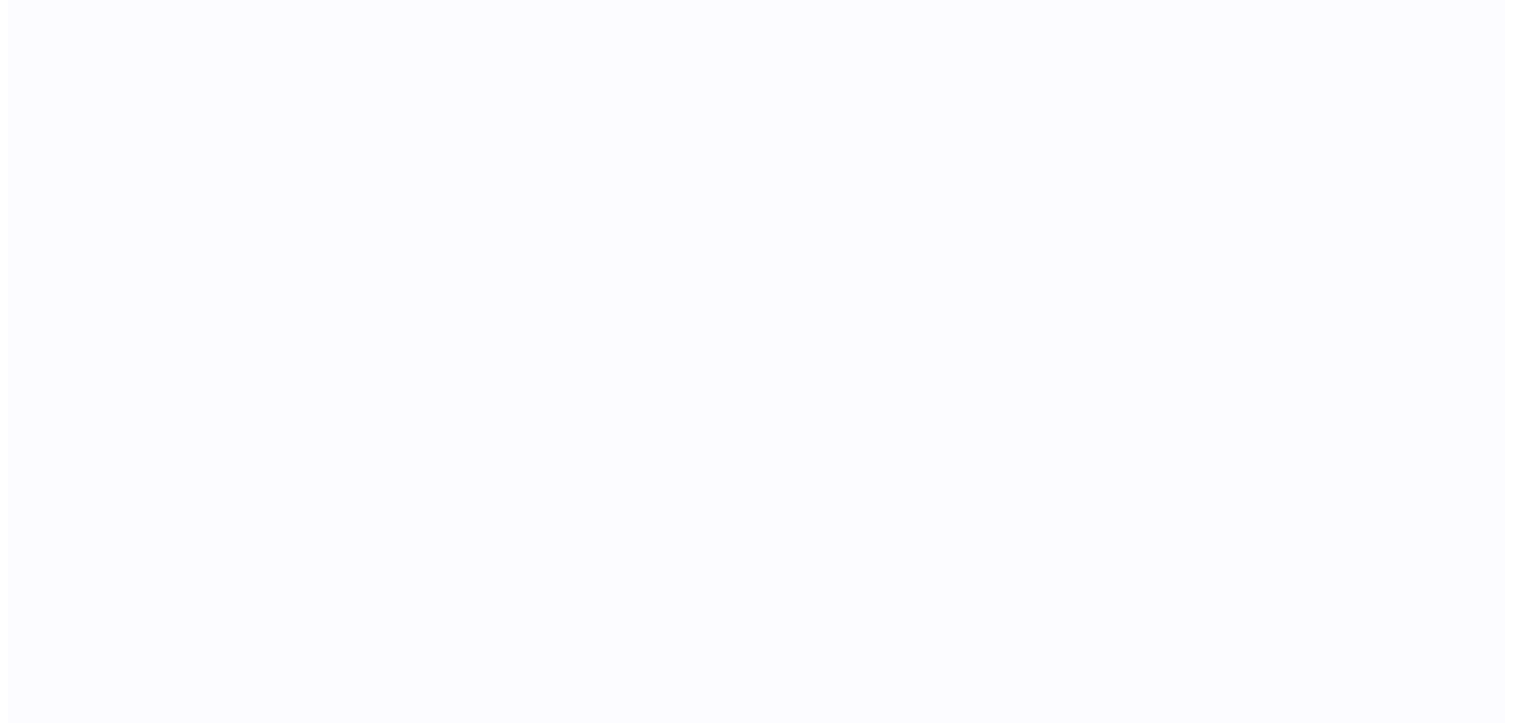 scroll, scrollTop: 0, scrollLeft: 0, axis: both 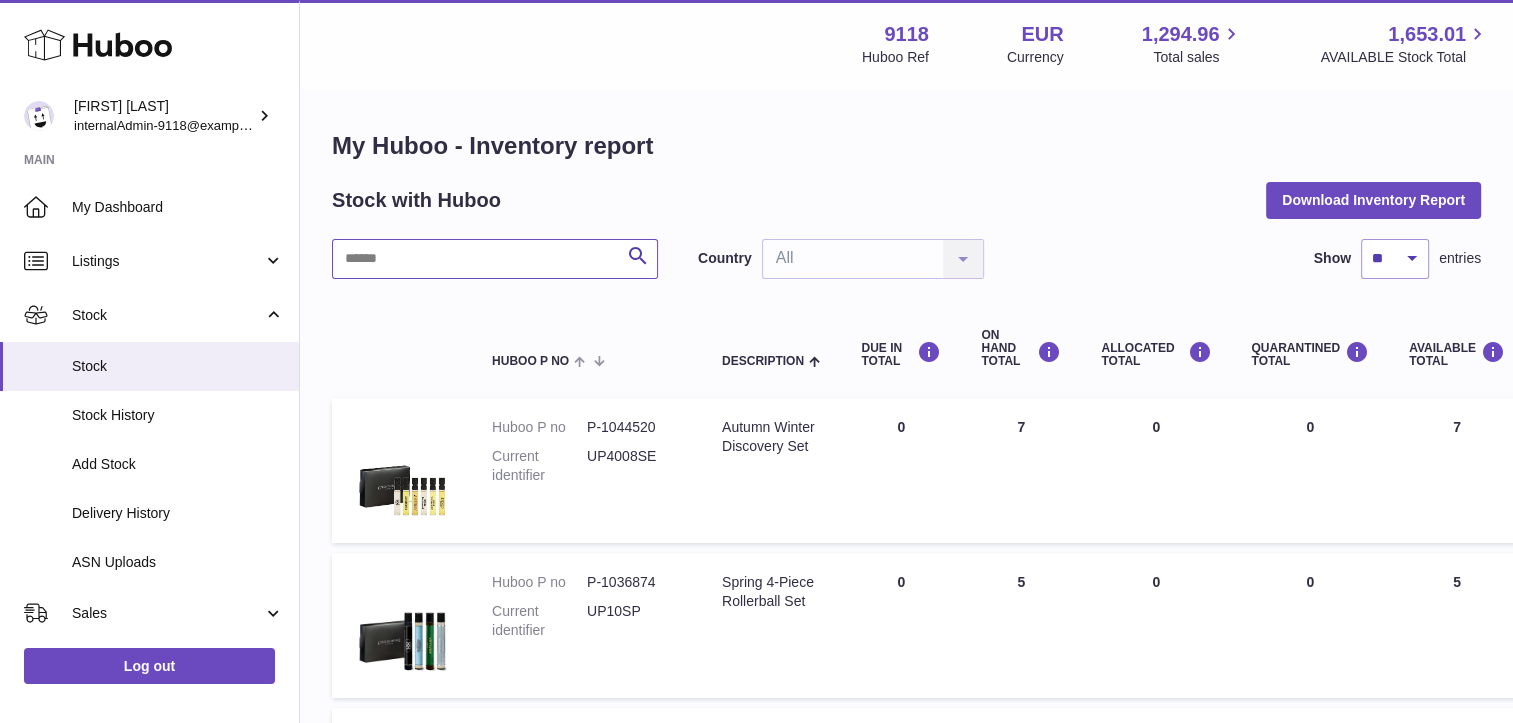 paste on "******" 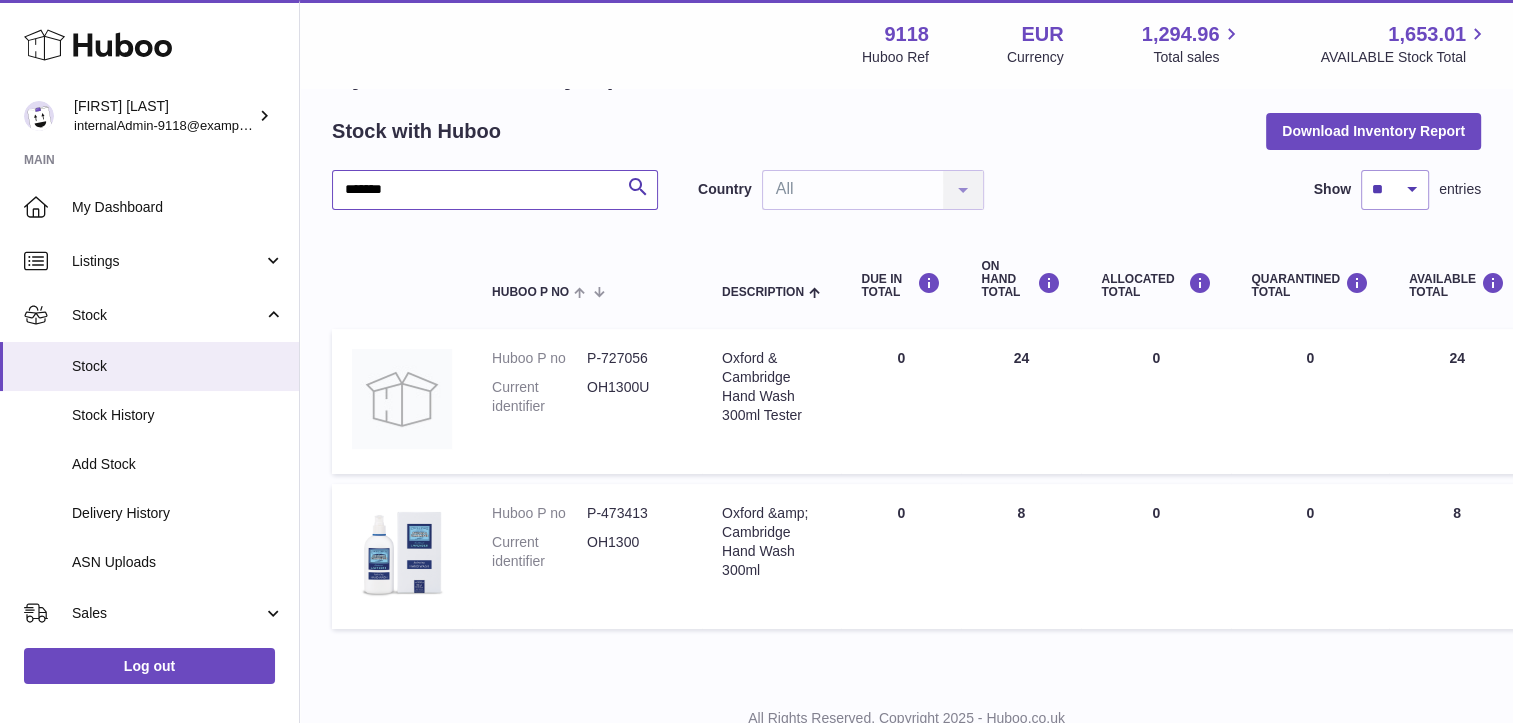 scroll, scrollTop: 141, scrollLeft: 0, axis: vertical 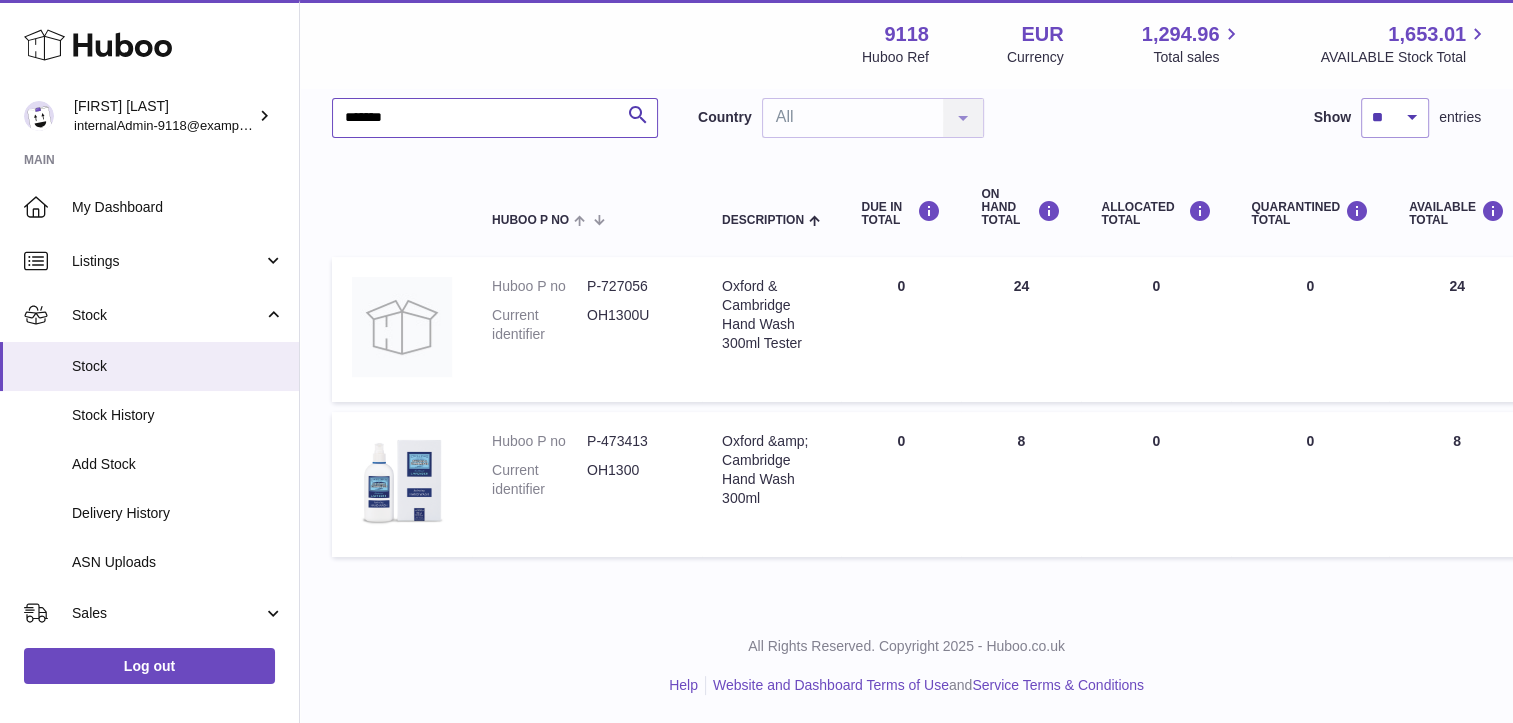 type on "******" 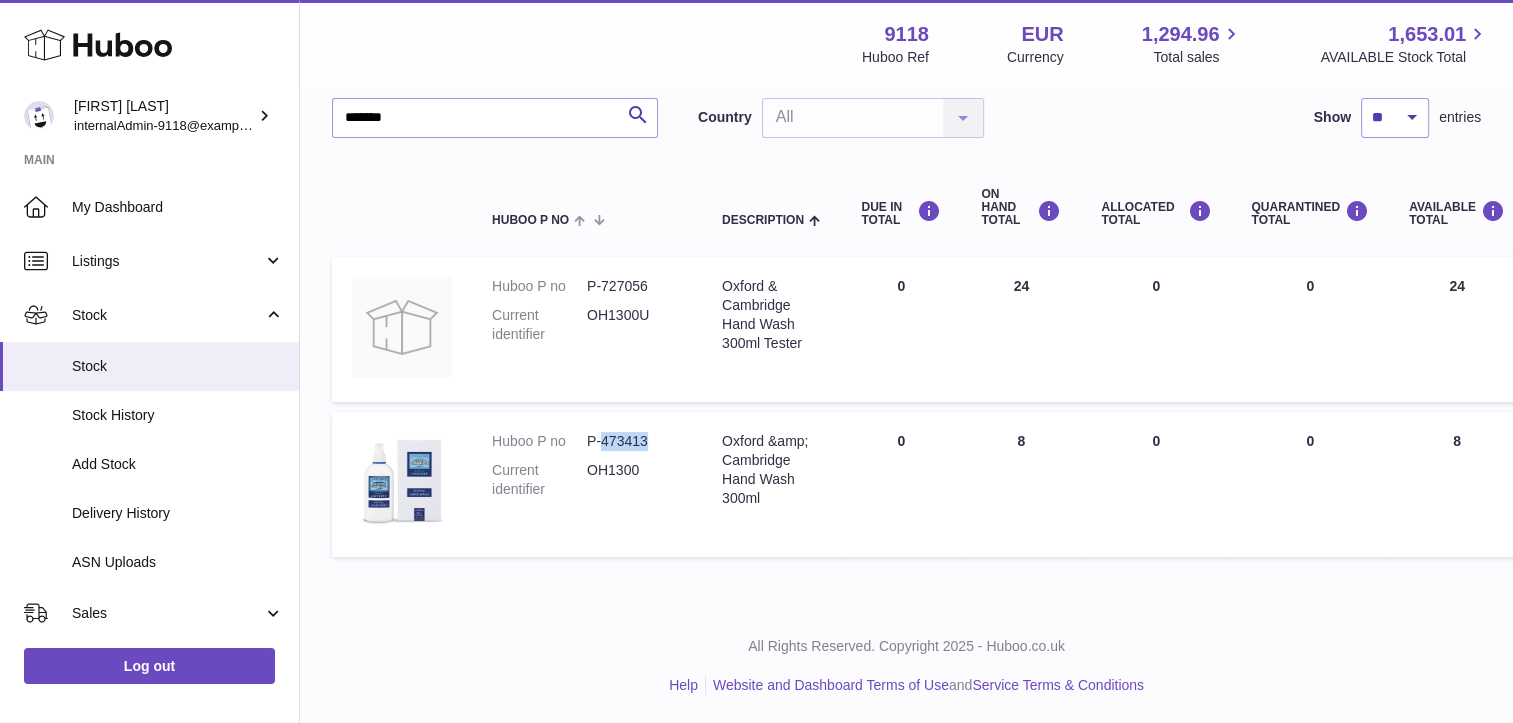 drag, startPoint x: 652, startPoint y: 437, endPoint x: 604, endPoint y: 441, distance: 48.166378 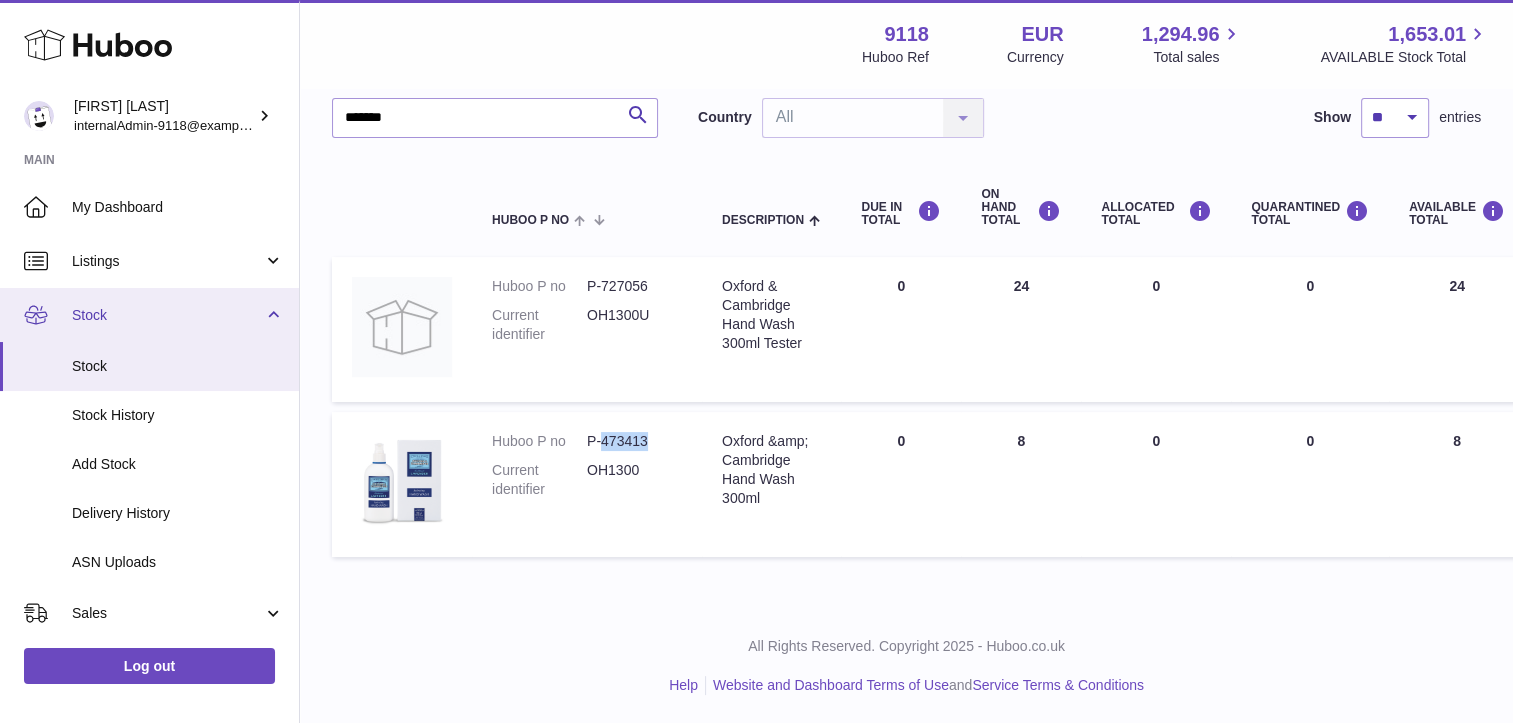click on "Stock" at bounding box center [149, 315] 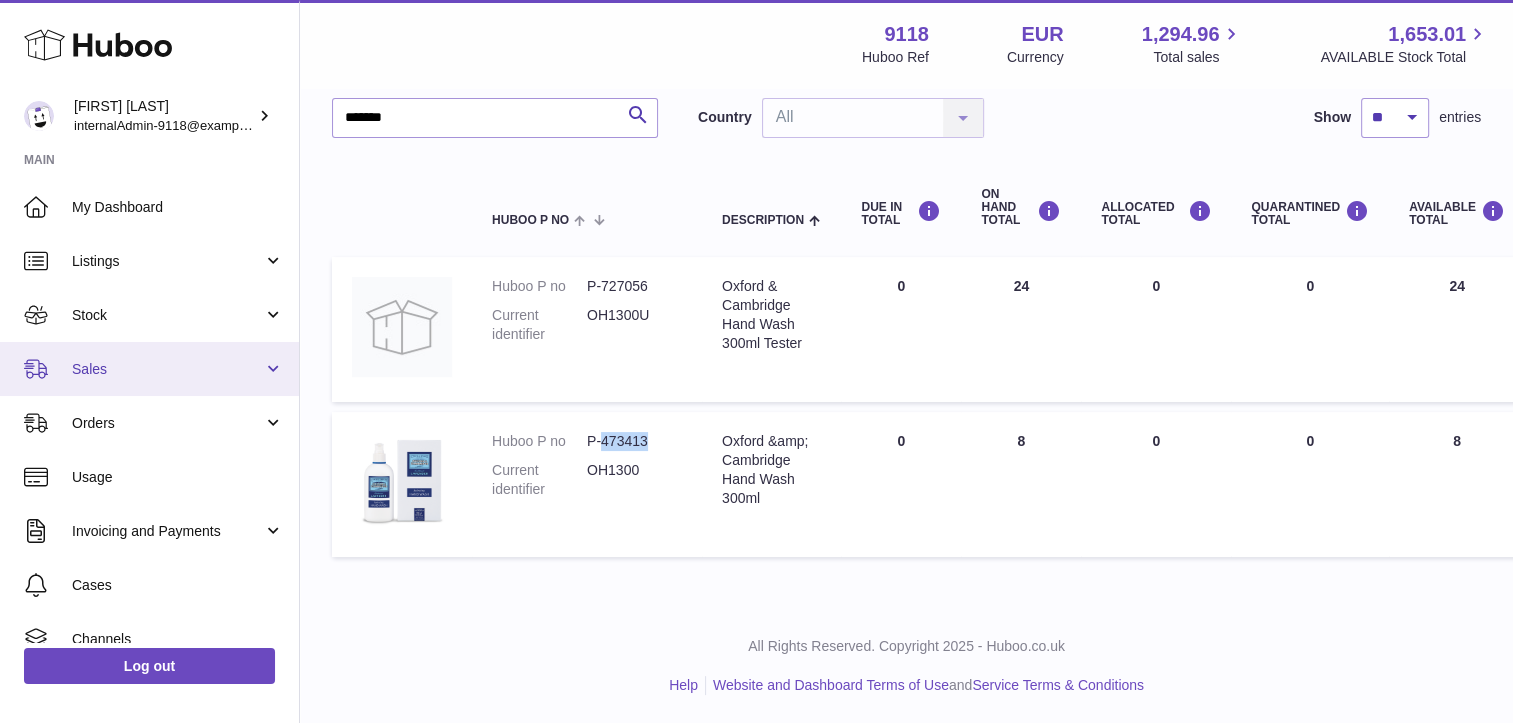 click on "Sales" at bounding box center [167, 369] 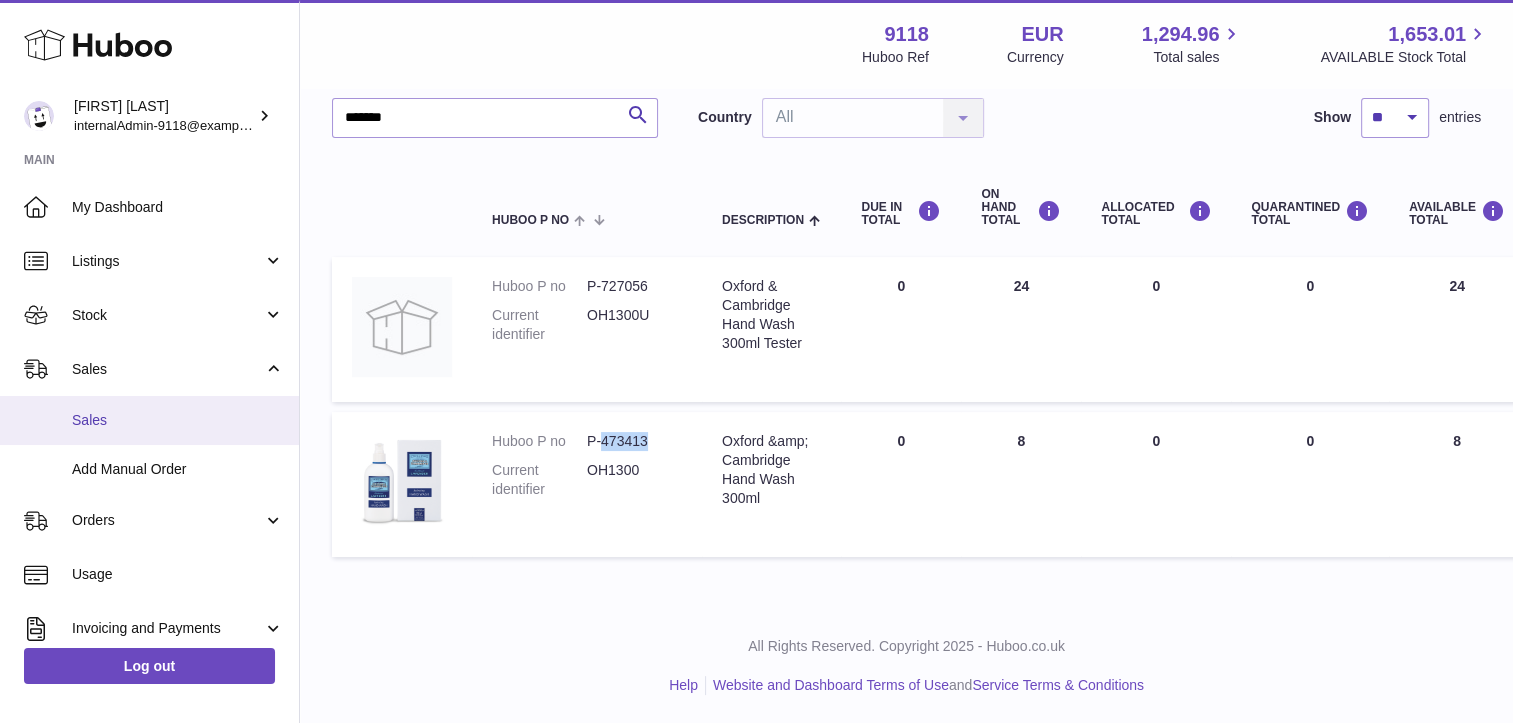 click on "Sales" at bounding box center (178, 420) 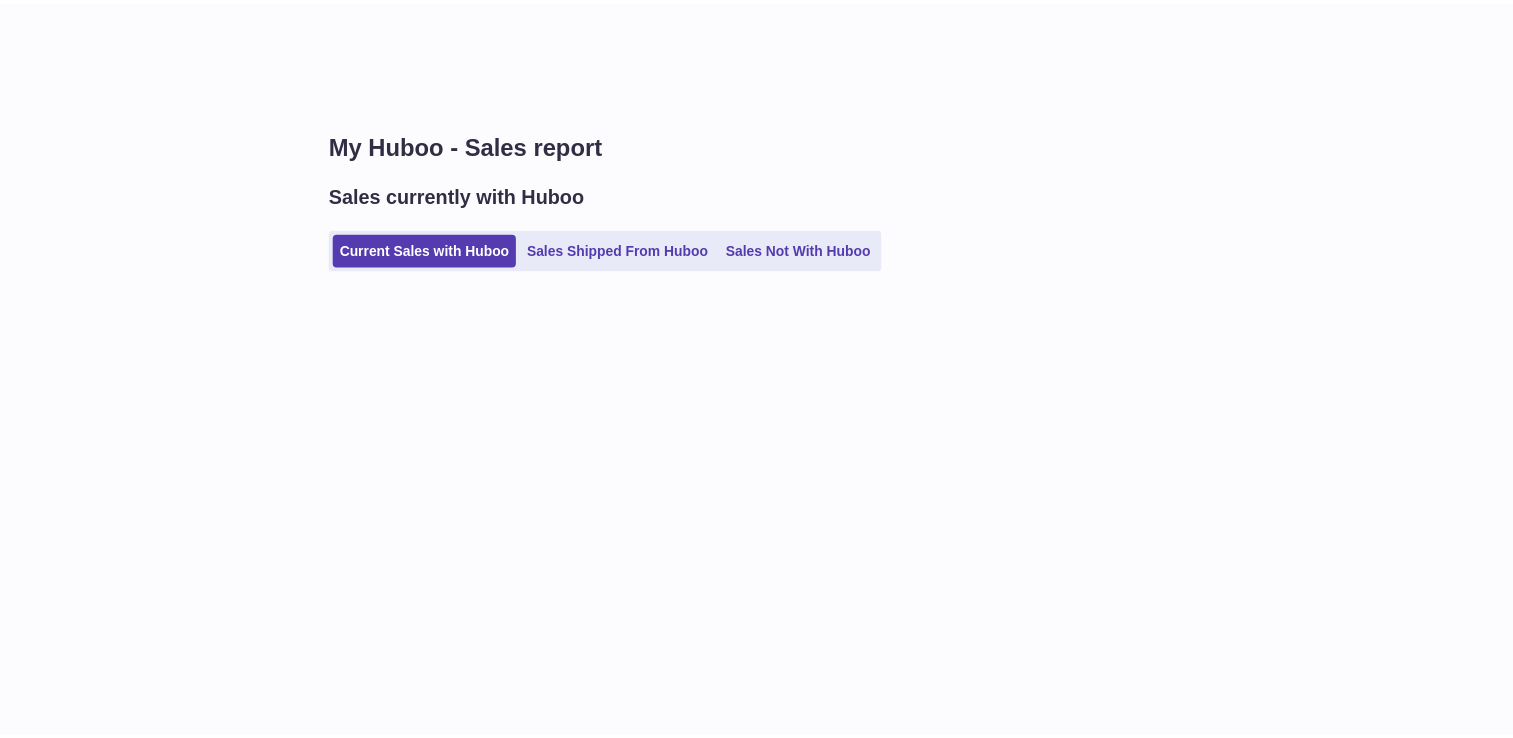 scroll, scrollTop: 0, scrollLeft: 0, axis: both 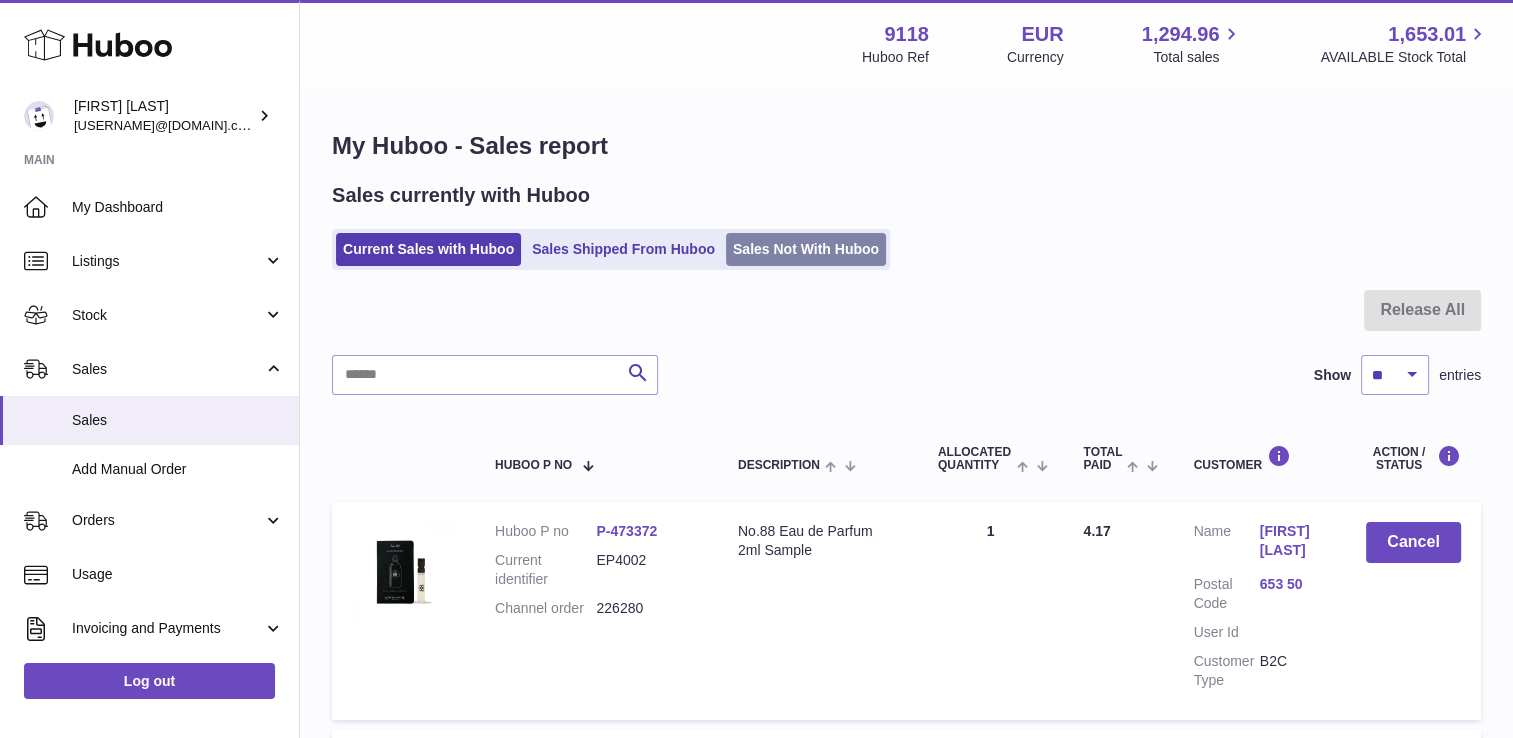 click on "Sales Not With Huboo" at bounding box center (806, 249) 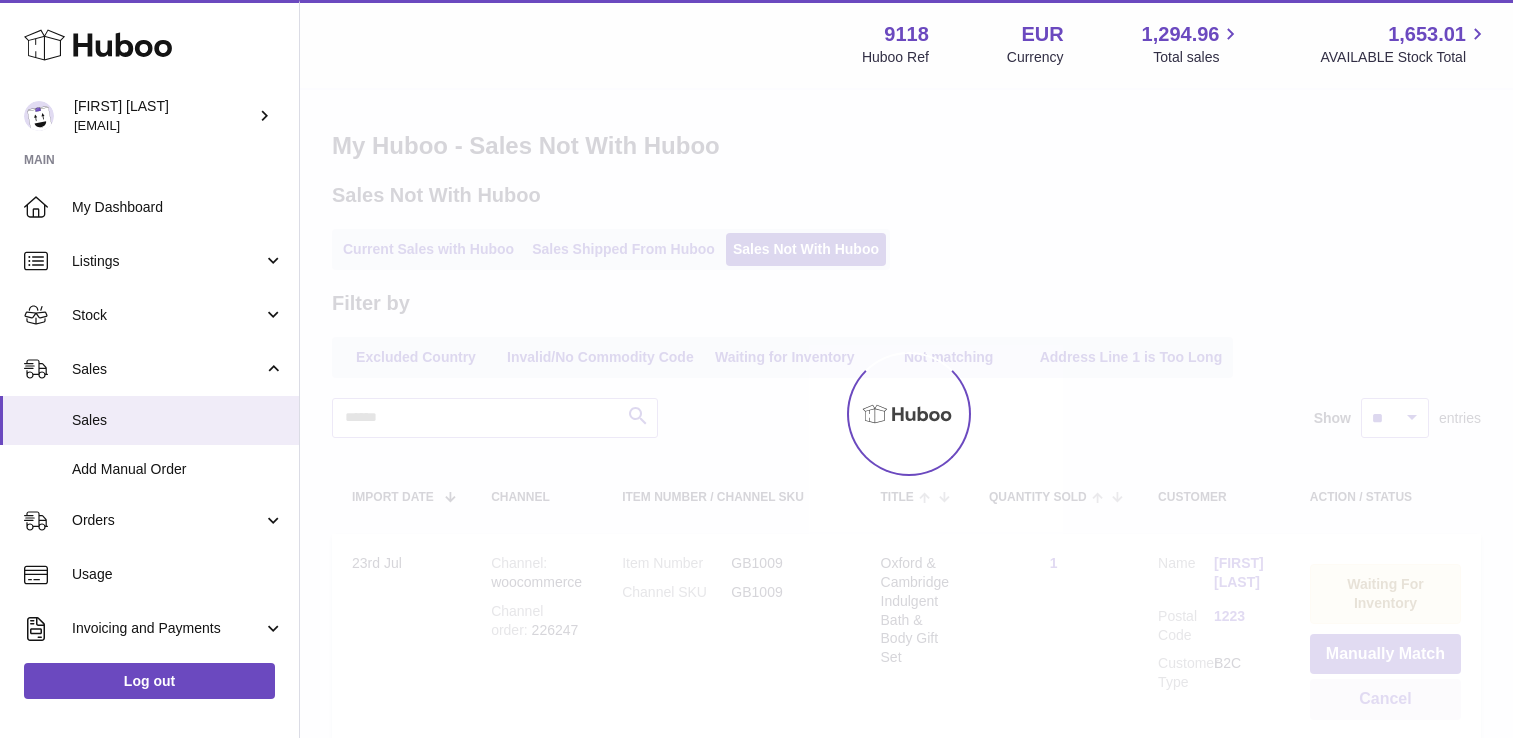 scroll, scrollTop: 0, scrollLeft: 0, axis: both 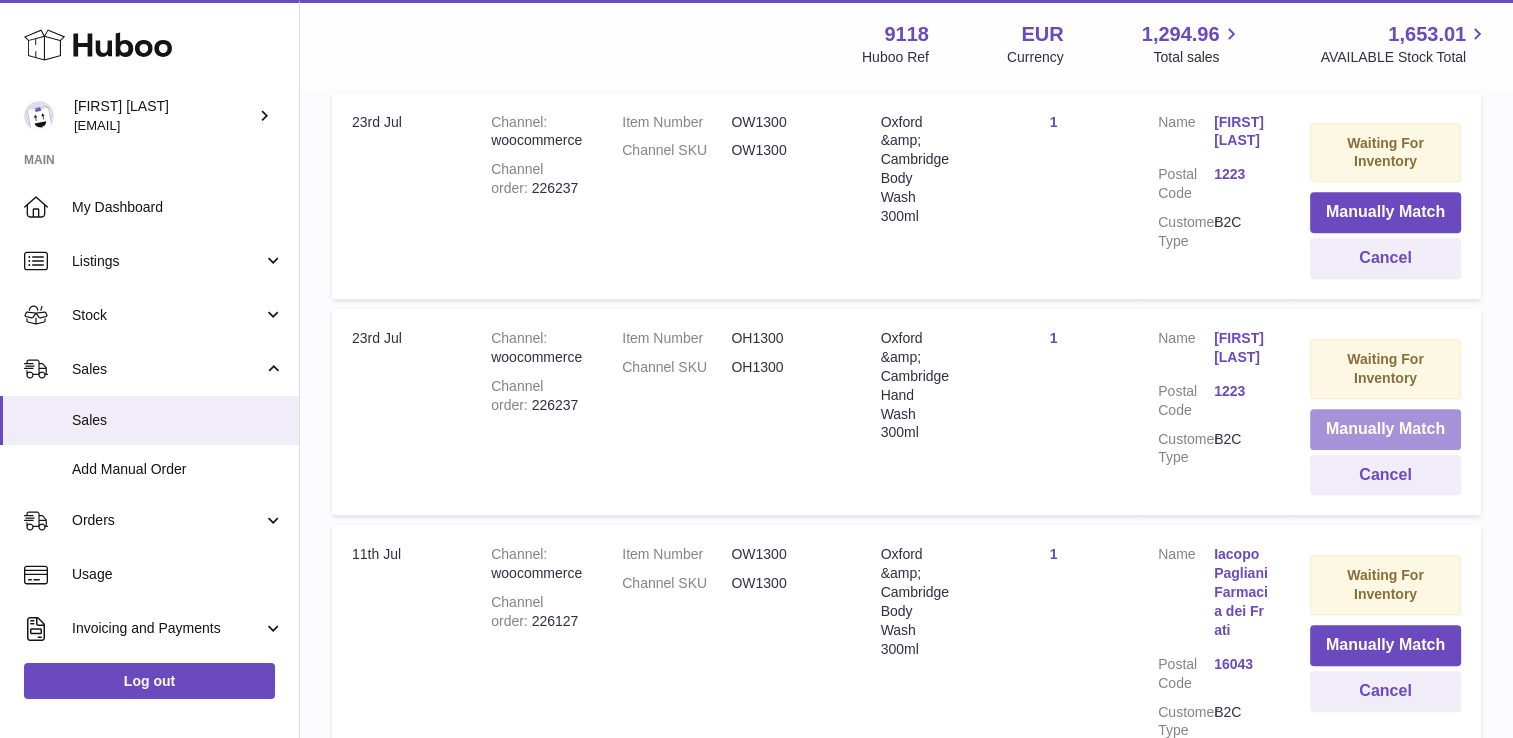 click on "Manually Match" at bounding box center [1385, 429] 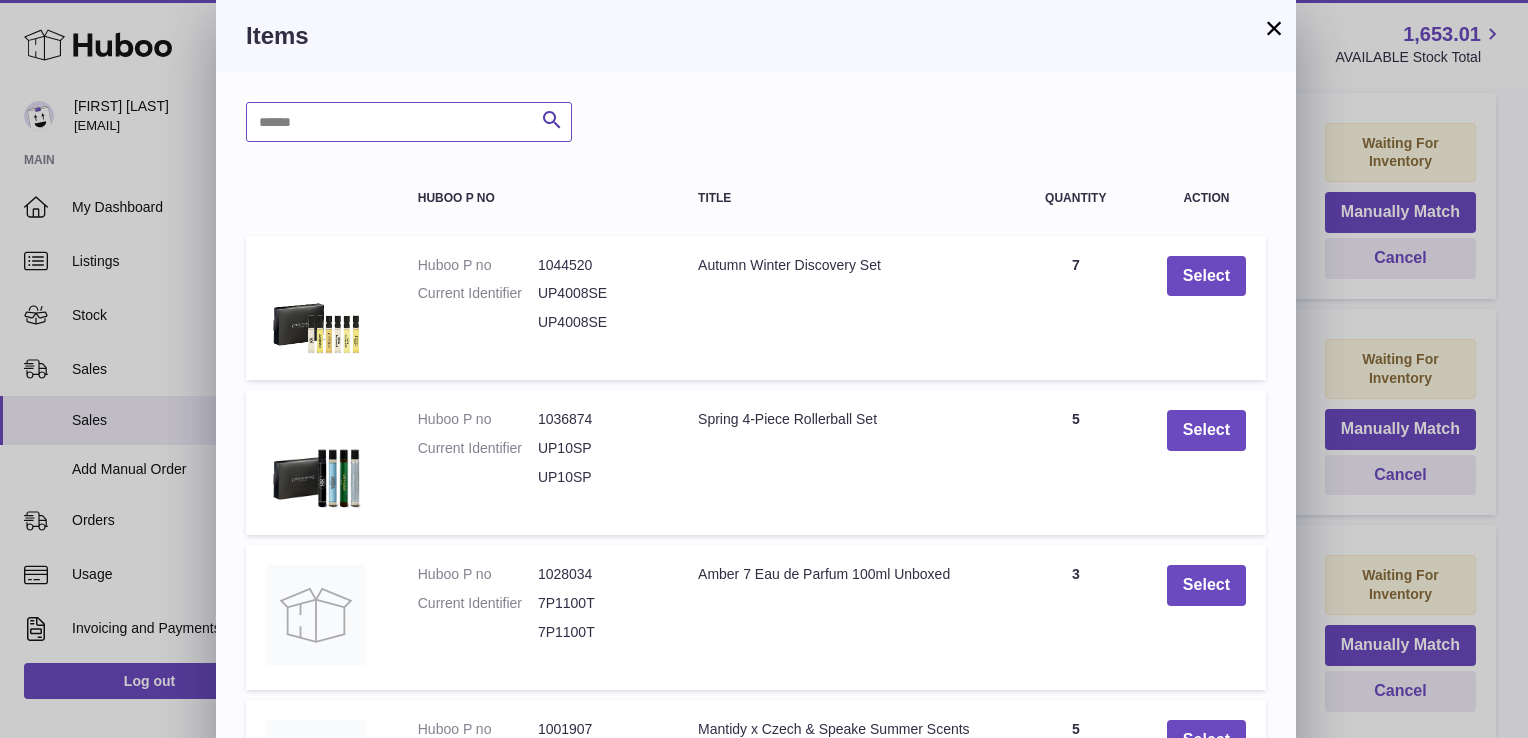 paste on "******" 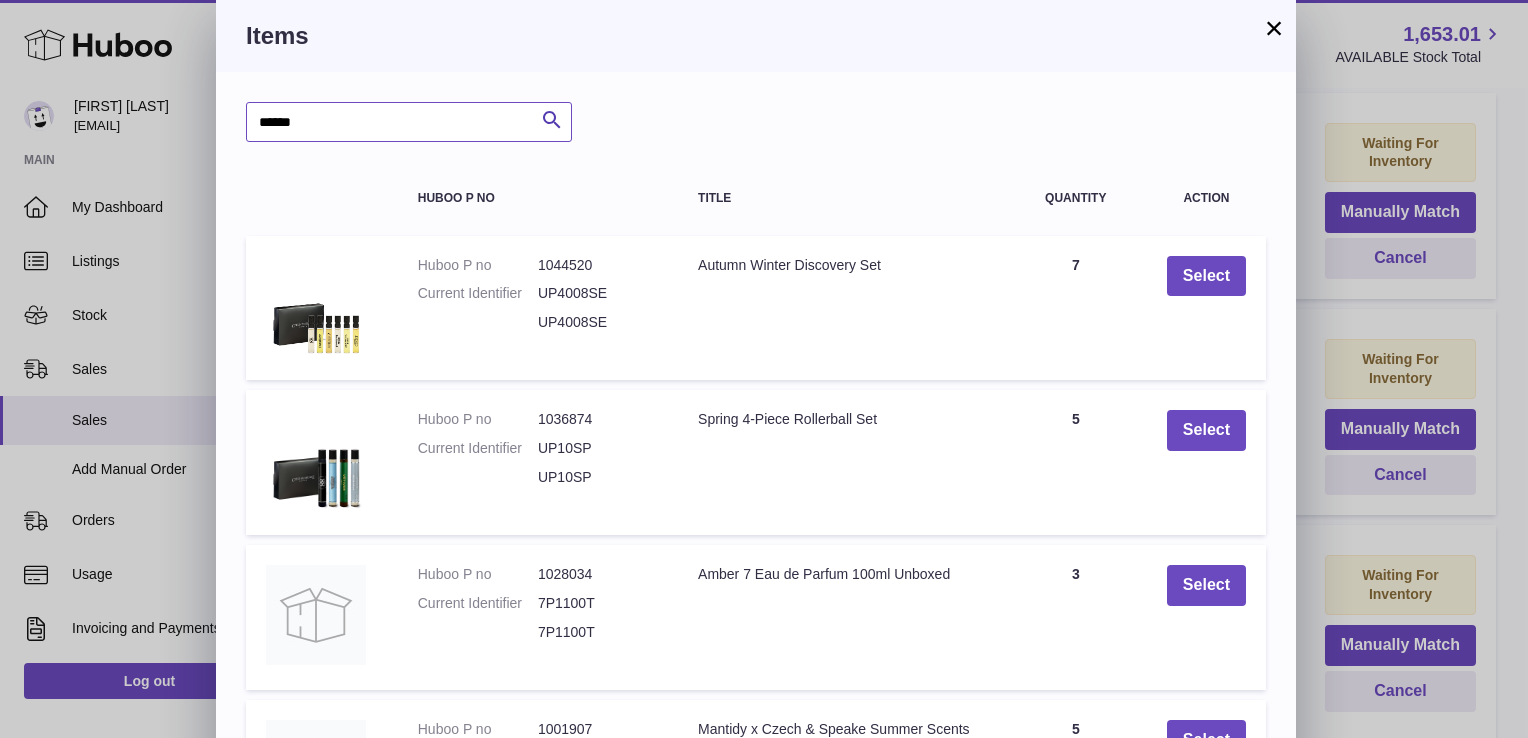 type on "******" 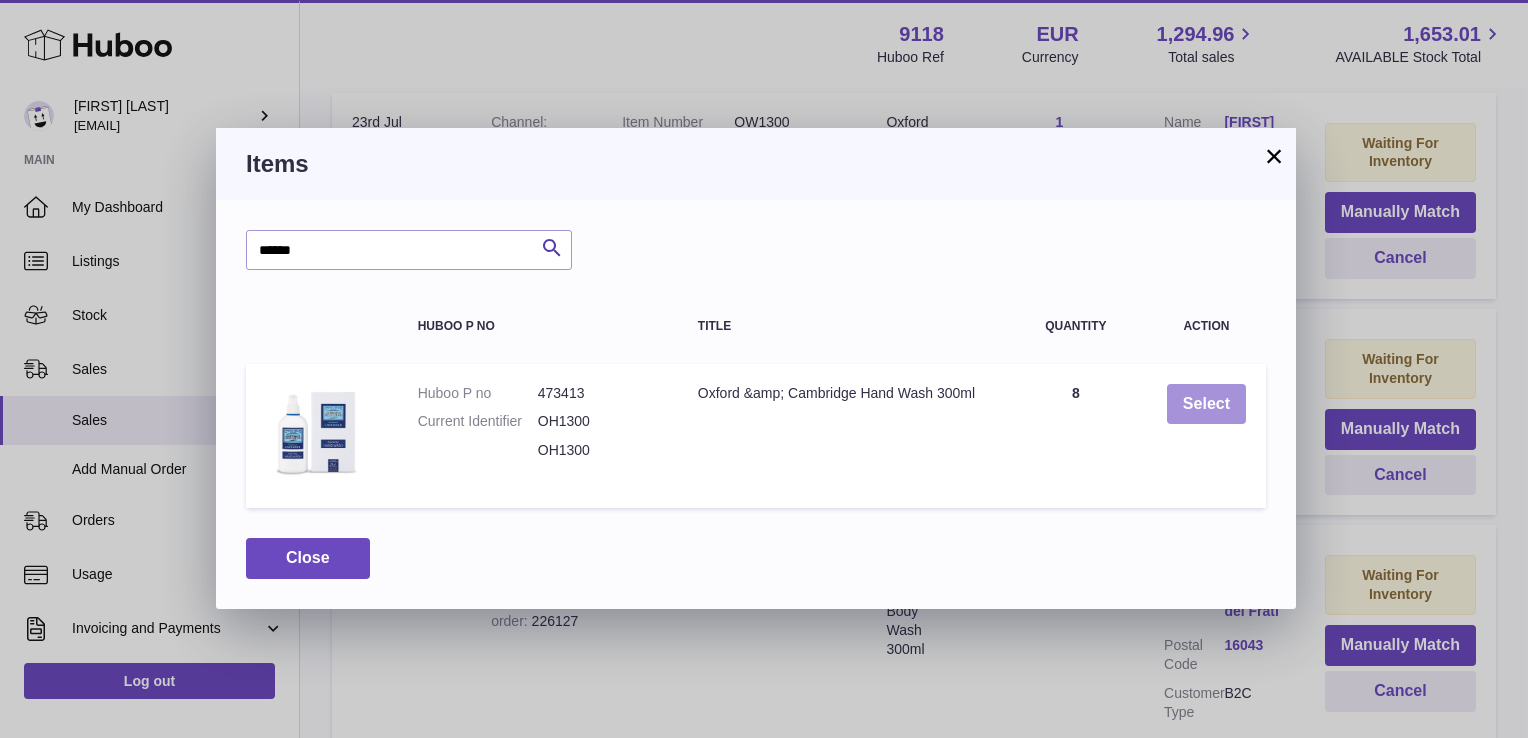 click on "Select" at bounding box center (1206, 404) 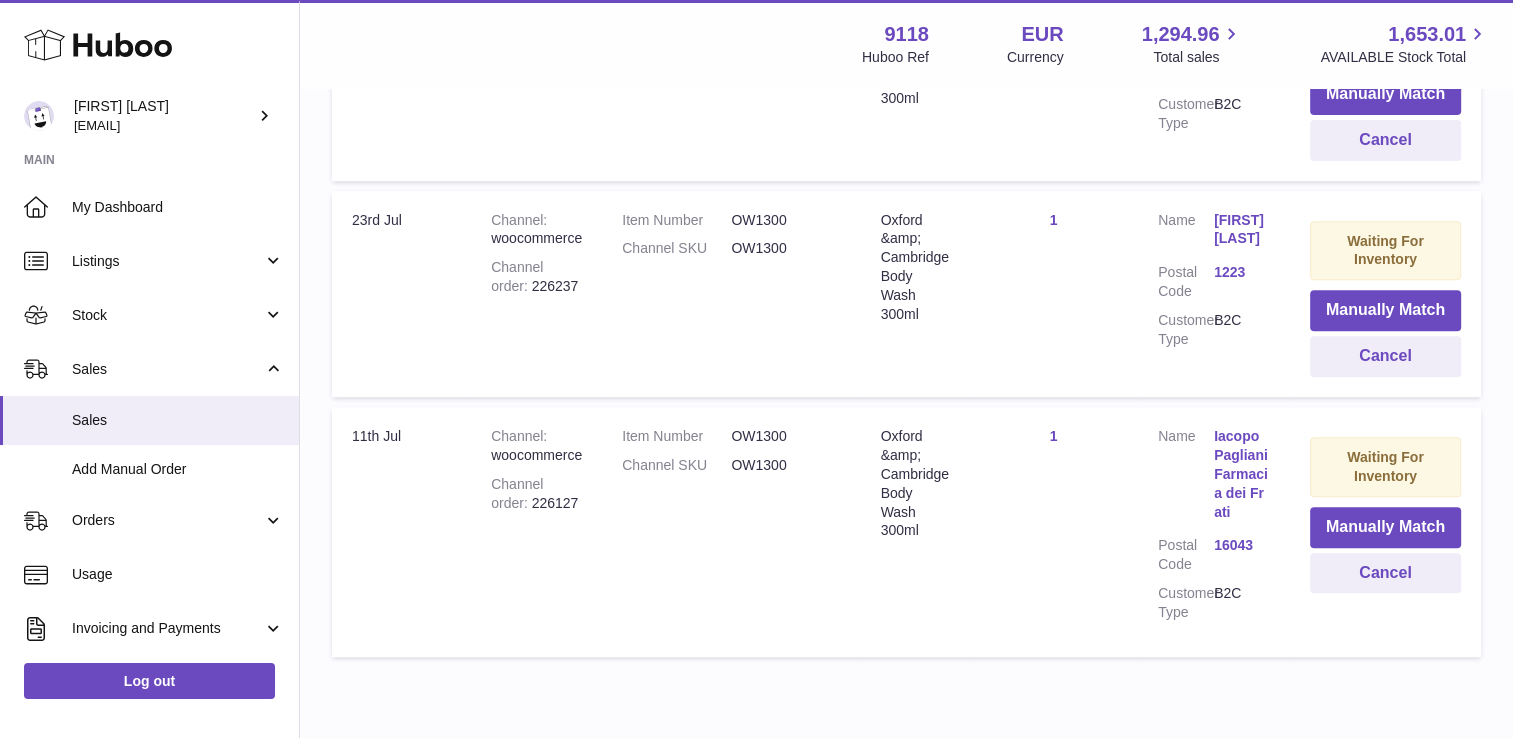 scroll, scrollTop: 559, scrollLeft: 0, axis: vertical 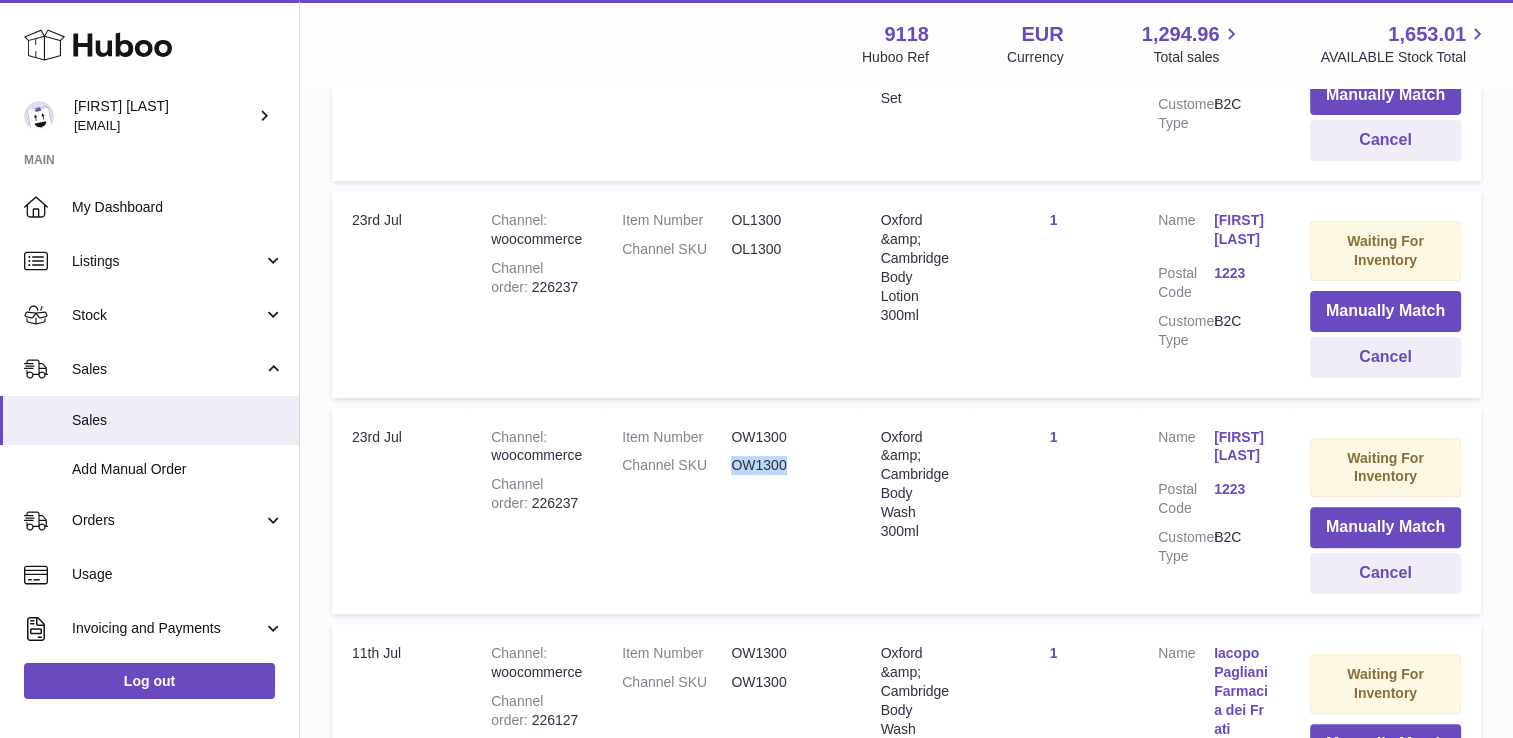 drag, startPoint x: 794, startPoint y: 458, endPoint x: 724, endPoint y: 462, distance: 70.11419 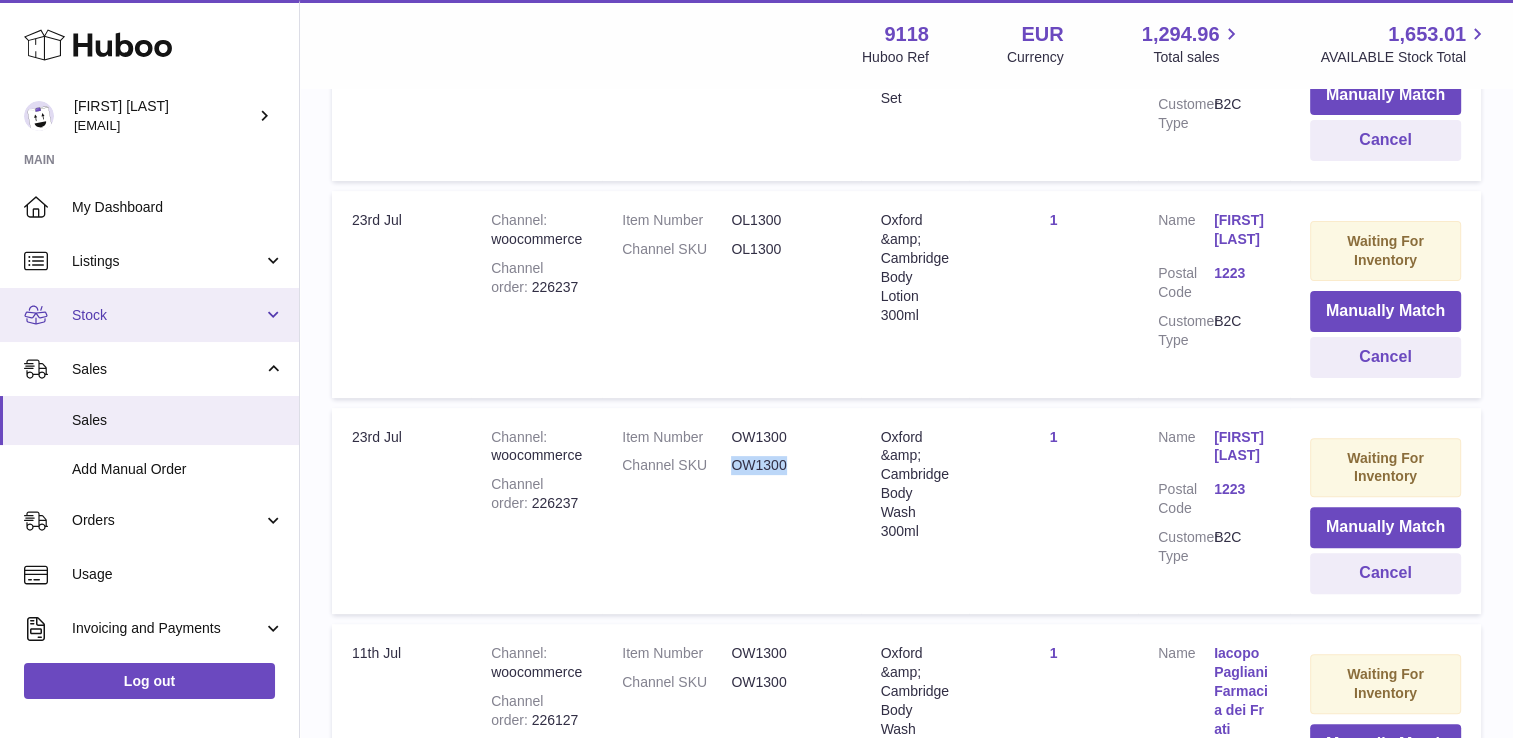 click on "Stock" at bounding box center (167, 315) 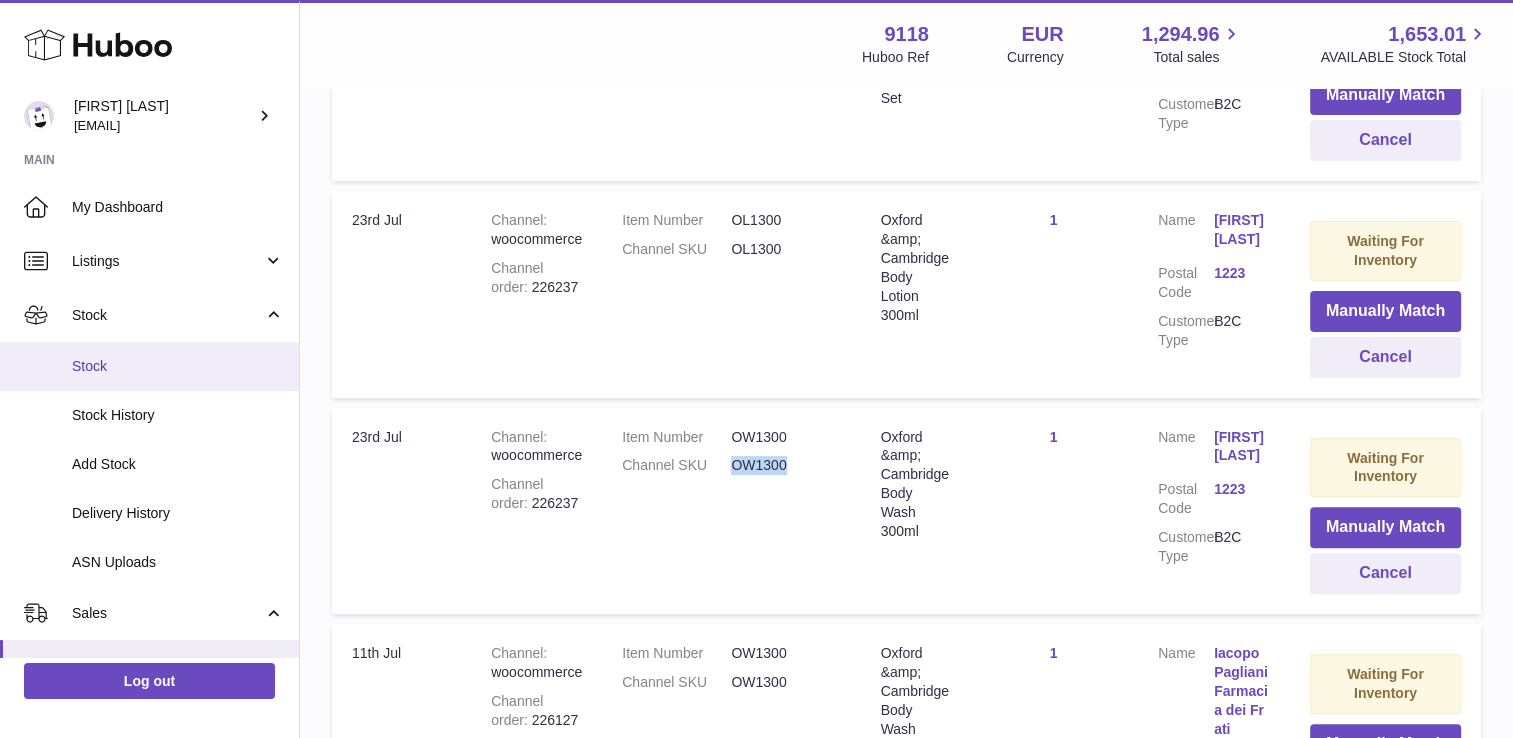 click on "Stock" at bounding box center [149, 366] 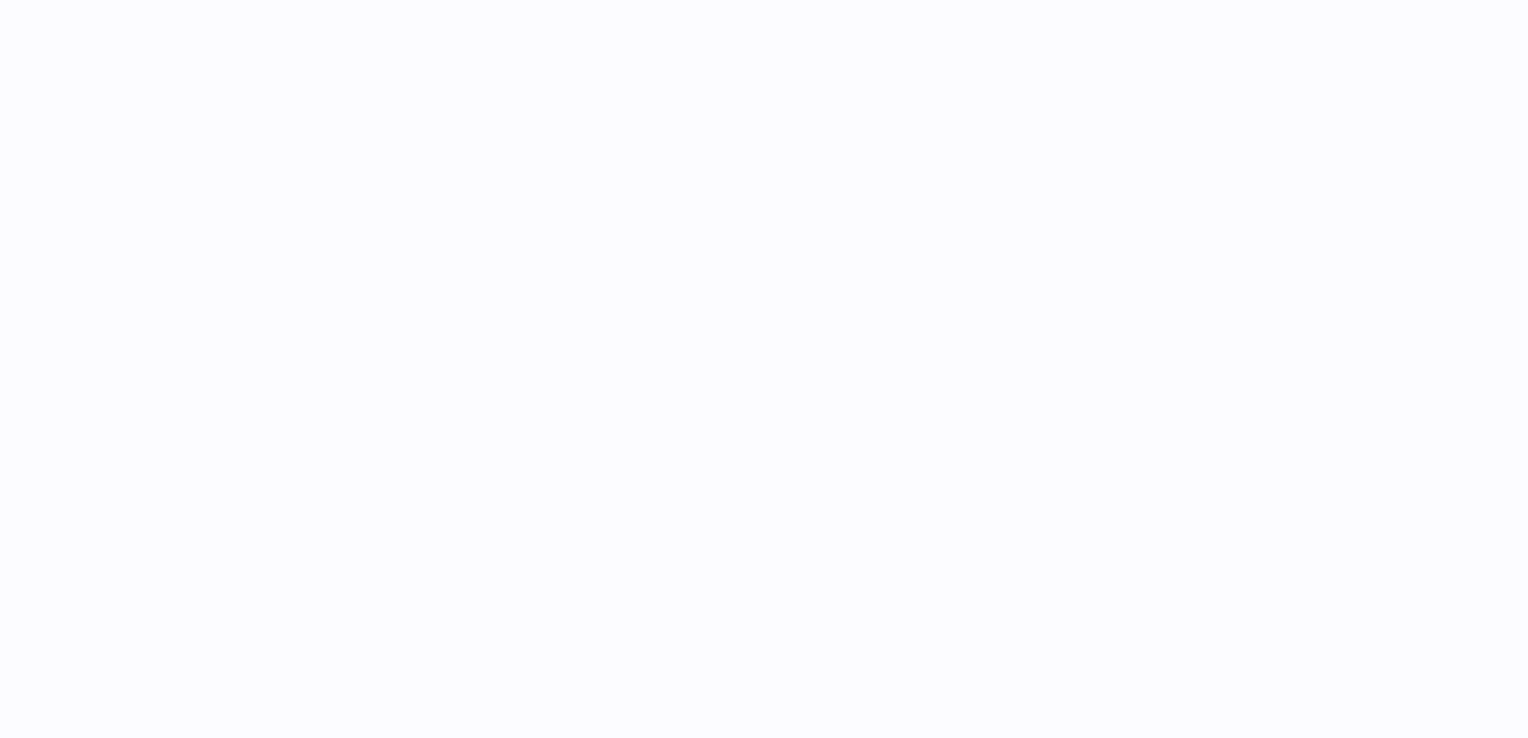 scroll, scrollTop: 0, scrollLeft: 0, axis: both 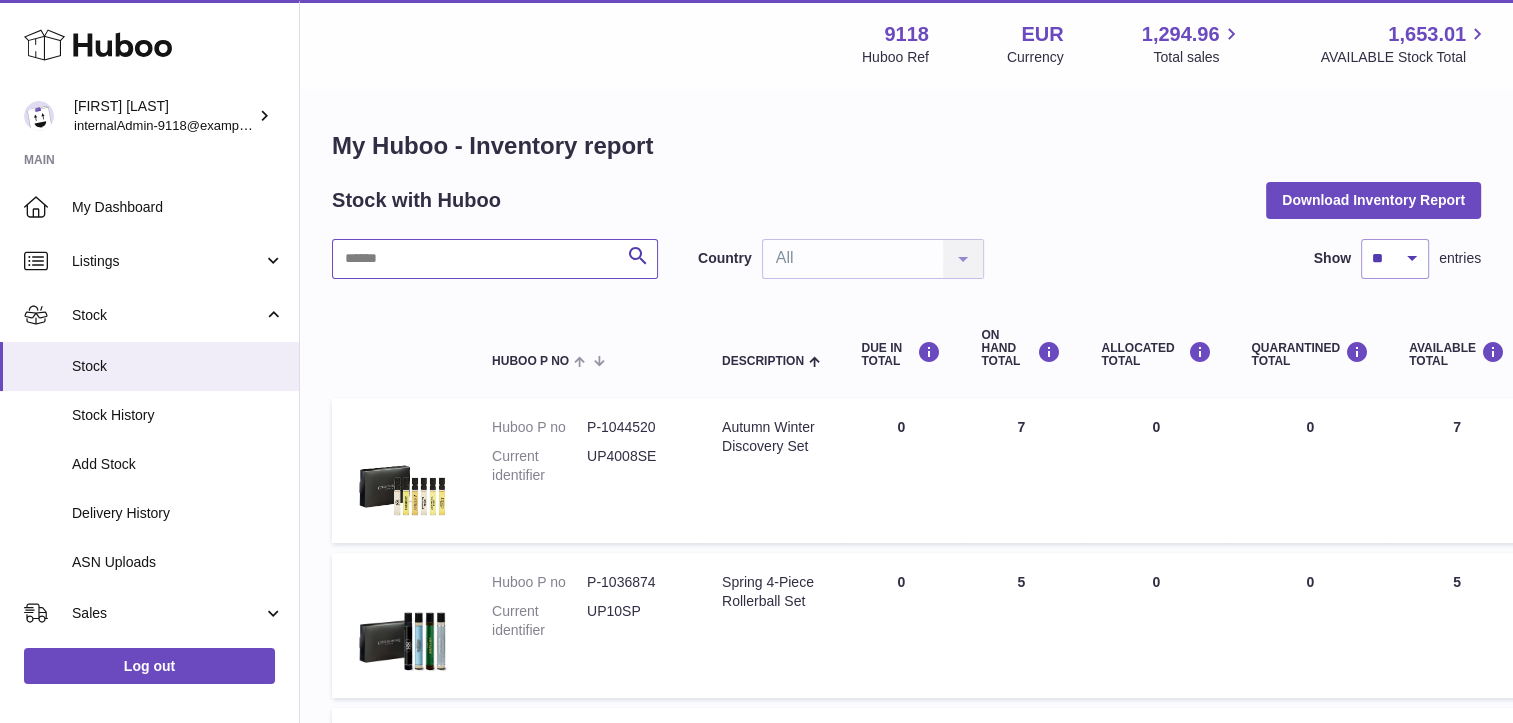 paste on "******" 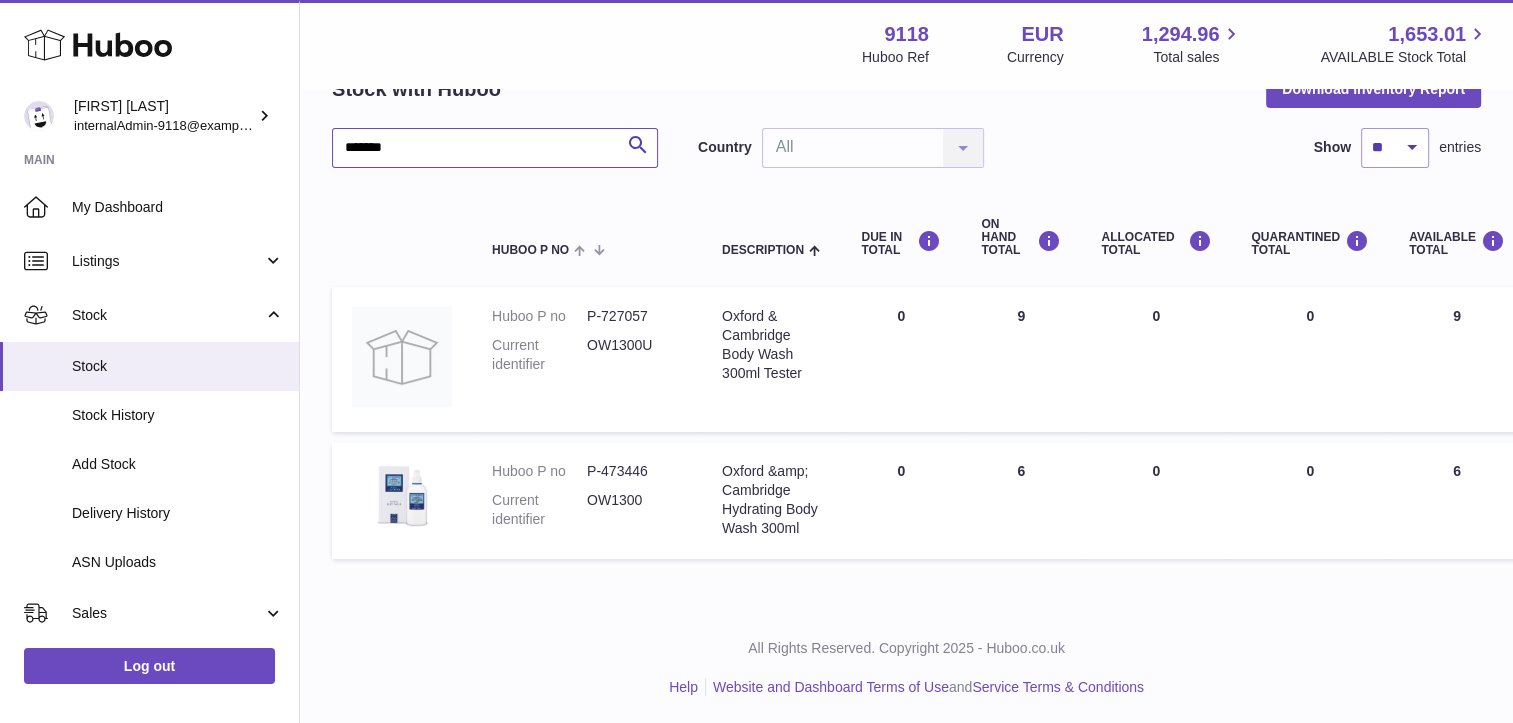 scroll, scrollTop: 113, scrollLeft: 0, axis: vertical 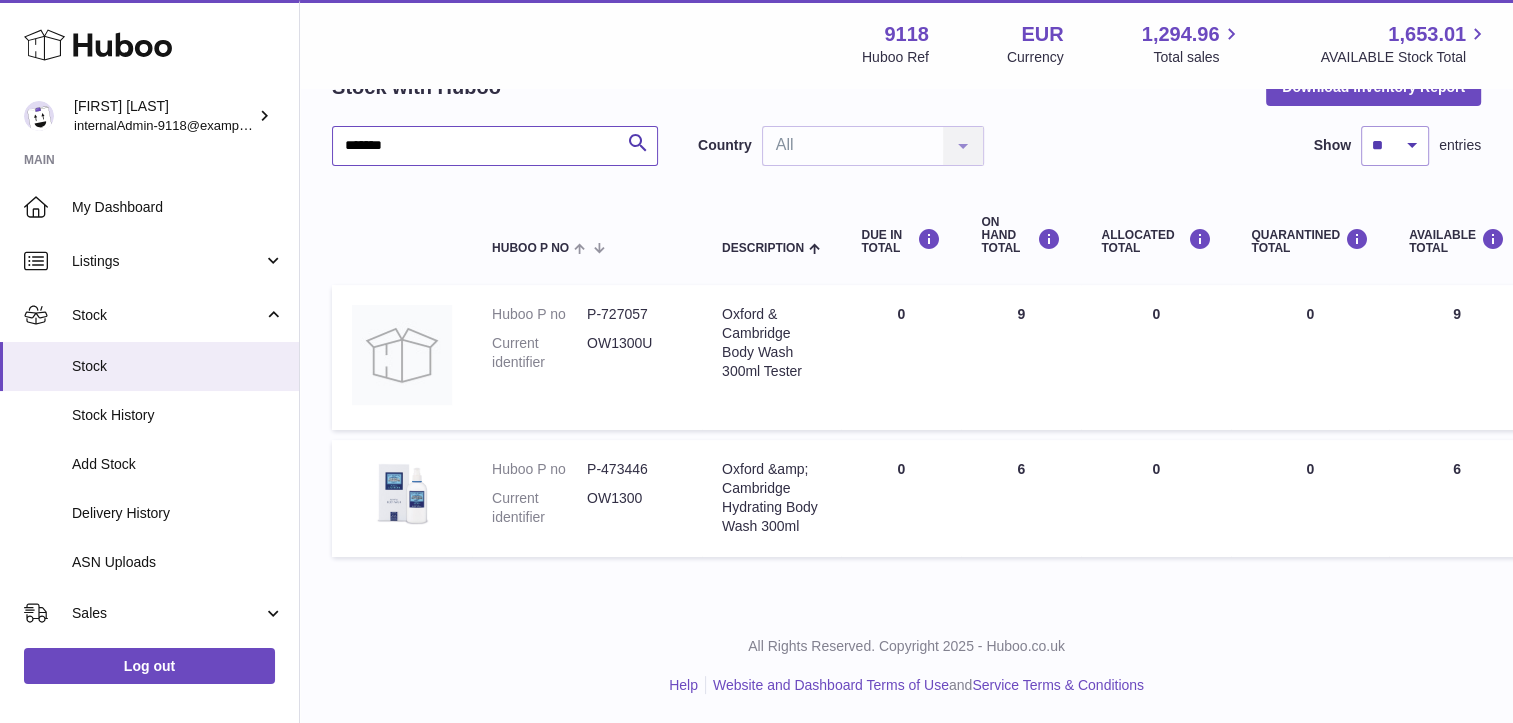 type on "******" 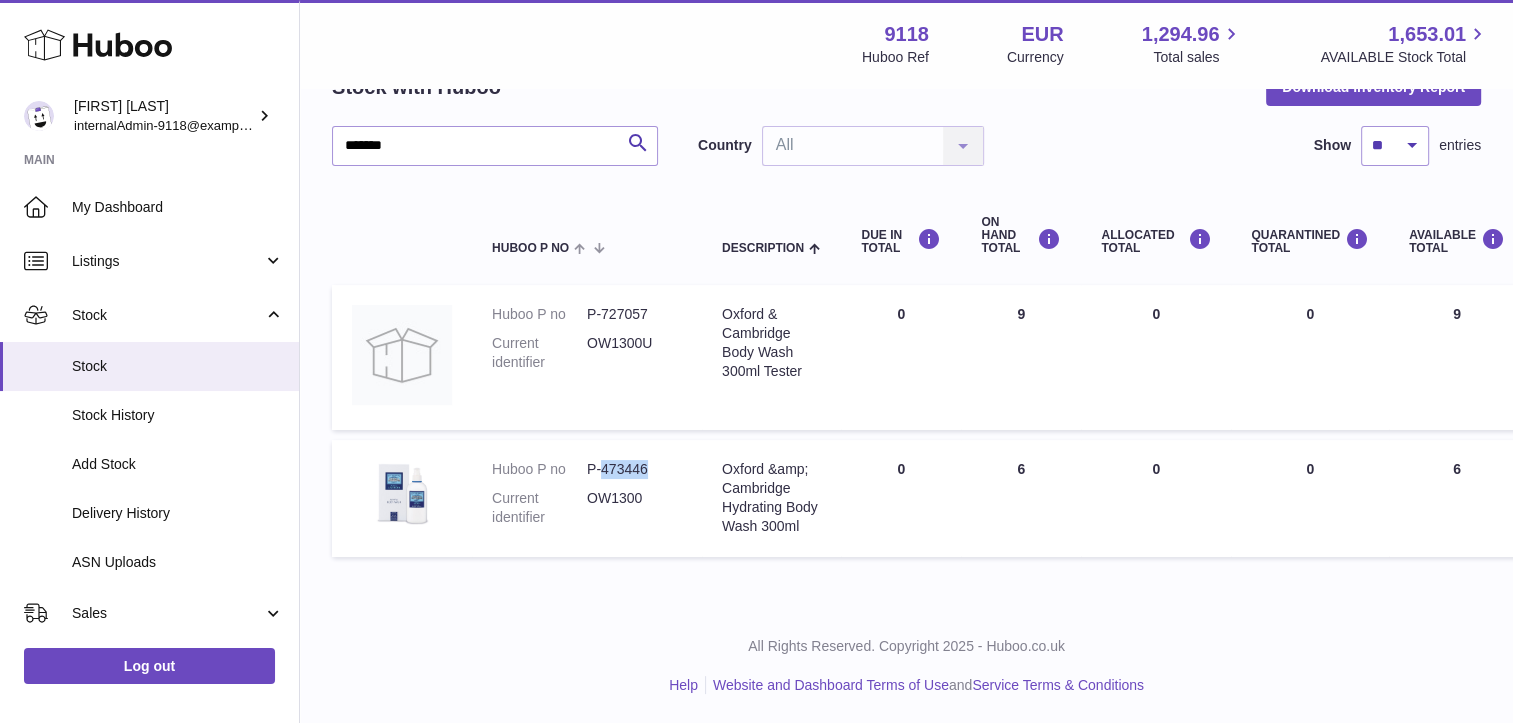 drag, startPoint x: 638, startPoint y: 466, endPoint x: 601, endPoint y: 470, distance: 37.215588 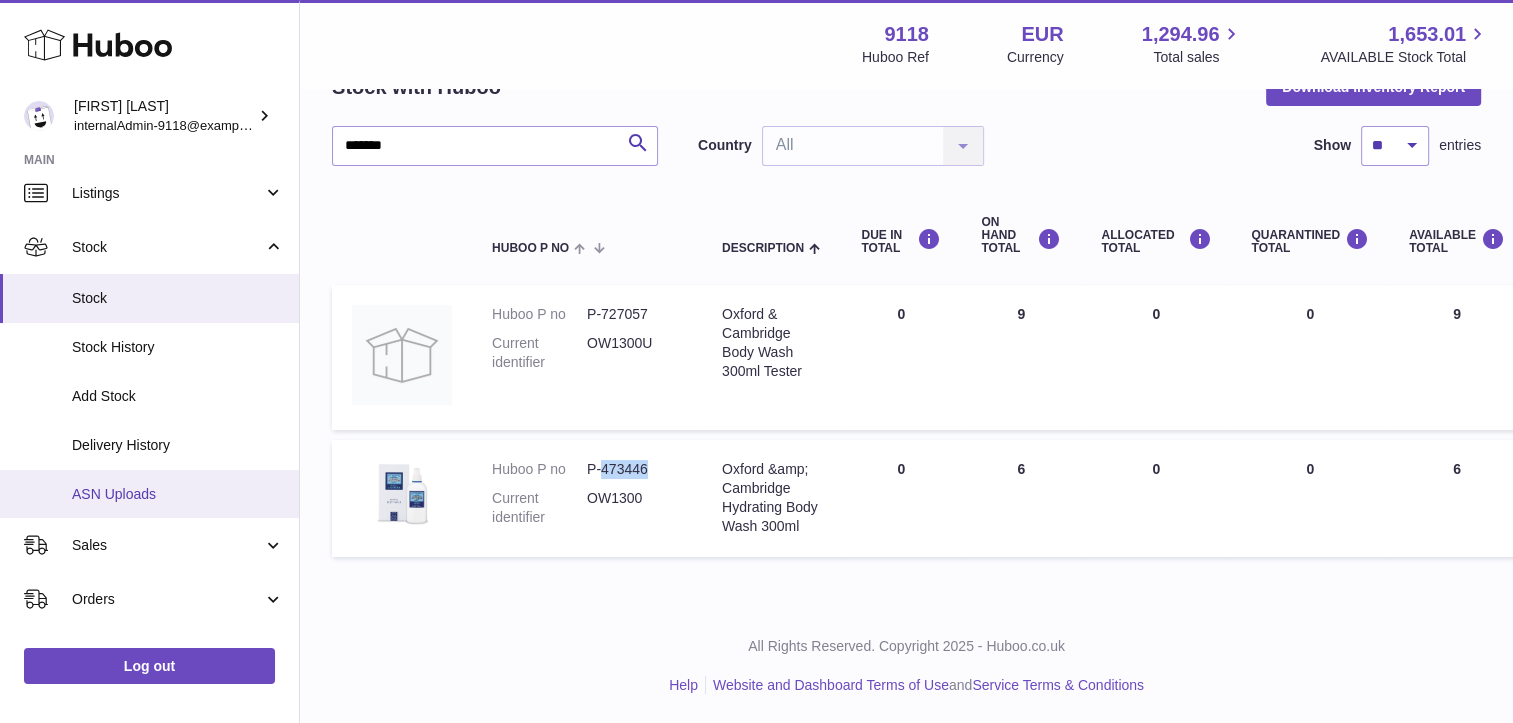 scroll, scrollTop: 100, scrollLeft: 0, axis: vertical 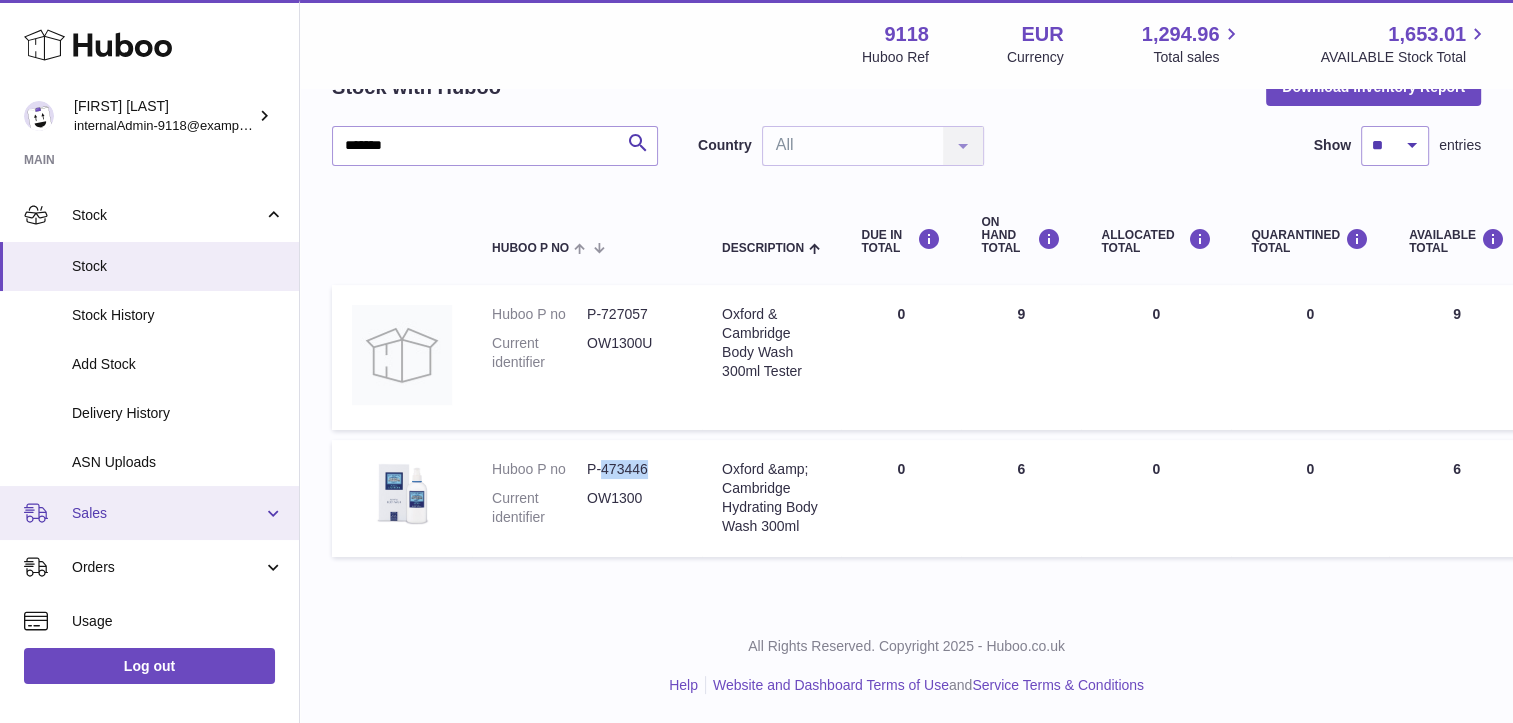 click on "Sales" at bounding box center (167, 513) 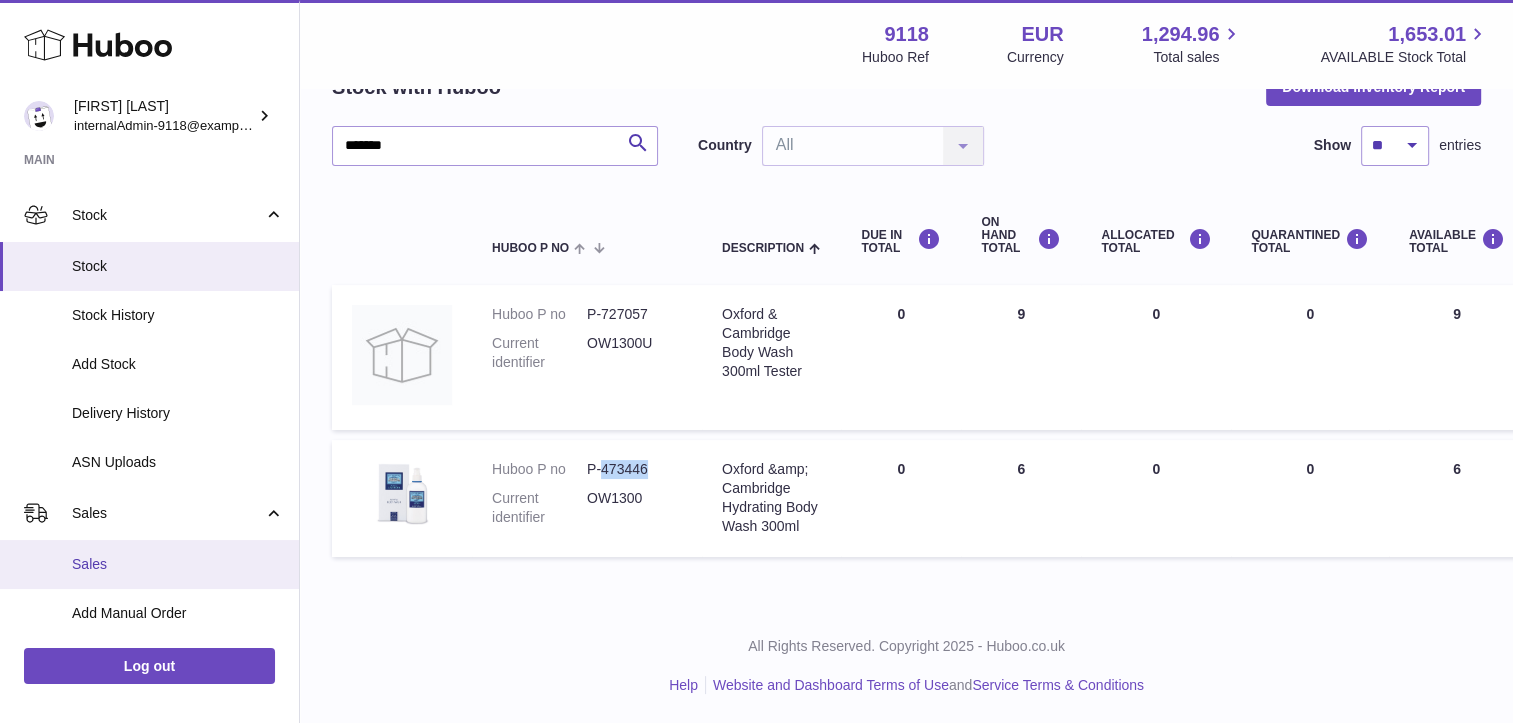click on "Sales" at bounding box center (178, 564) 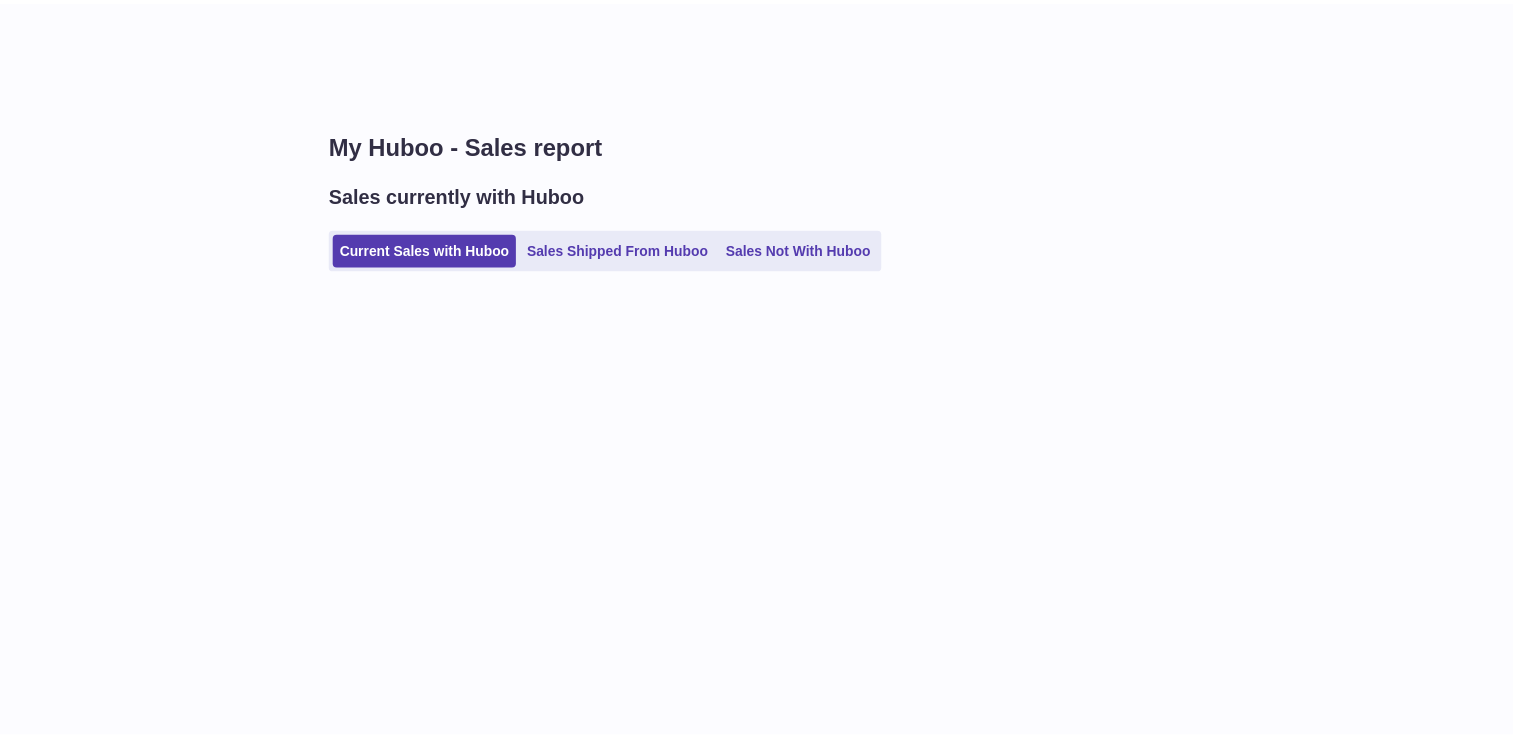 scroll, scrollTop: 0, scrollLeft: 0, axis: both 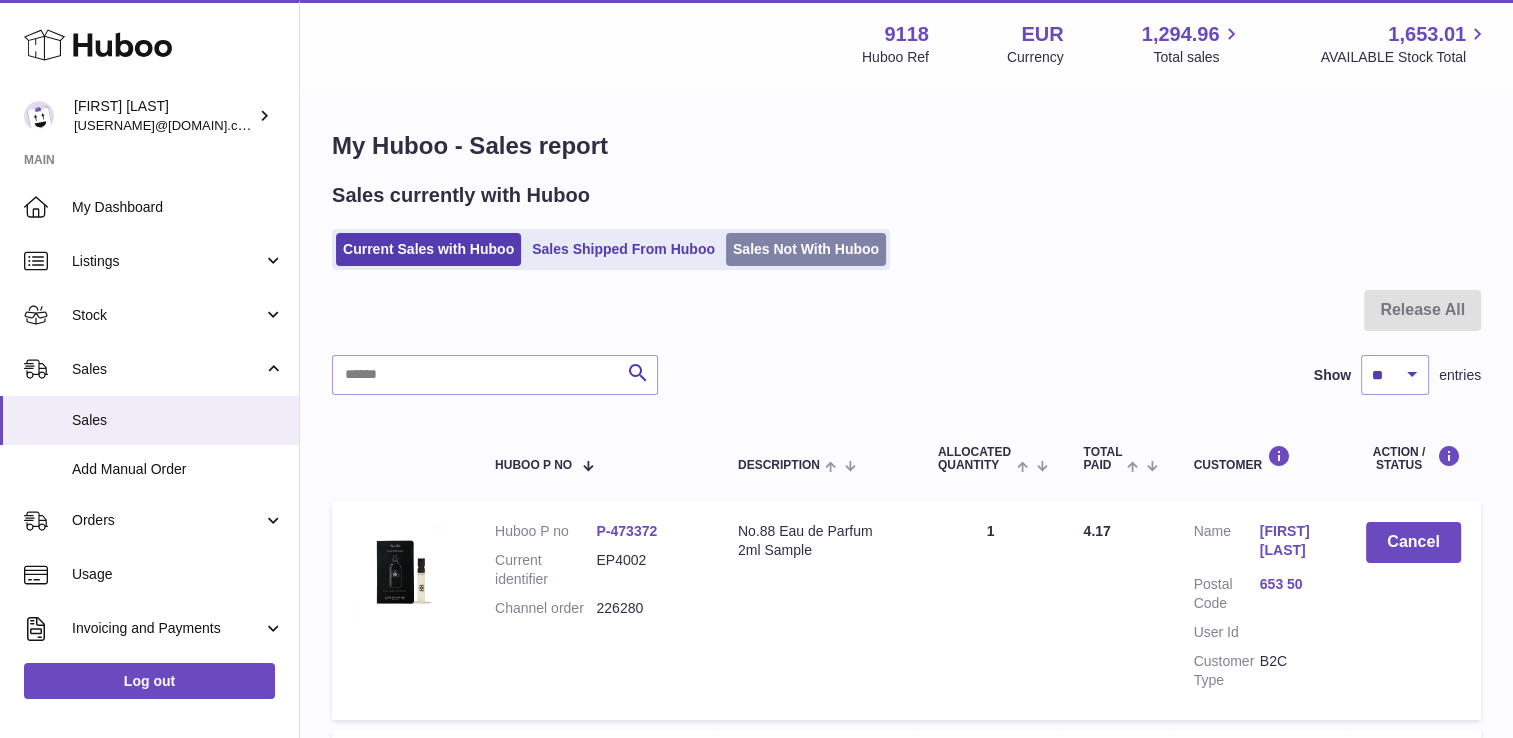 click on "Sales Not With Huboo" at bounding box center (806, 249) 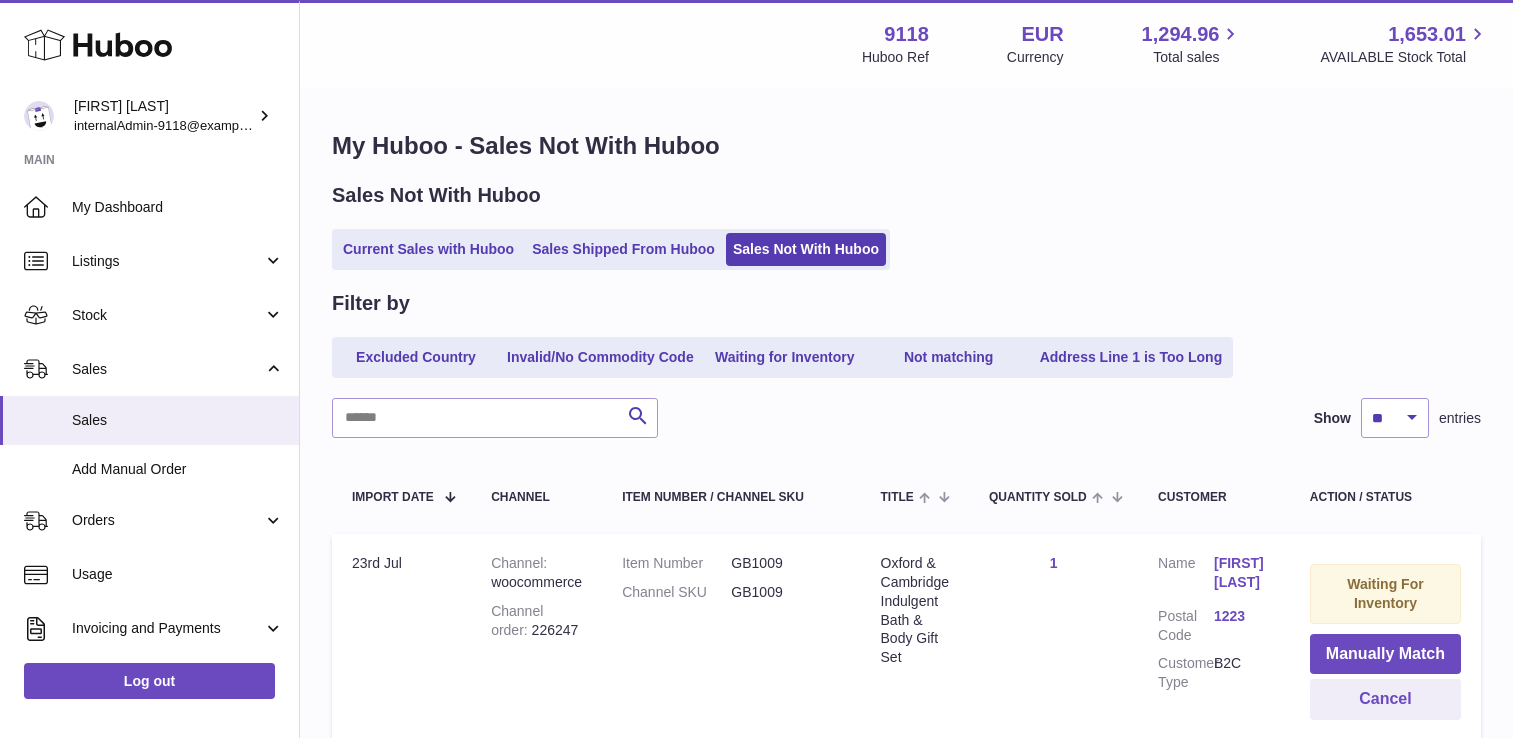 scroll, scrollTop: 0, scrollLeft: 0, axis: both 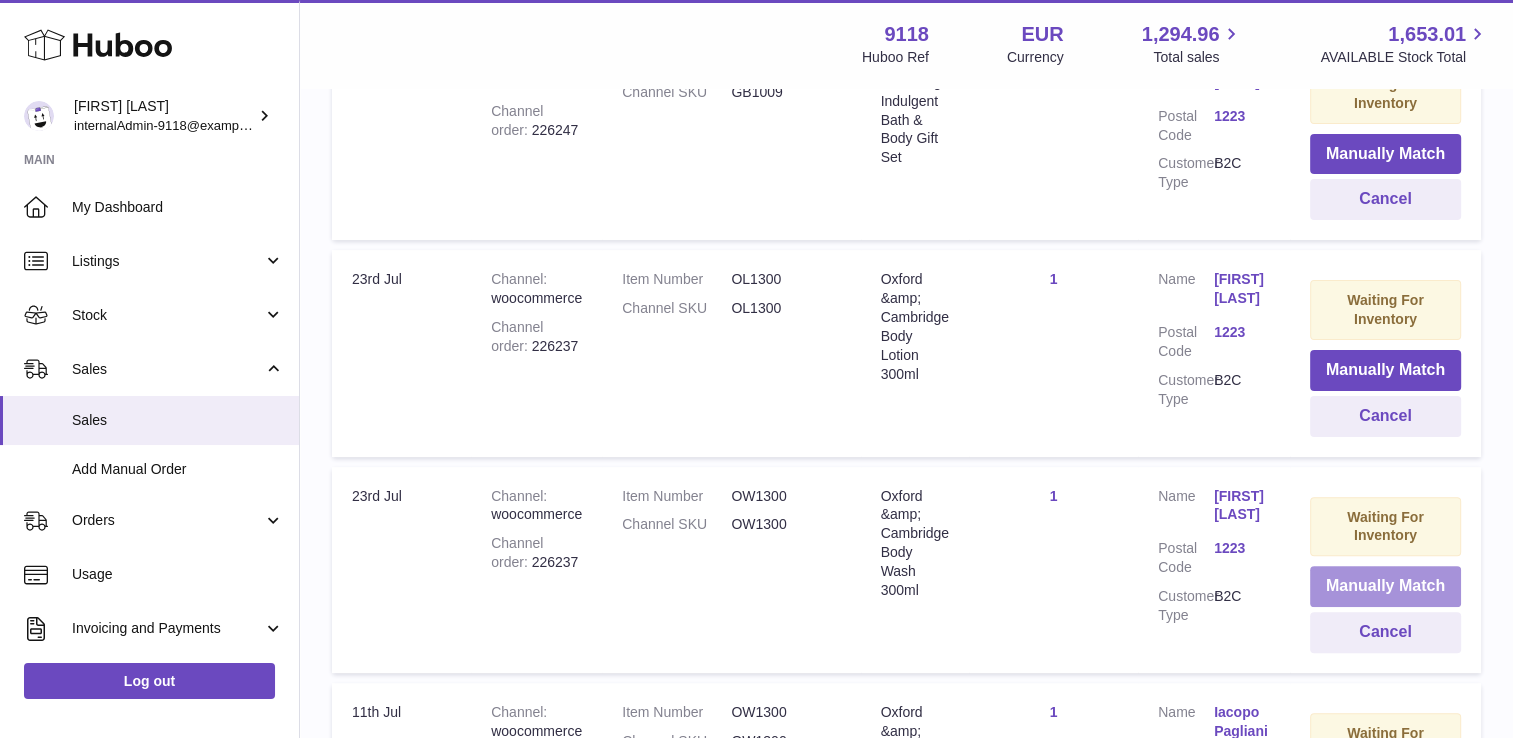 click on "Manually Match" at bounding box center [1385, 586] 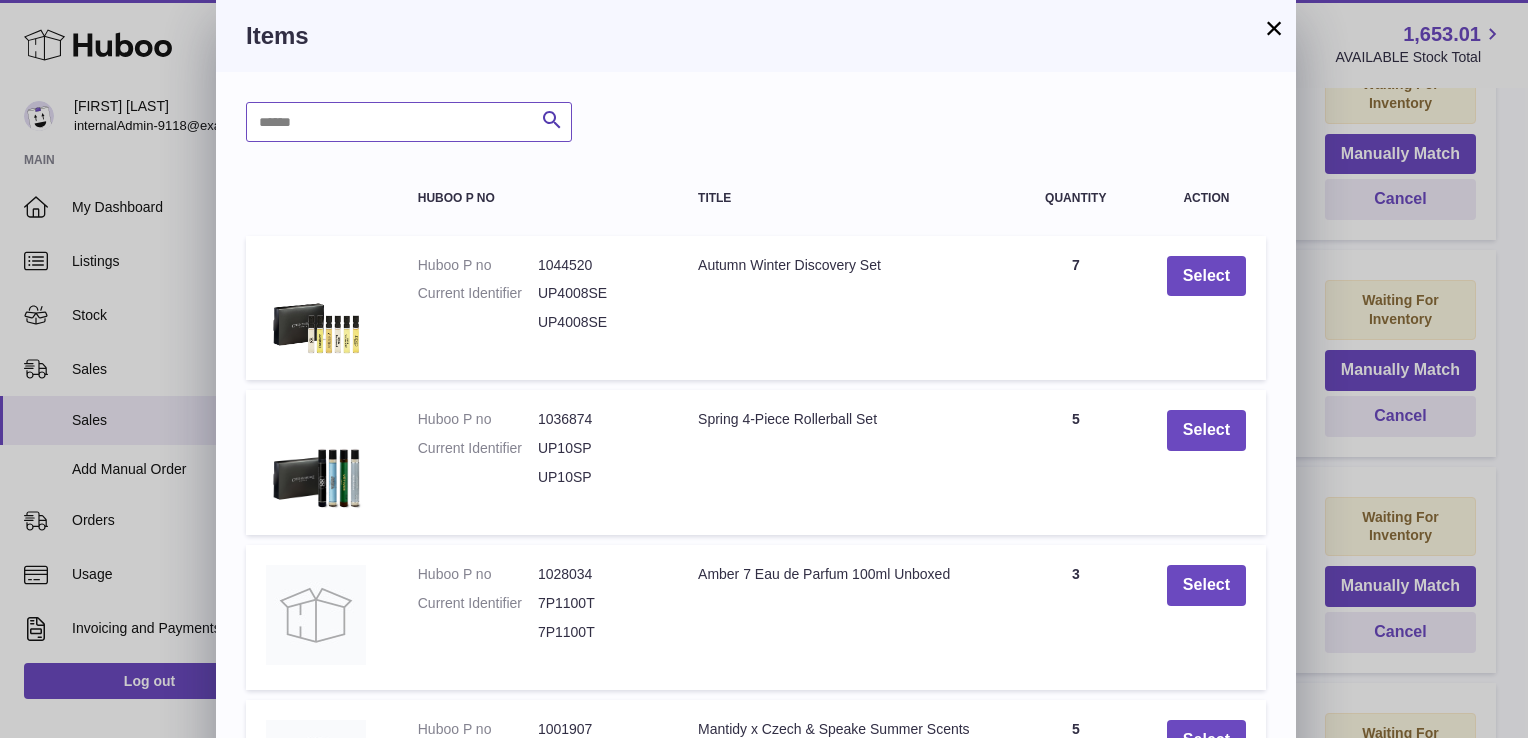 paste on "******" 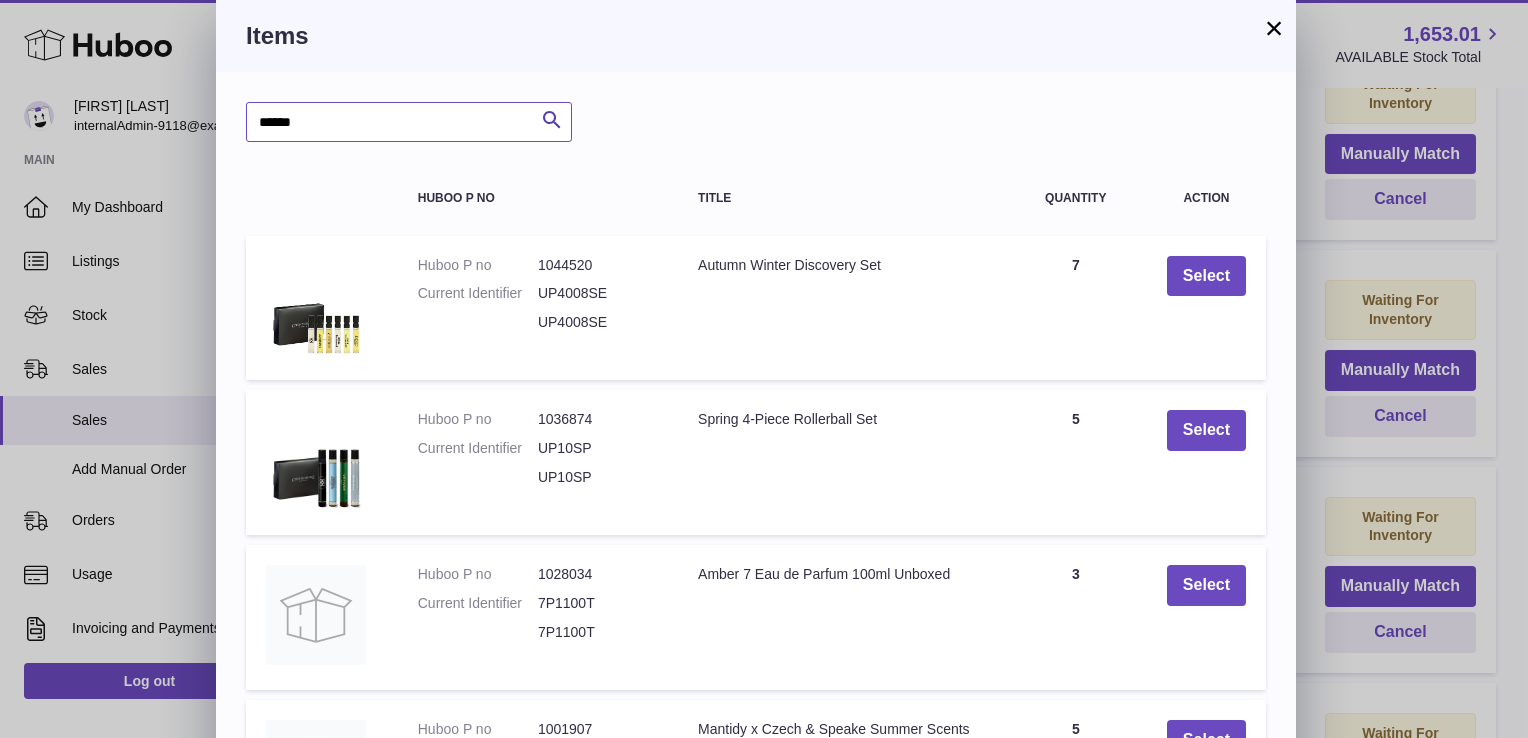 type on "******" 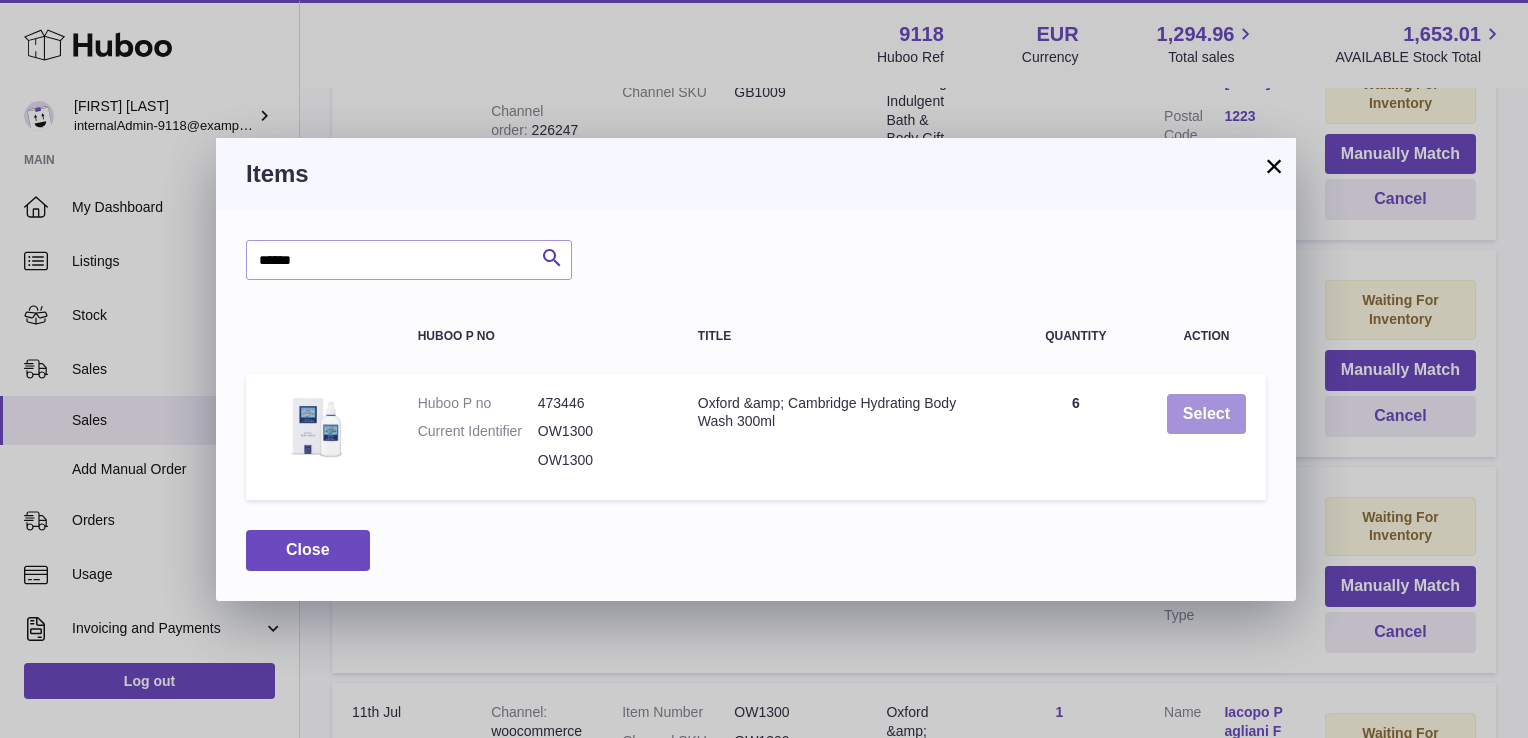 click on "Select" at bounding box center (1206, 414) 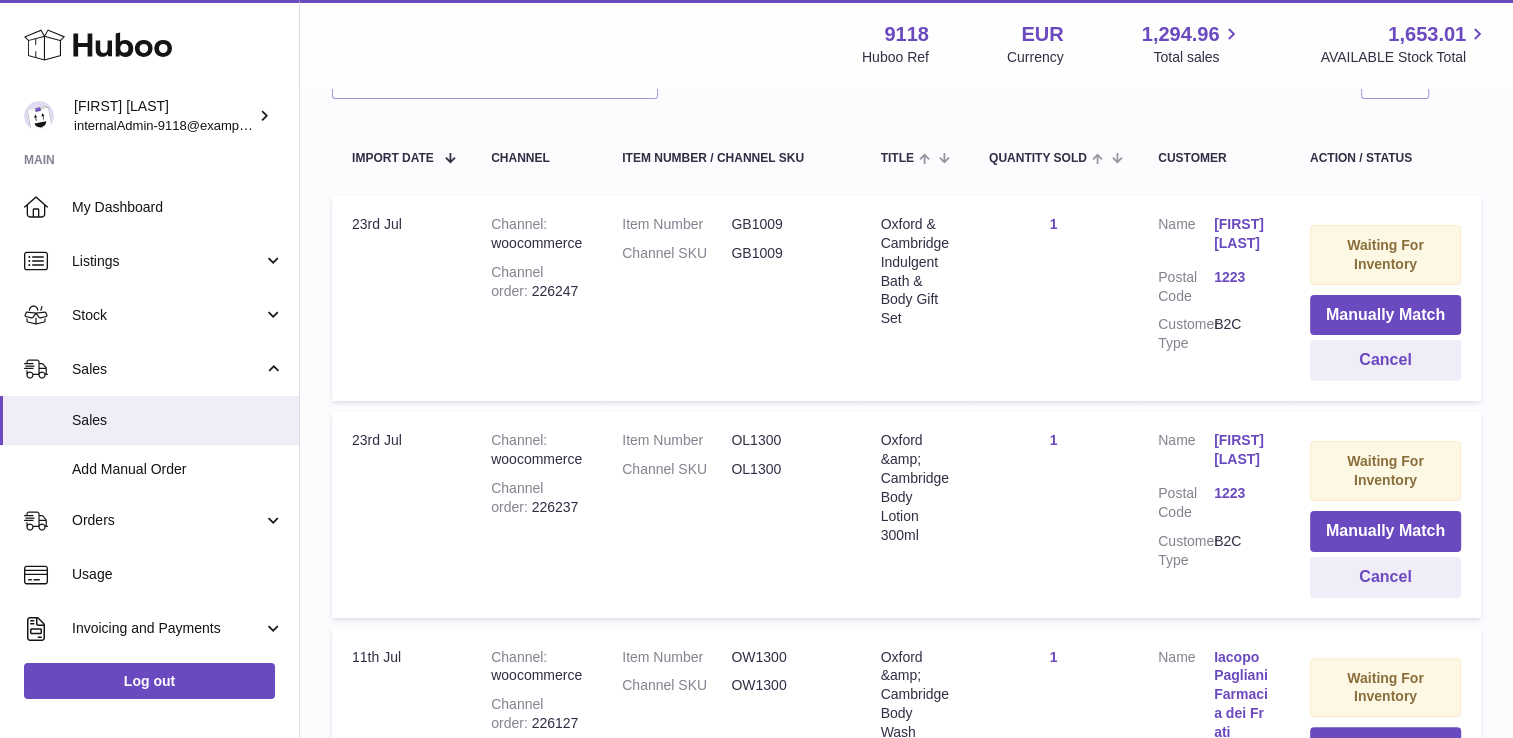 scroll, scrollTop: 443, scrollLeft: 0, axis: vertical 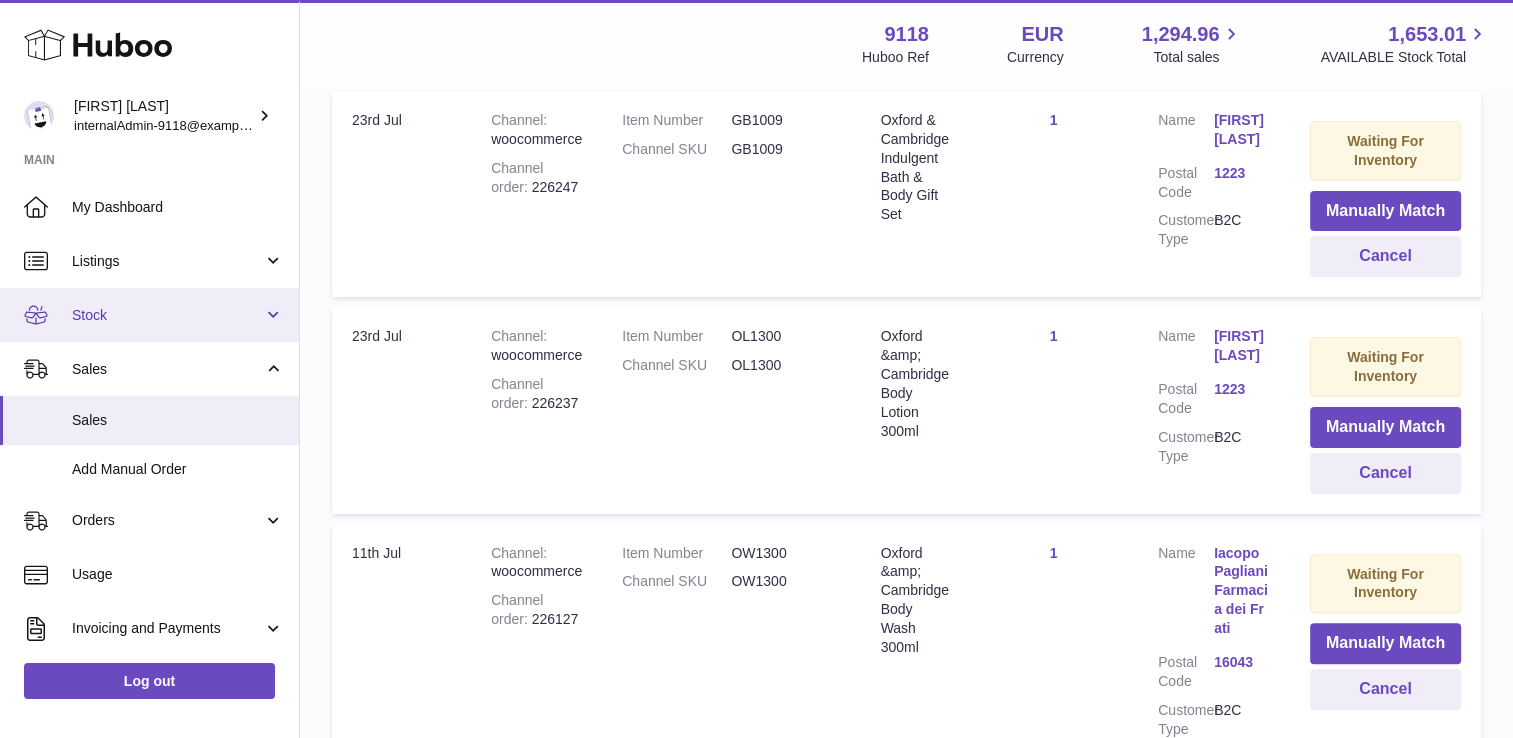 click on "Stock" at bounding box center [167, 315] 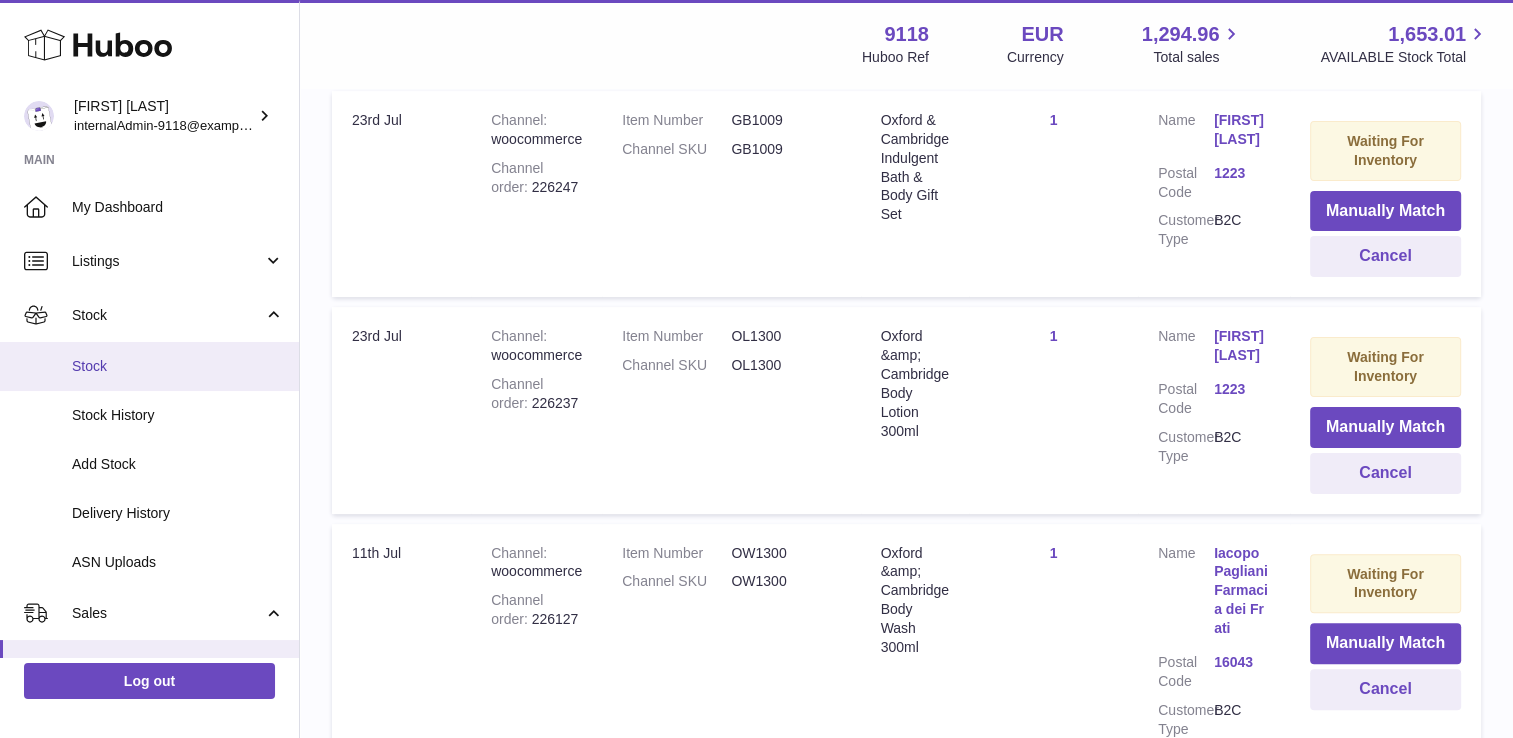 click on "Stock" at bounding box center [149, 366] 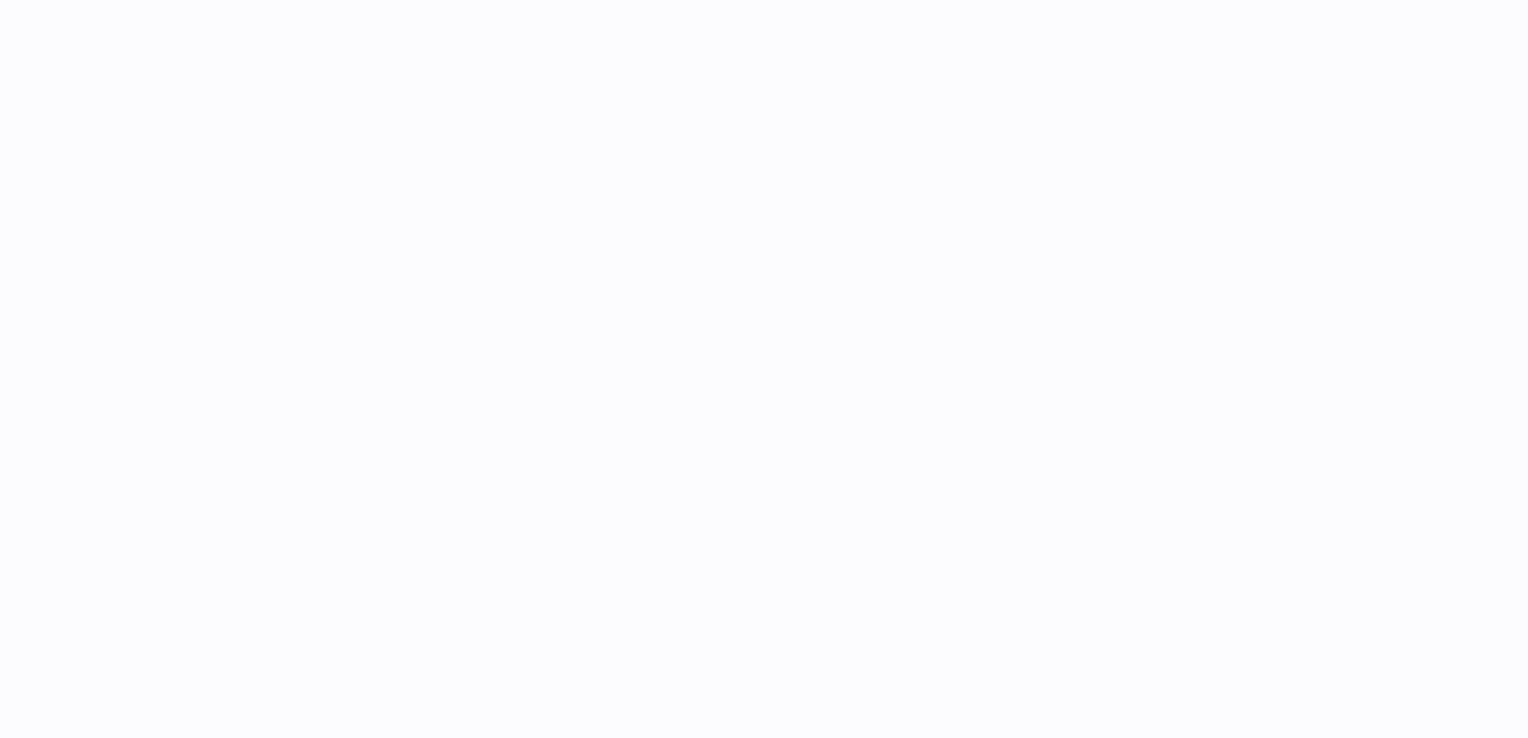 scroll, scrollTop: 0, scrollLeft: 0, axis: both 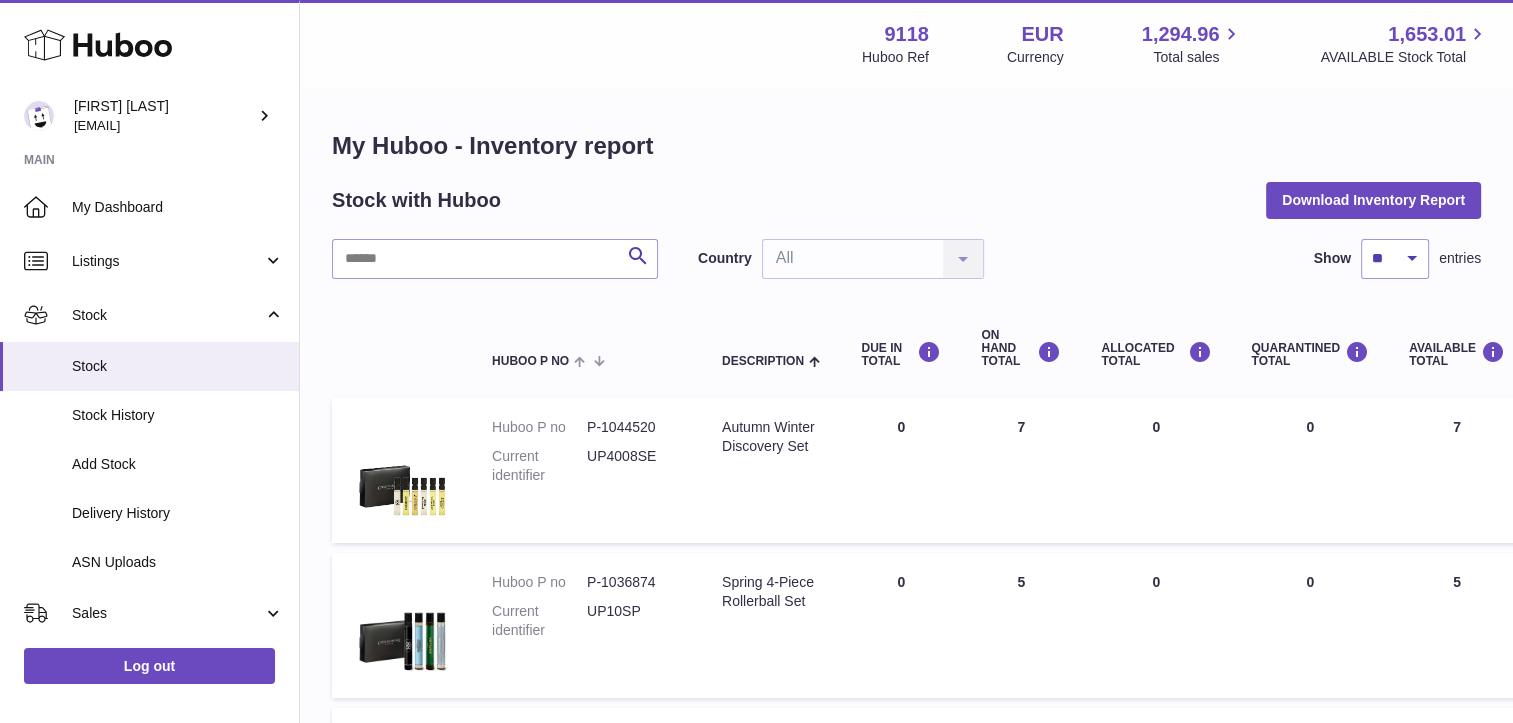 click on "Search
Country
All         All     No elements found. Consider changing the search query.   List is empty.
Show
** ** ** ***
entries
Huboo P no       Description
DUE IN TOTAL
ON HAND Total
ALLOCATED Total
QUARANTINED Total
AVAILABLE Total
30 DAY SALES
30 DAYS PROJECTED       Total stock value
Action
Huboo P no   P-1044520   Current identifier   UP4008SE       Description   Autumn Winter Discovery Set     DUE IN Total
0
ON HAND Total
7
ALLOCATED Total
0
QUARANTINED Total
0
AVAILABLE Total
7
30 DAY SALES   30 DAYS PROJECTED" at bounding box center [906, 1115] 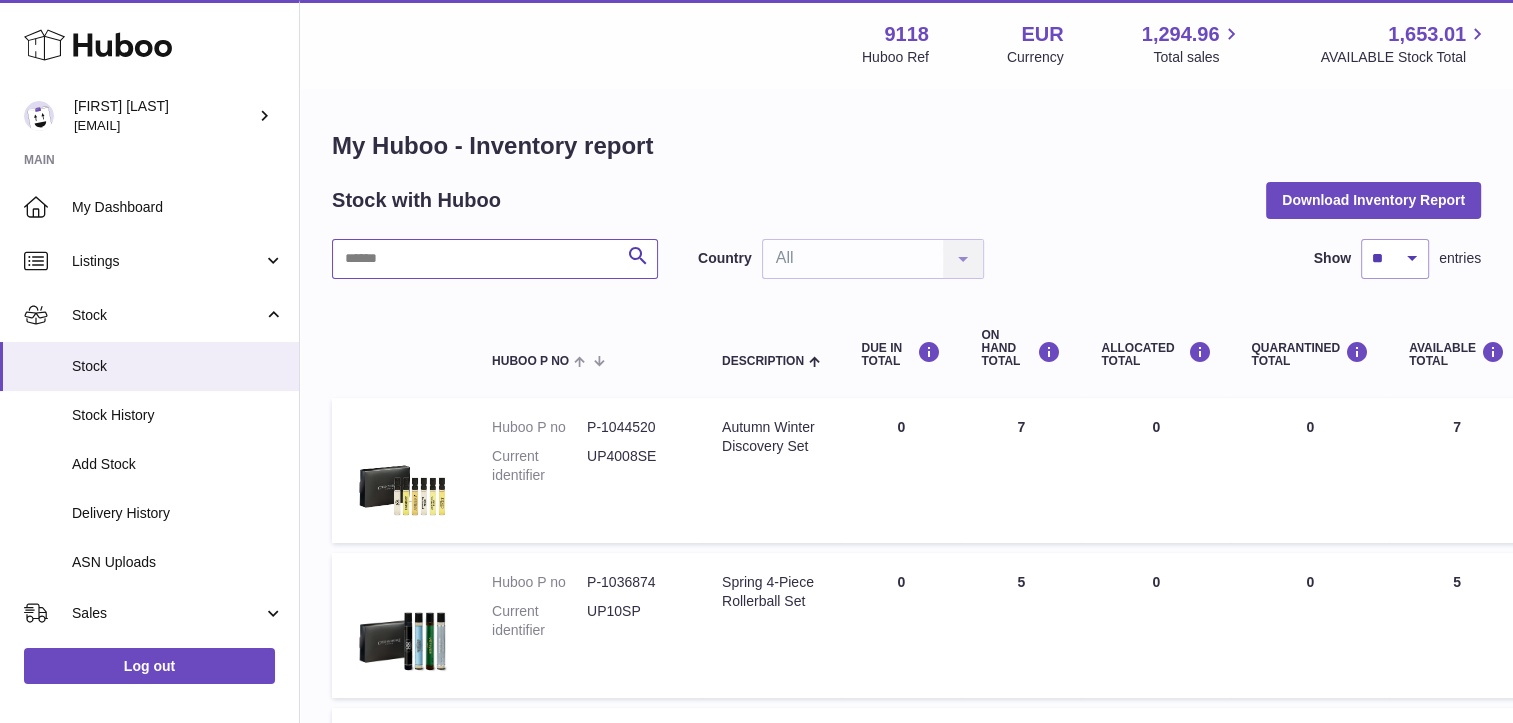 click at bounding box center (495, 259) 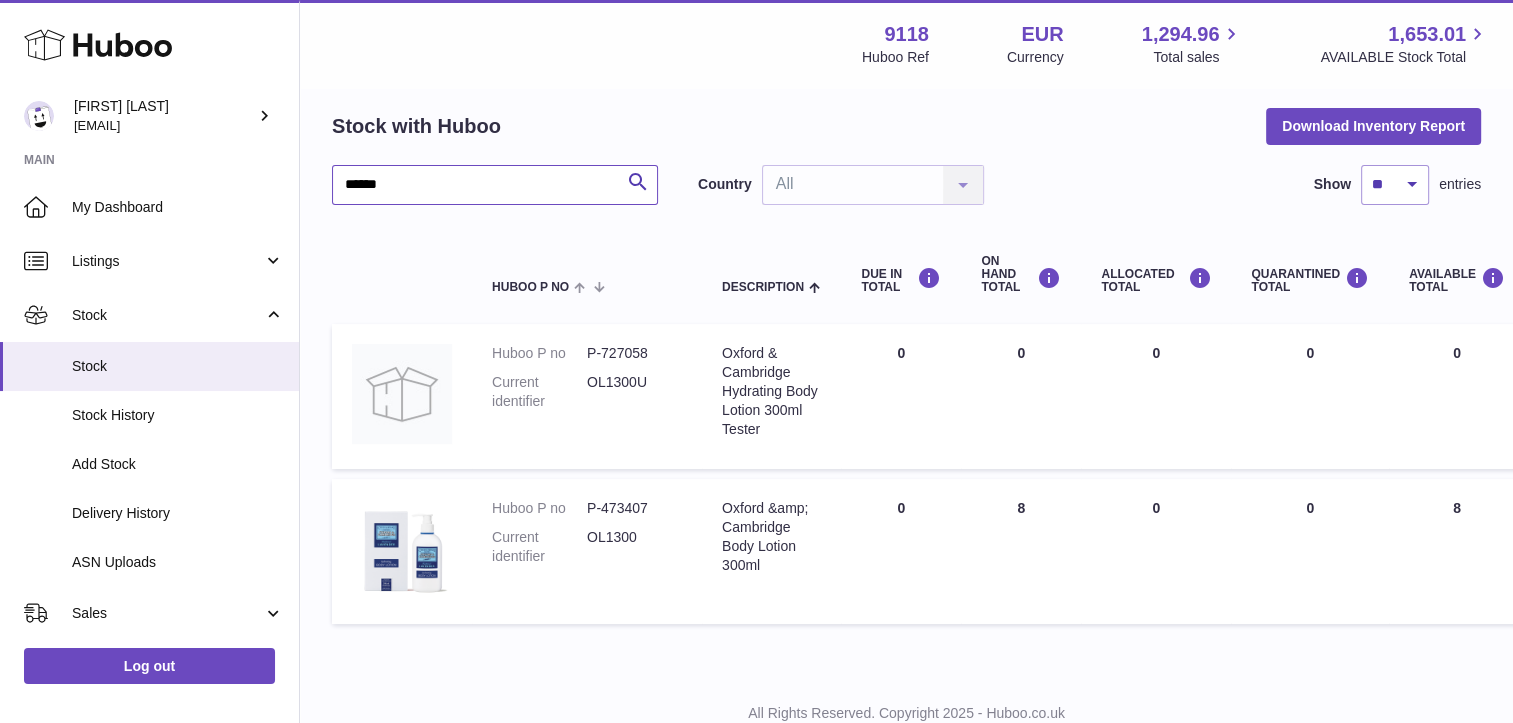 scroll, scrollTop: 141, scrollLeft: 0, axis: vertical 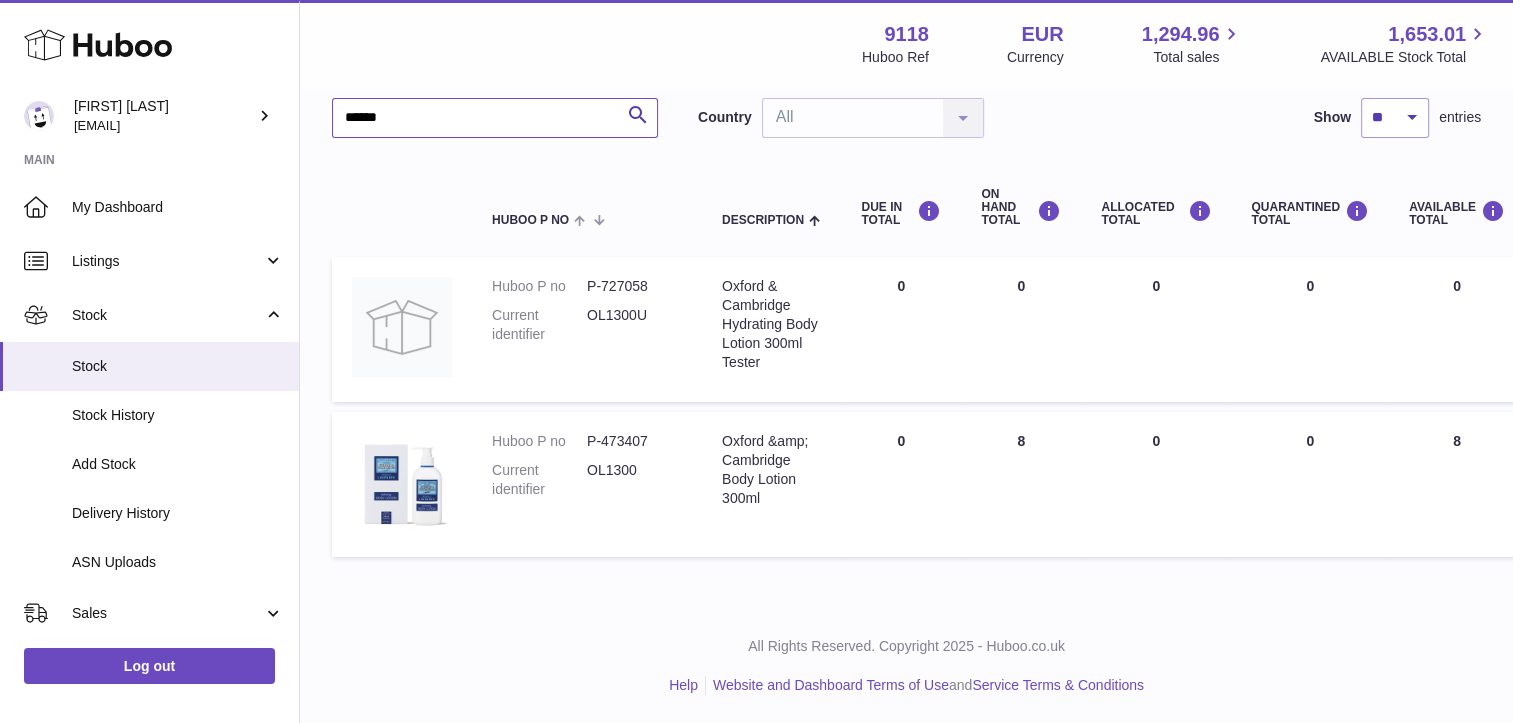 type on "******" 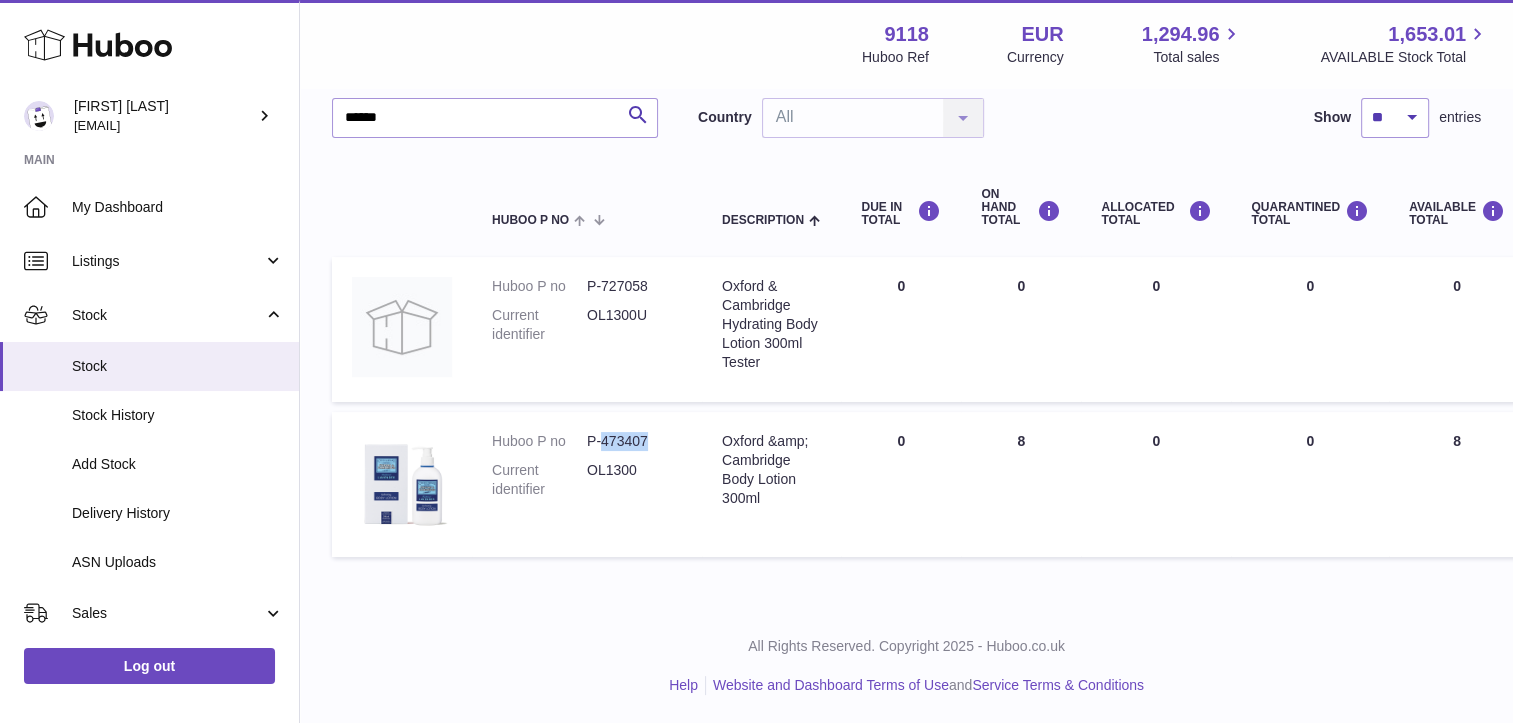 drag, startPoint x: 635, startPoint y: 442, endPoint x: 604, endPoint y: 440, distance: 31.06445 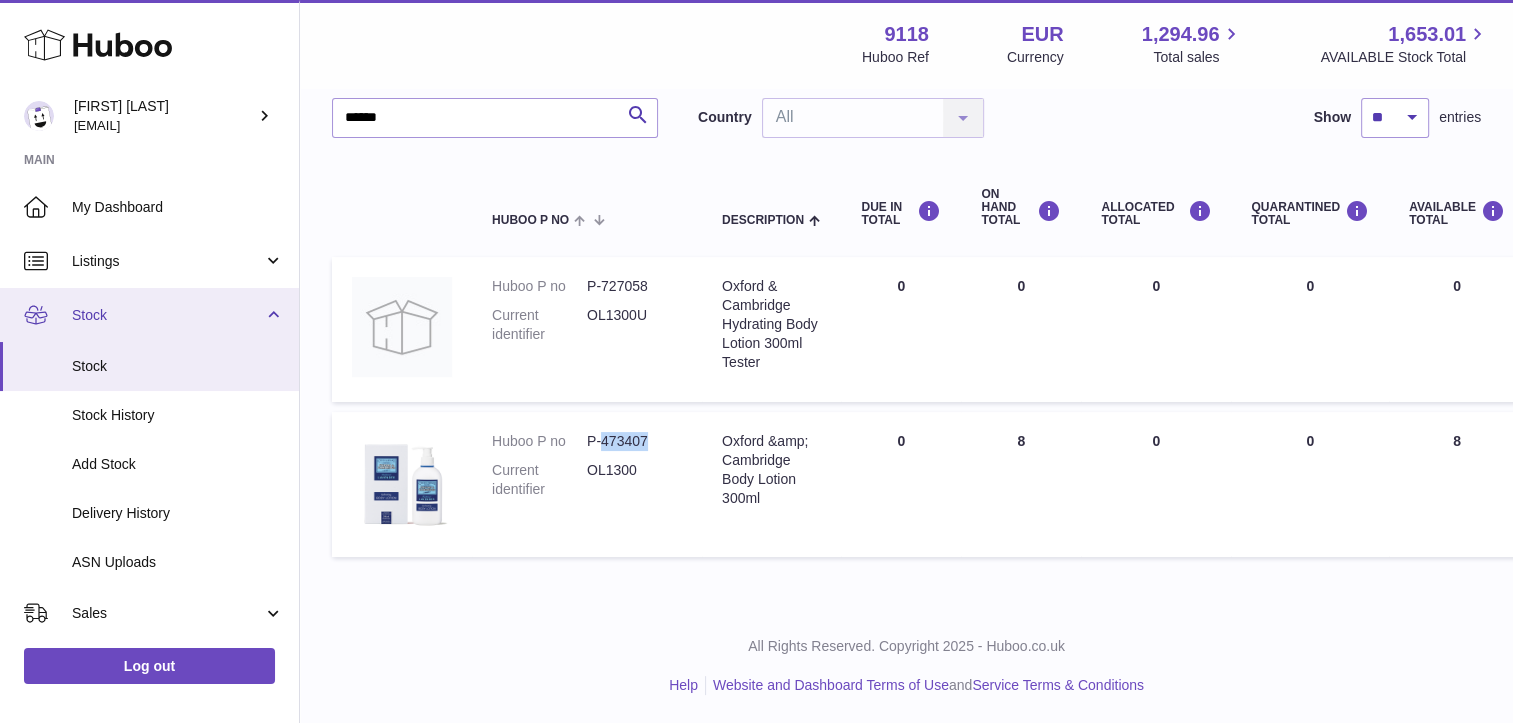 click on "Stock" at bounding box center (149, 315) 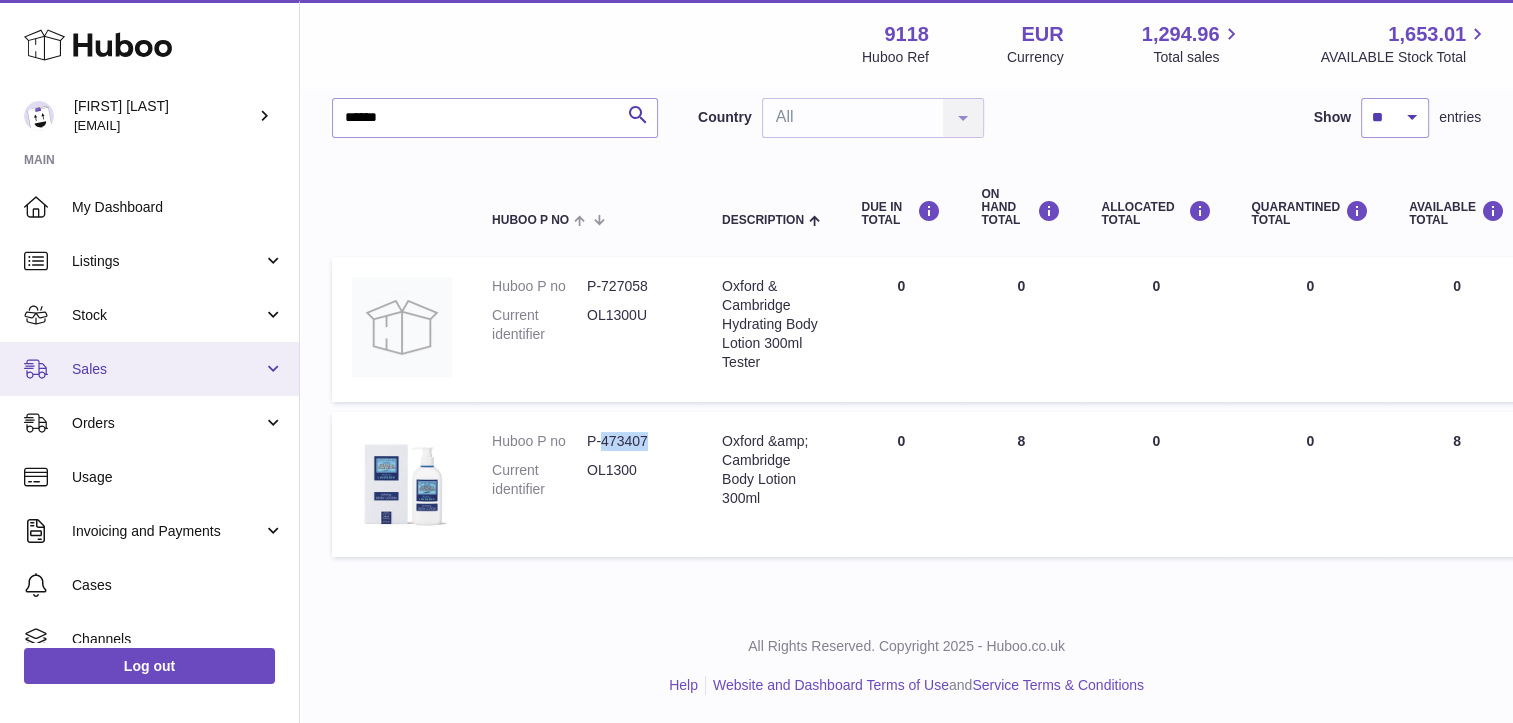 click on "Sales" at bounding box center (149, 369) 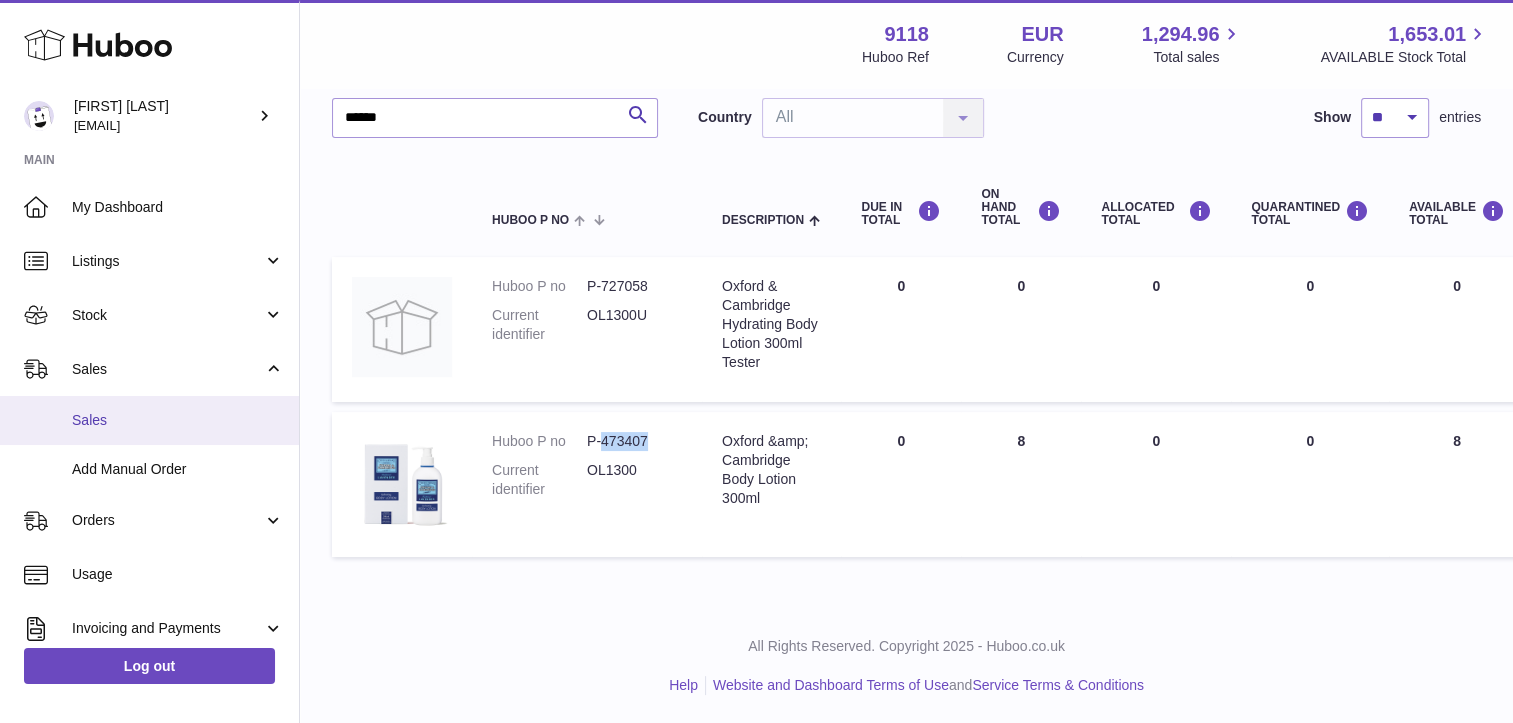 click on "Sales" at bounding box center [178, 420] 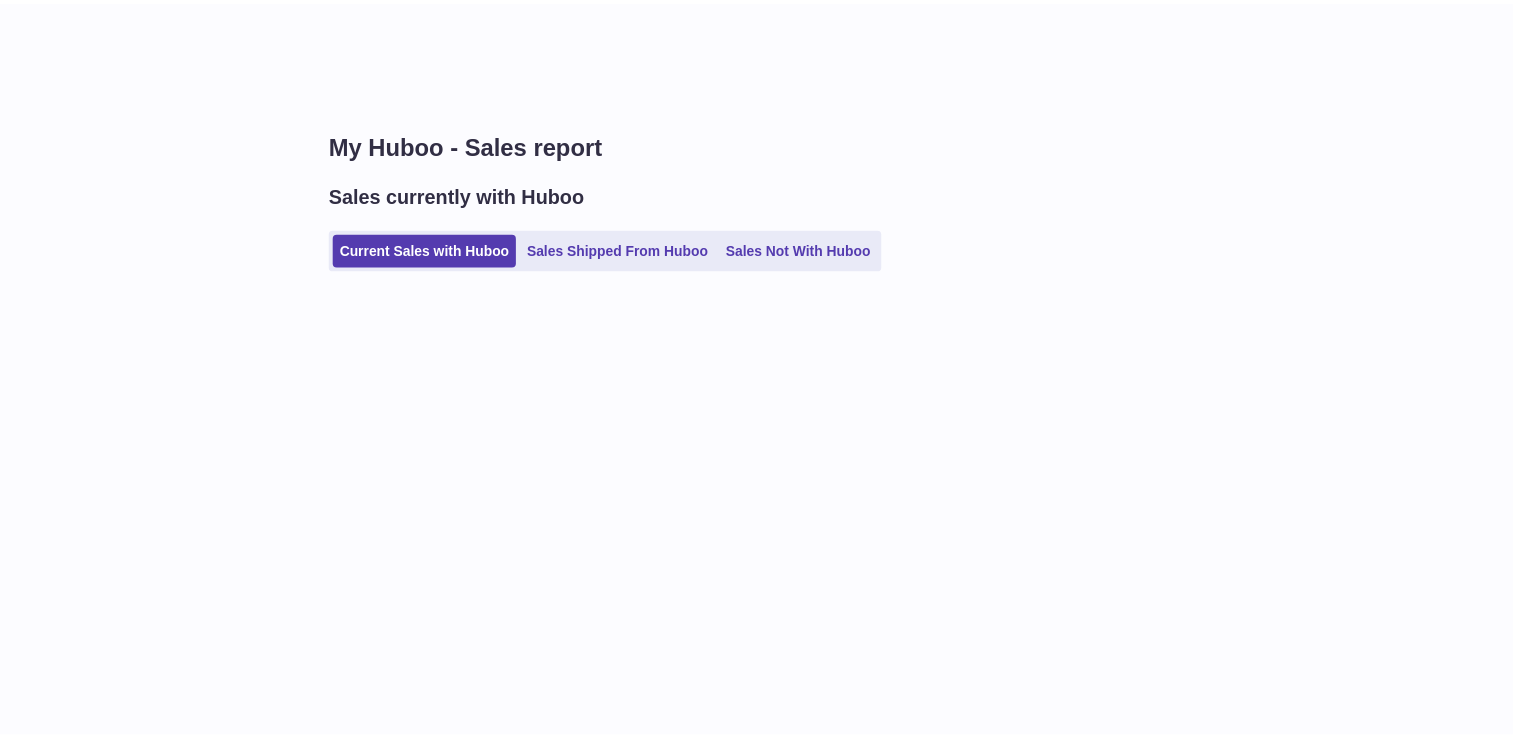 scroll, scrollTop: 0, scrollLeft: 0, axis: both 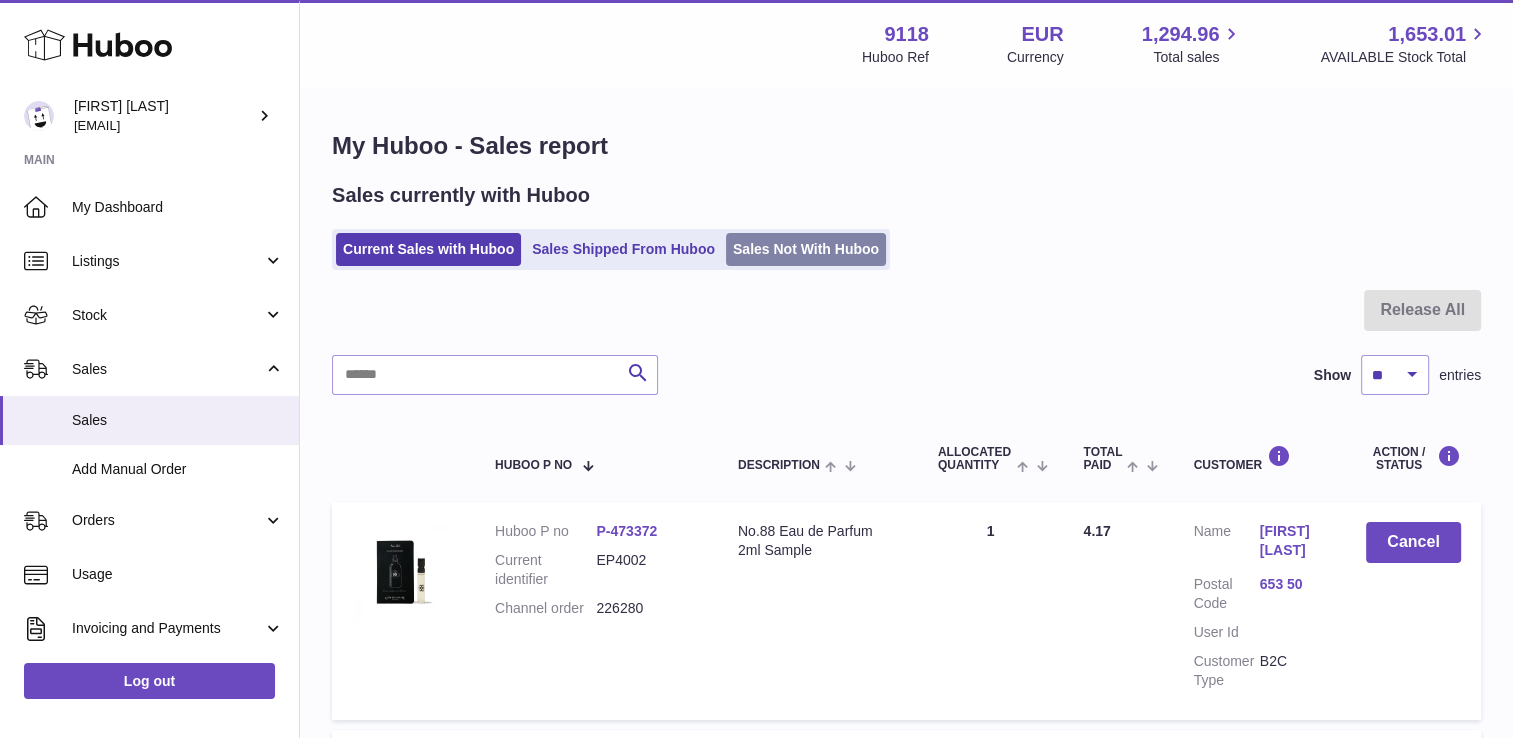 click on "Sales Not With Huboo" at bounding box center [806, 249] 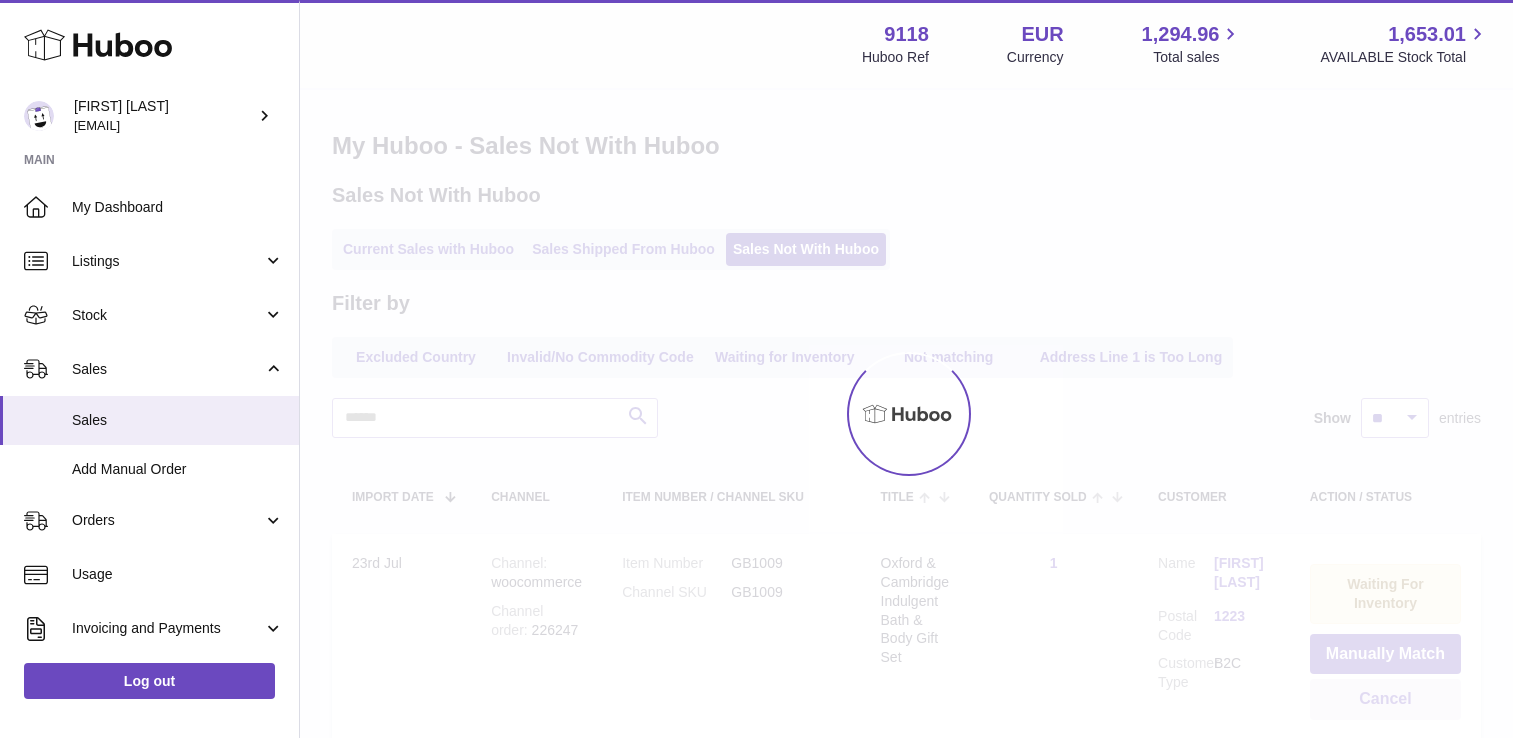 scroll, scrollTop: 0, scrollLeft: 0, axis: both 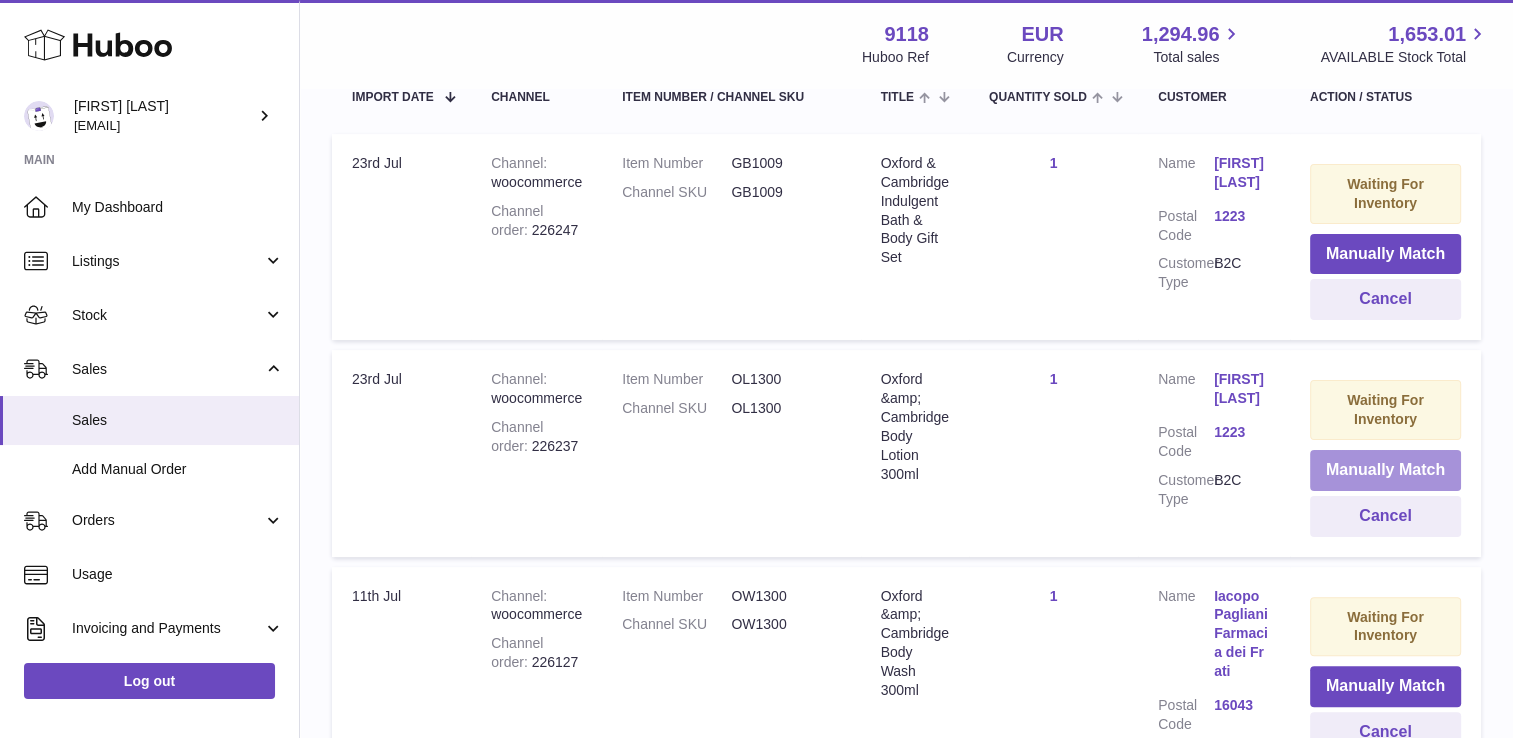 click on "Manually Match" at bounding box center (1385, 470) 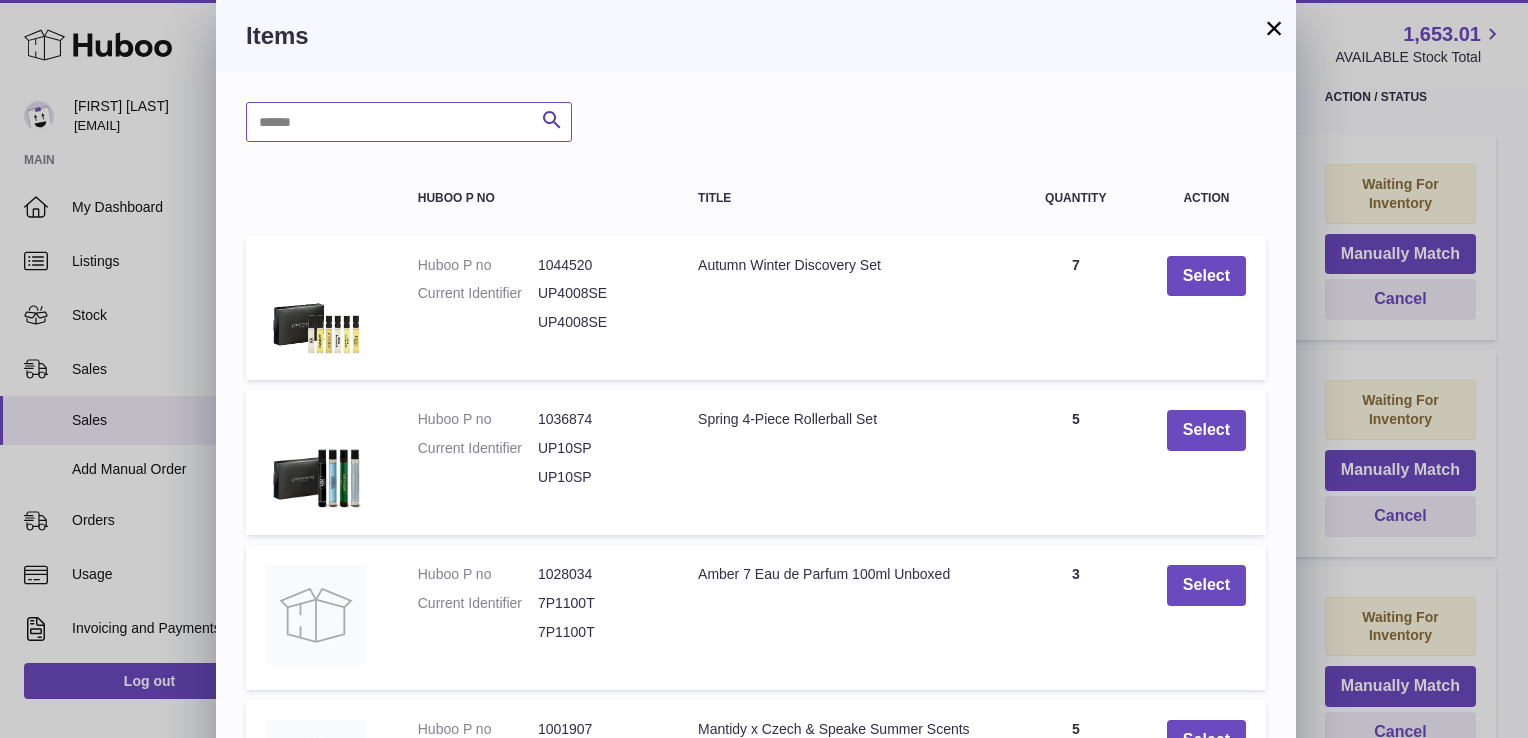 paste on "******" 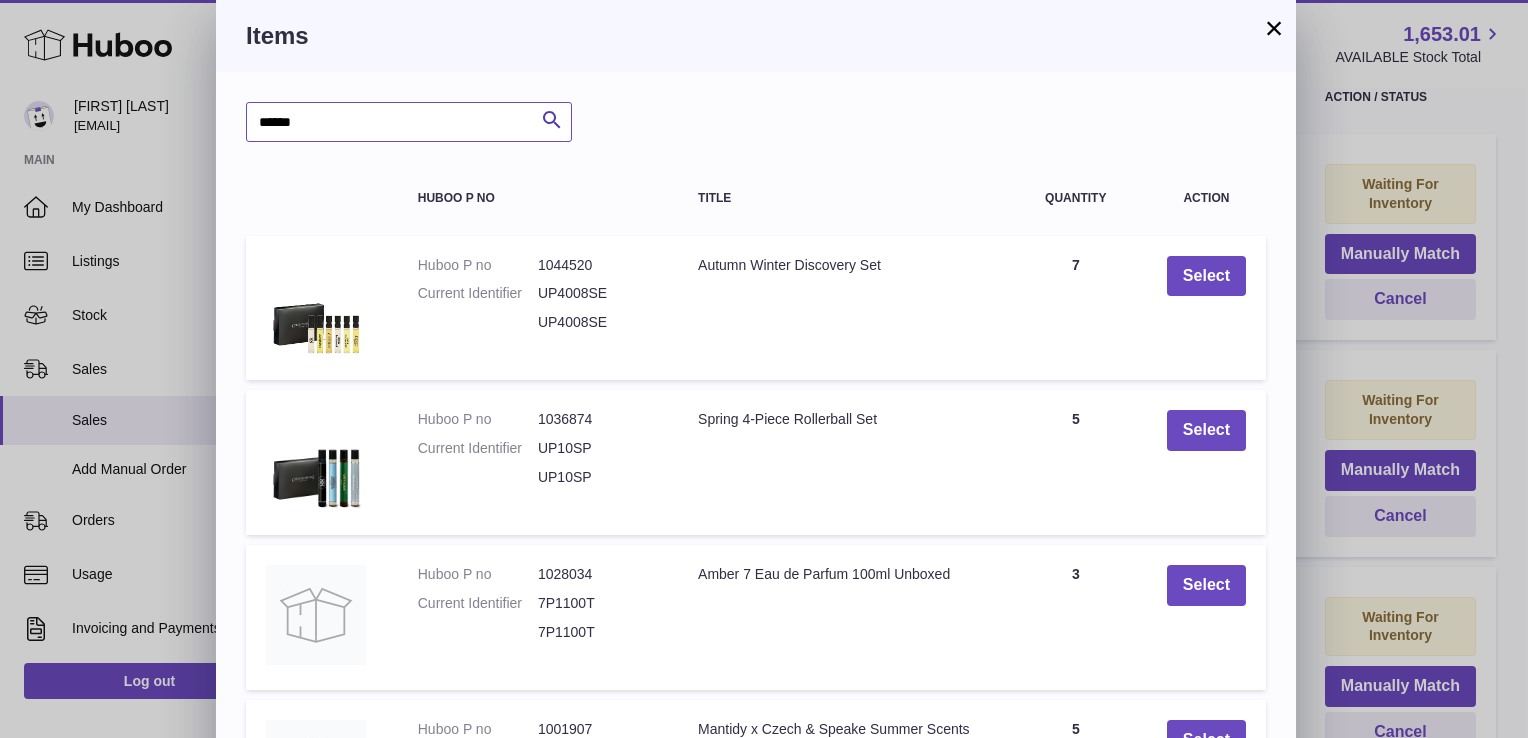 type on "******" 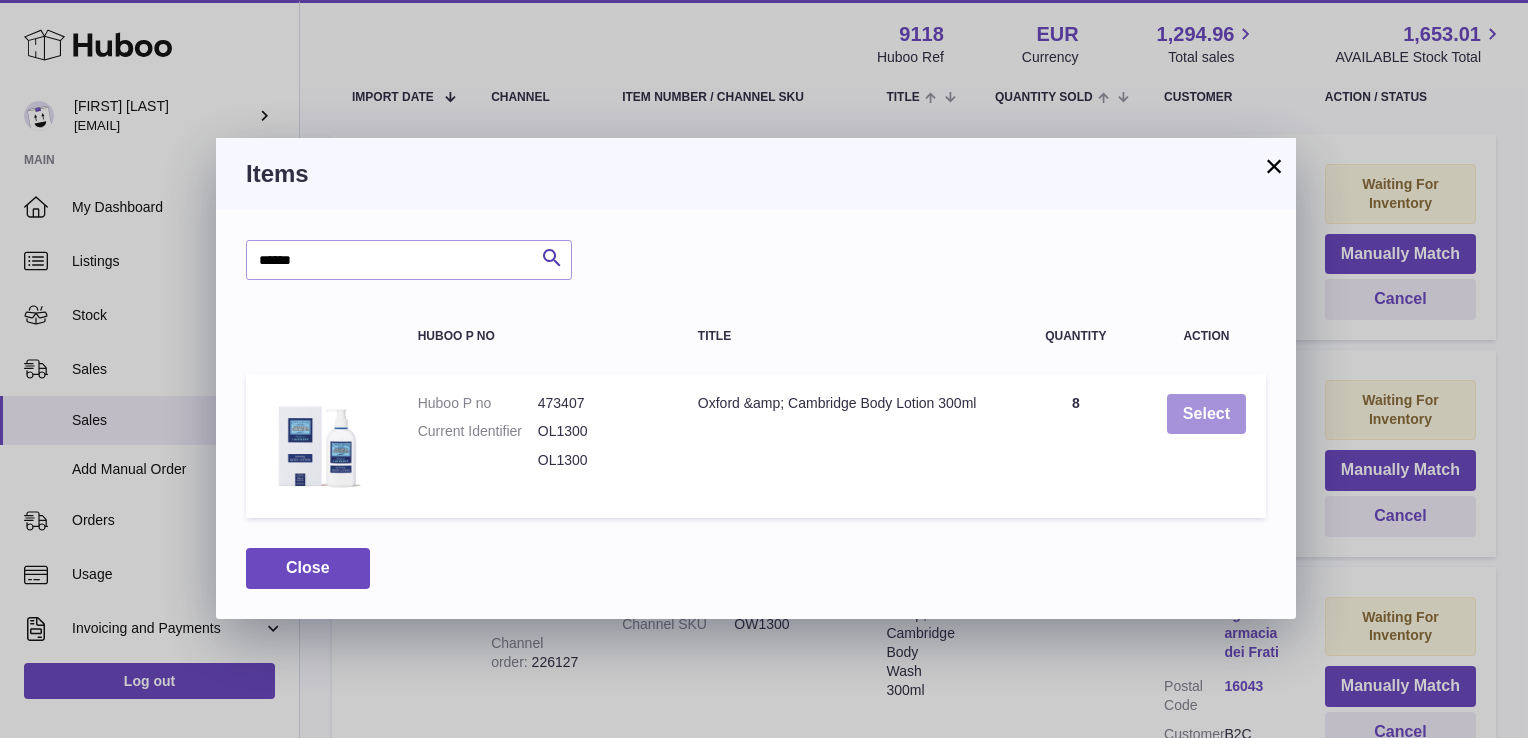 click on "Select" at bounding box center [1206, 414] 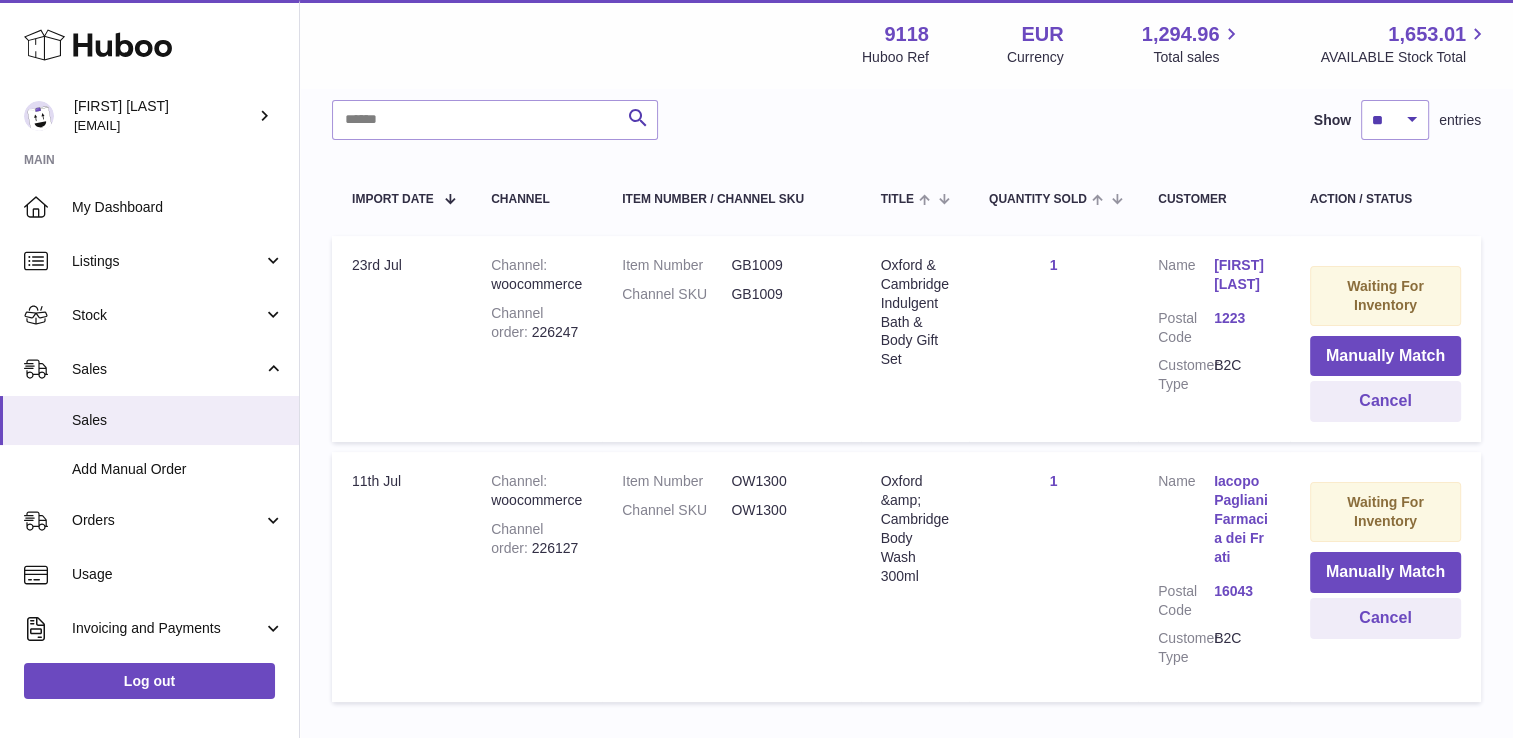 scroll, scrollTop: 300, scrollLeft: 0, axis: vertical 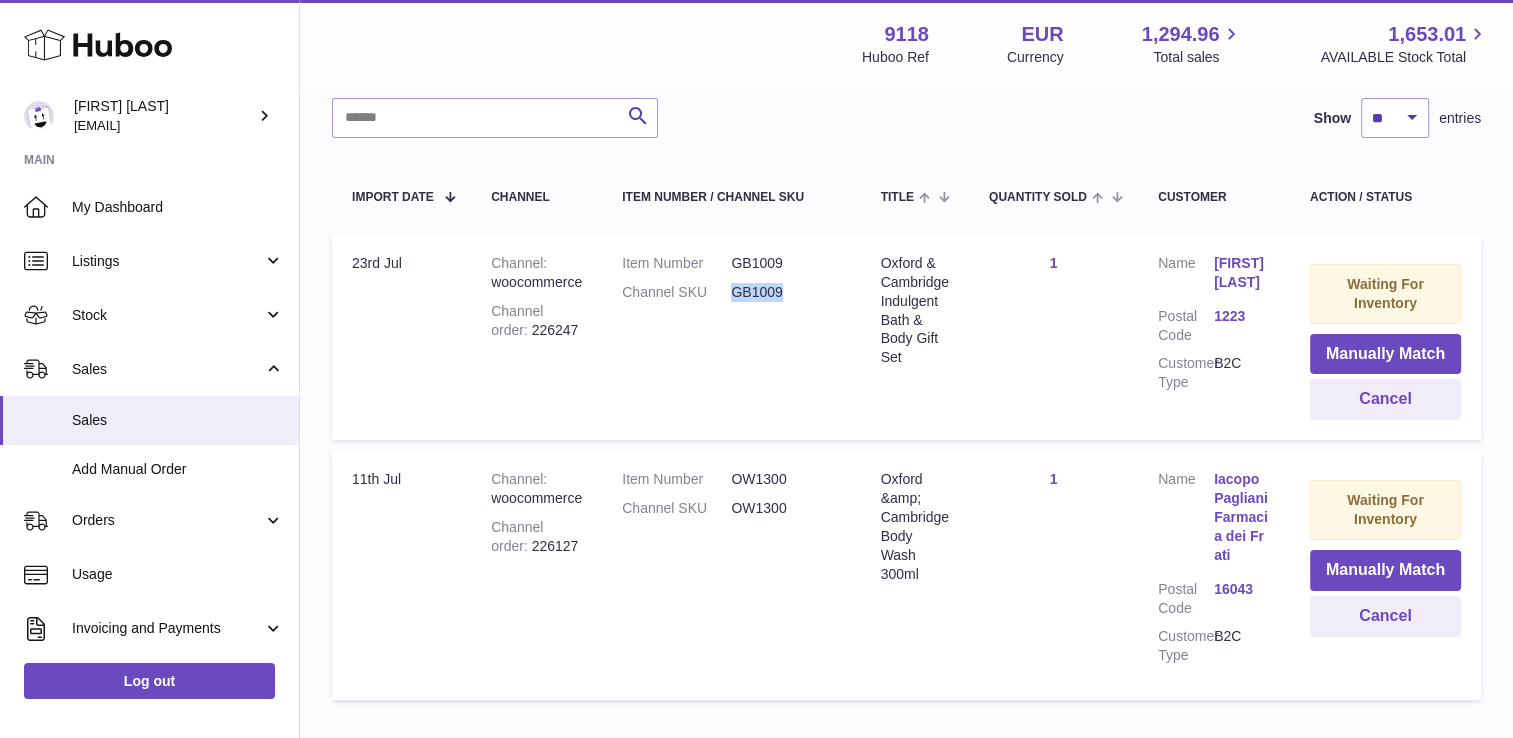 drag, startPoint x: 781, startPoint y: 289, endPoint x: 719, endPoint y: 290, distance: 62.008064 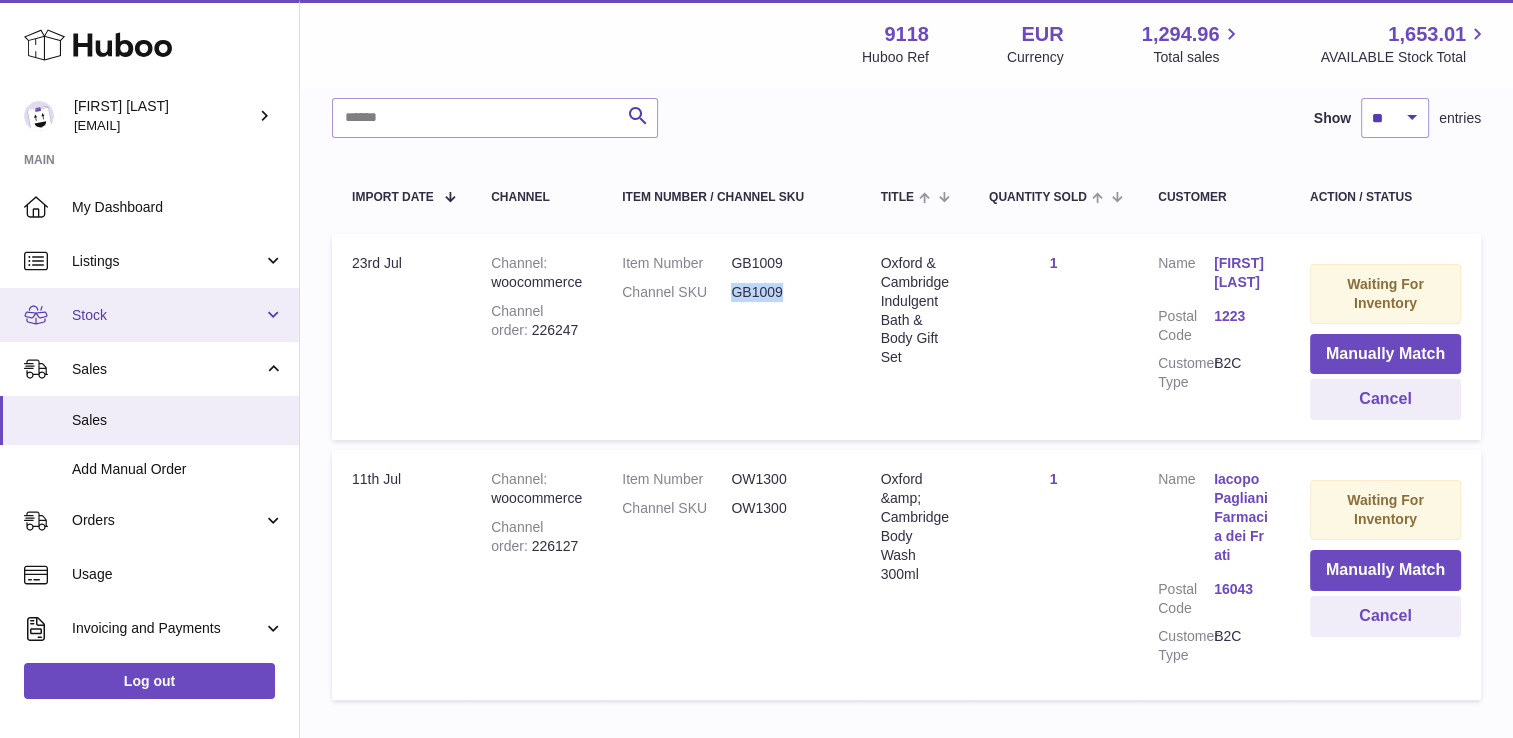 click on "Stock" at bounding box center [167, 315] 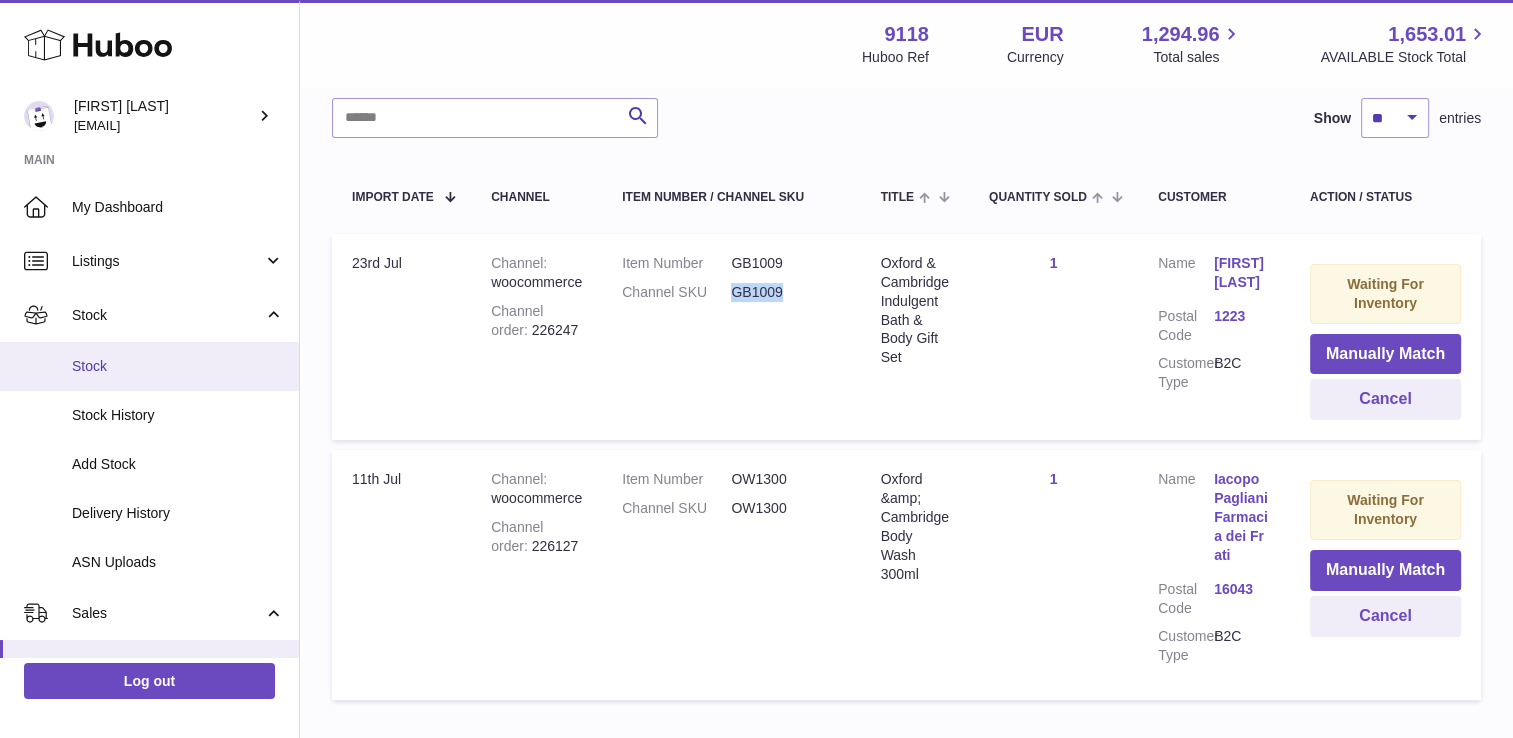 click on "Stock" at bounding box center (178, 366) 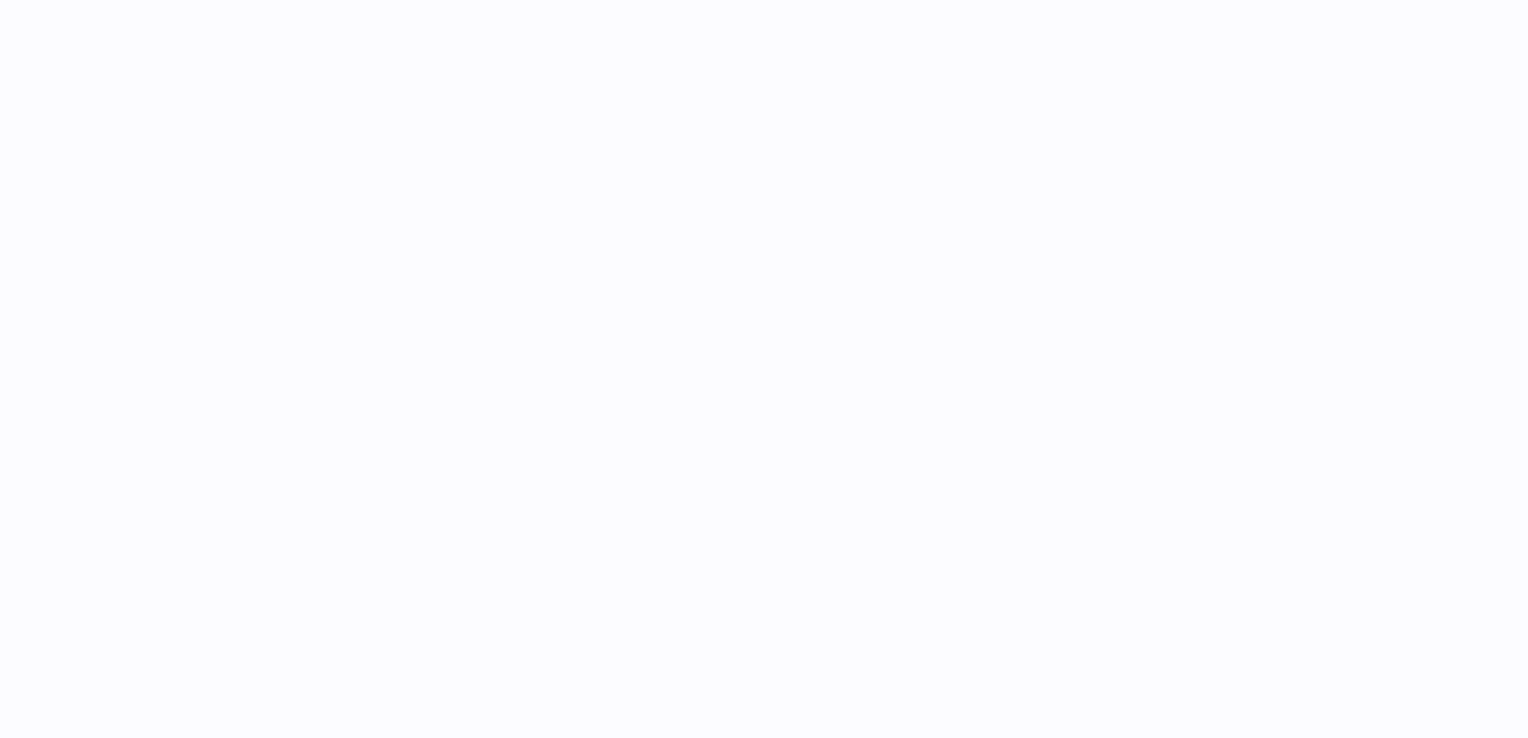scroll, scrollTop: 0, scrollLeft: 0, axis: both 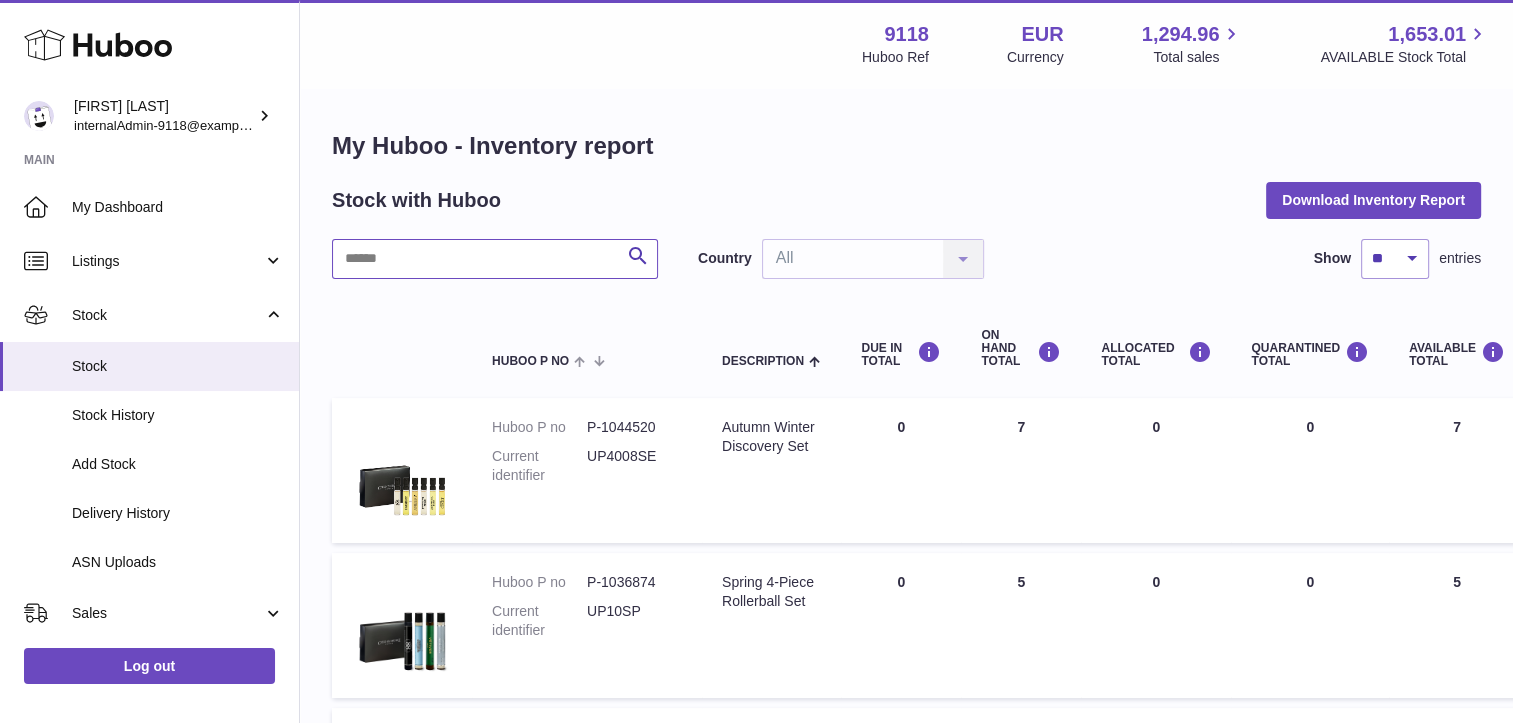 drag, startPoint x: 419, startPoint y: 280, endPoint x: 354, endPoint y: 262, distance: 67.44627 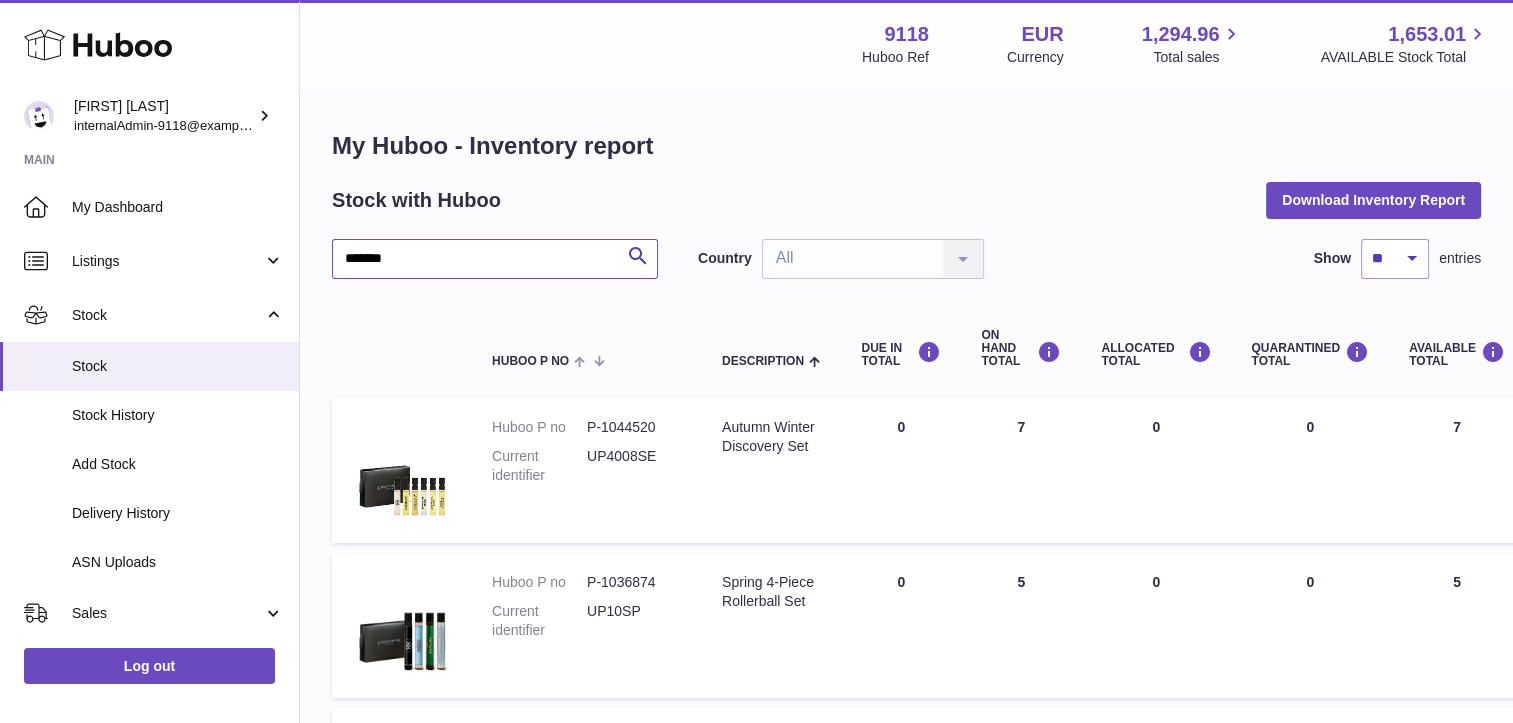 type on "******" 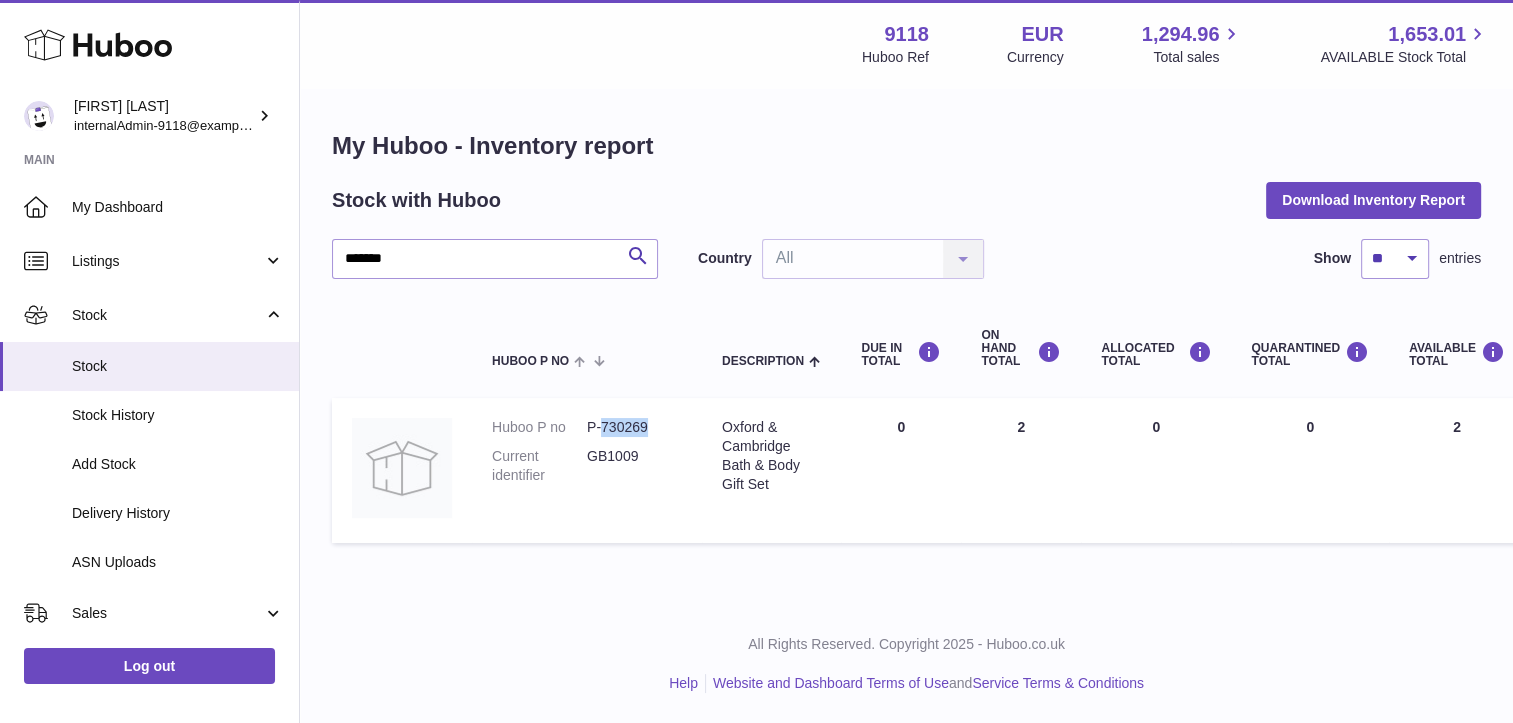 click on "P-730269" at bounding box center [634, 427] 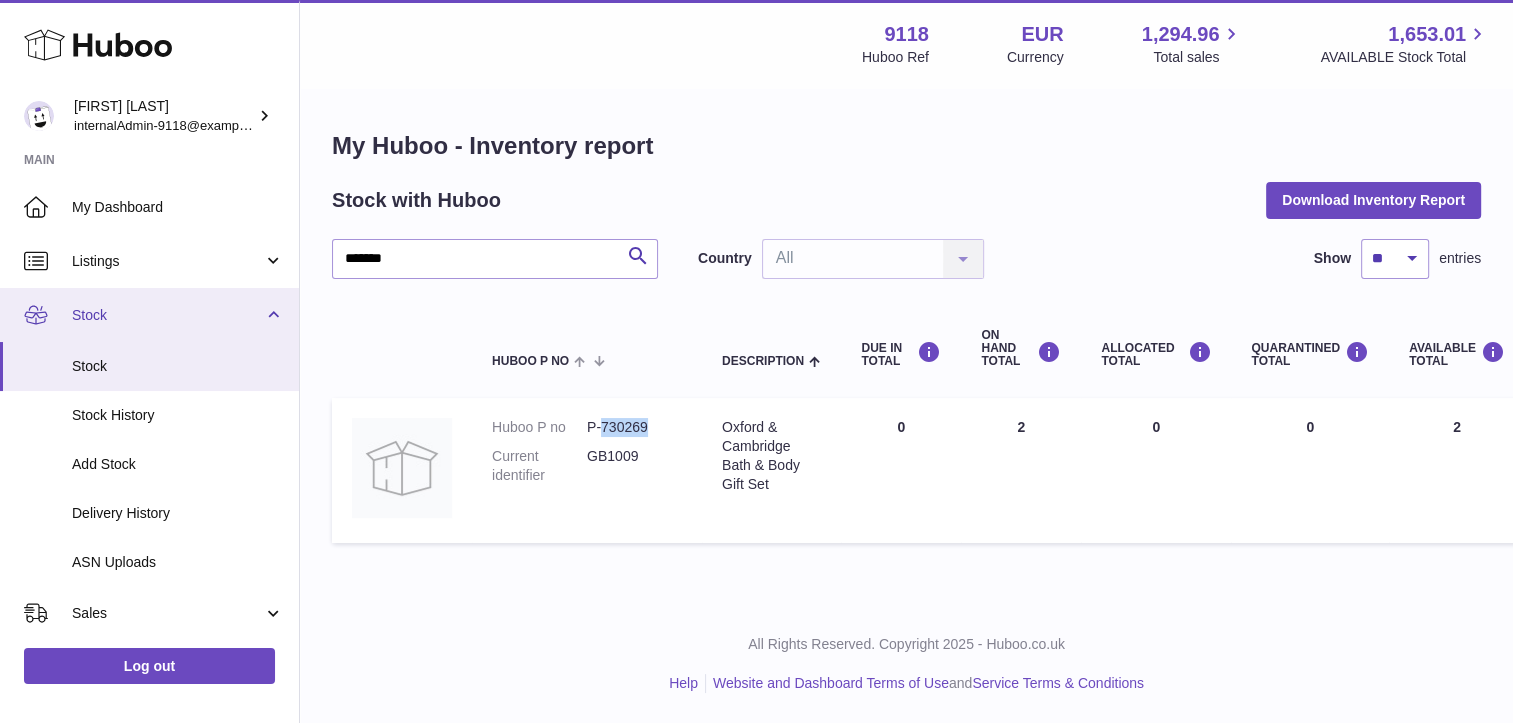 scroll, scrollTop: 100, scrollLeft: 0, axis: vertical 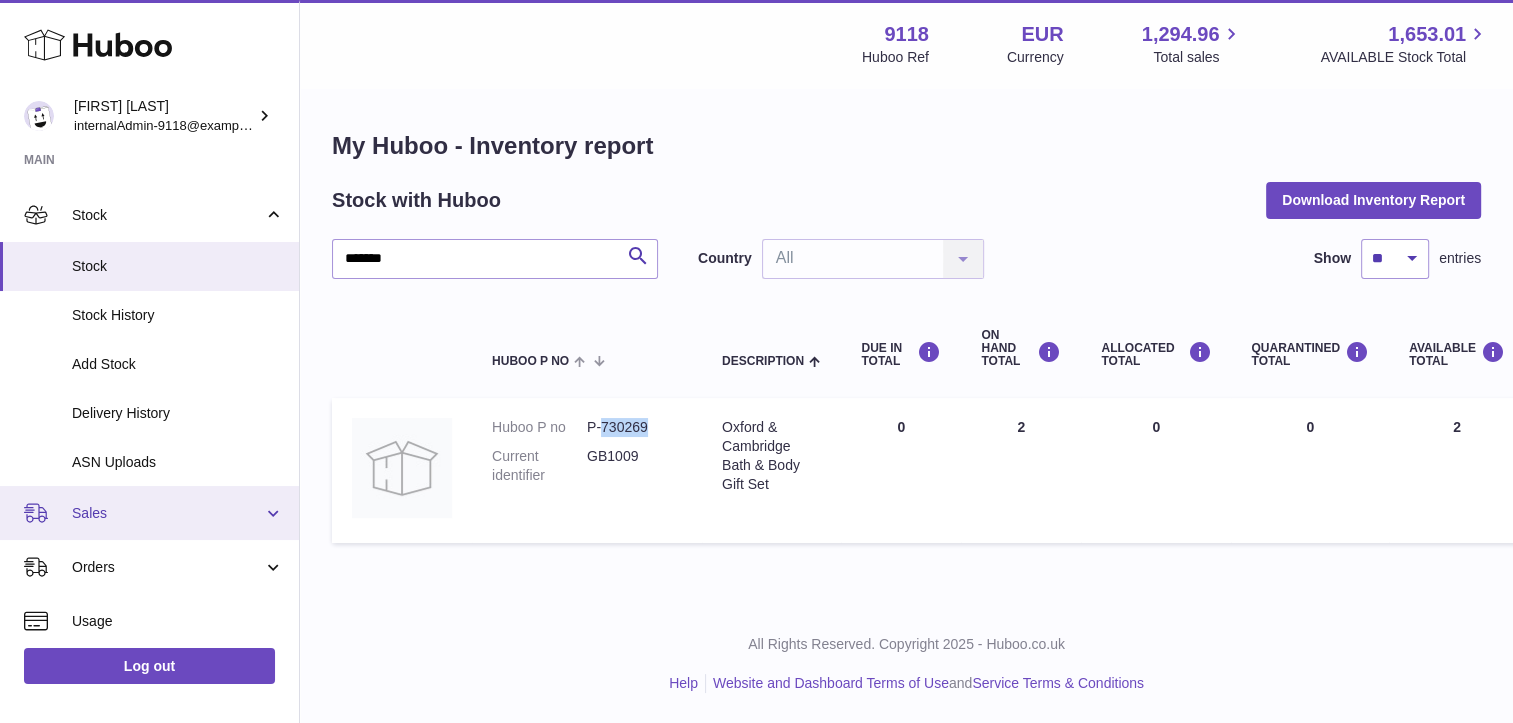 click on "Sales" at bounding box center (149, 513) 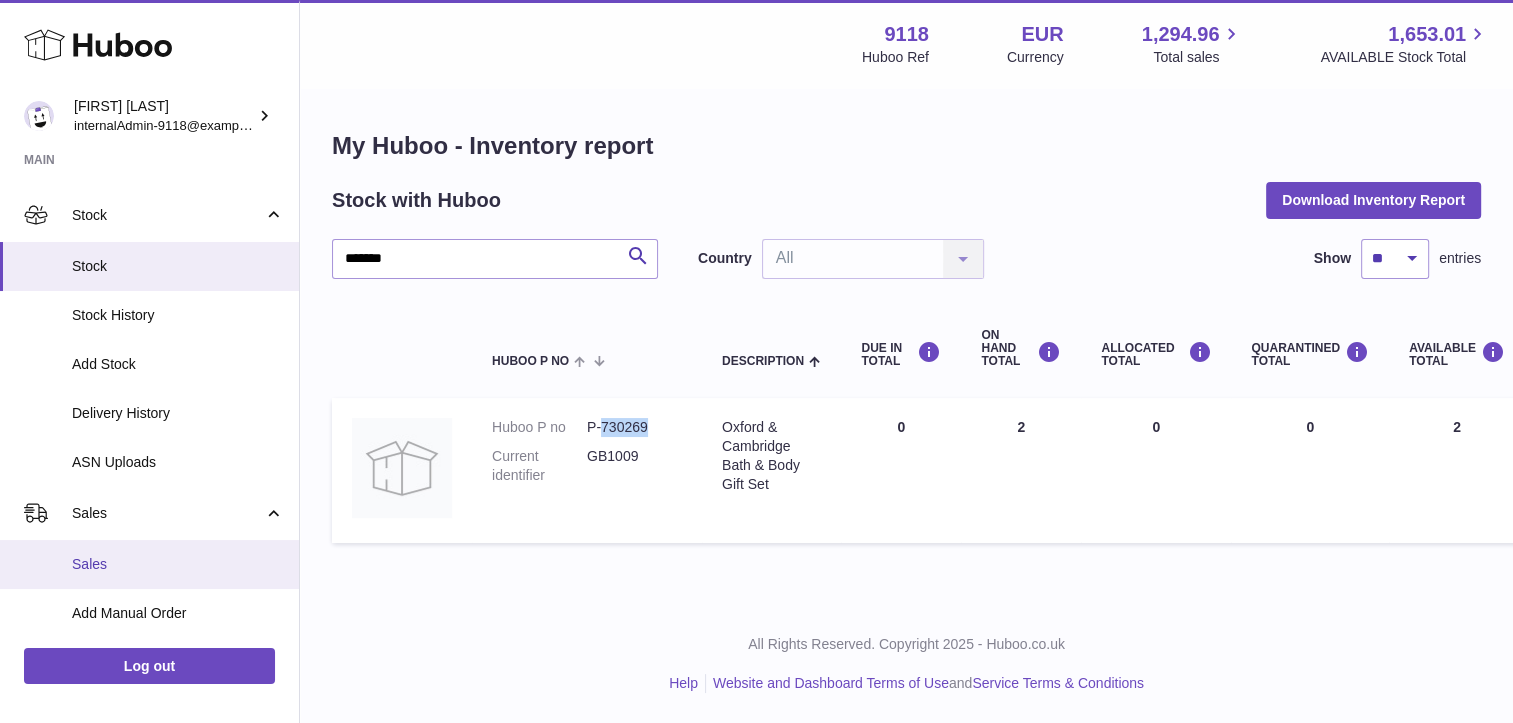 click on "Sales" at bounding box center (178, 564) 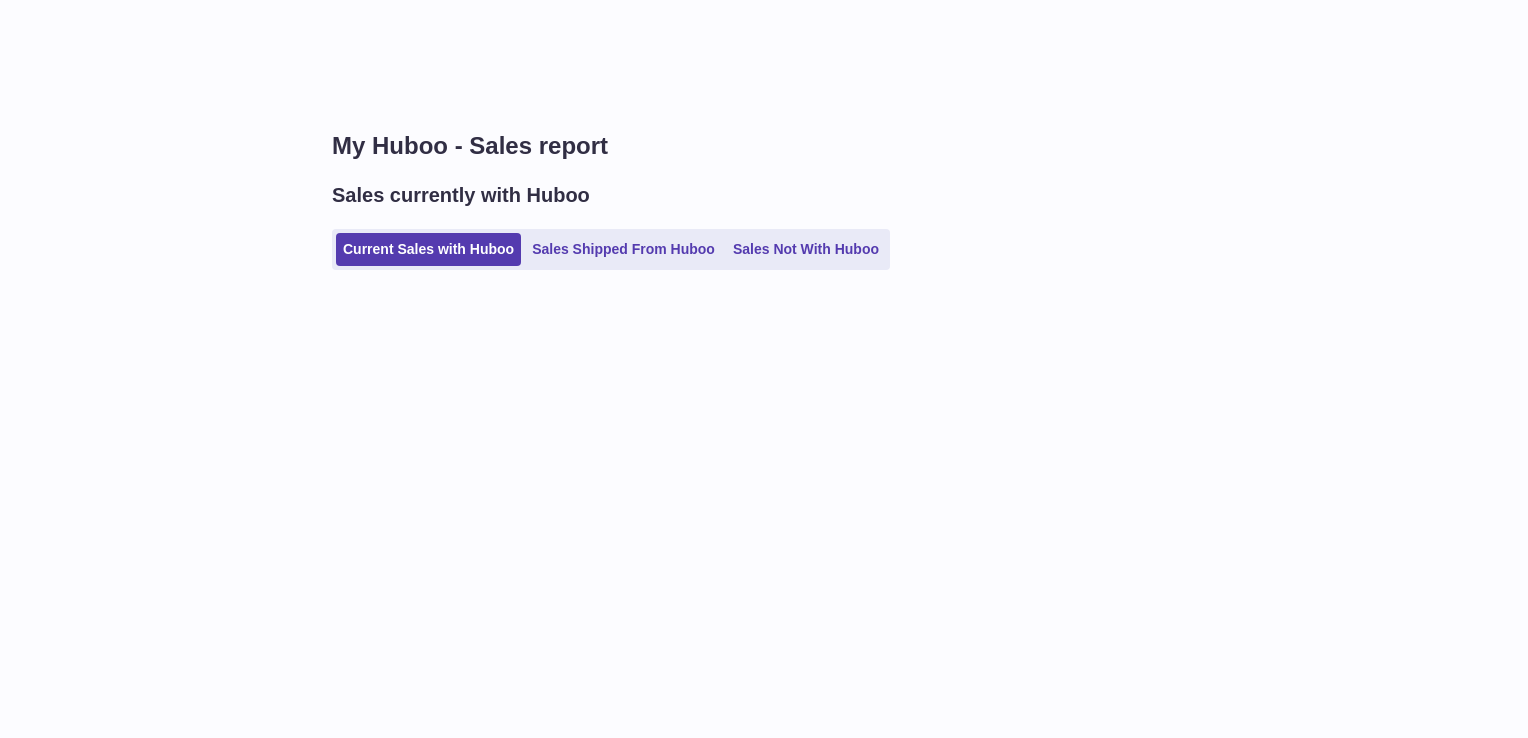 scroll, scrollTop: 0, scrollLeft: 0, axis: both 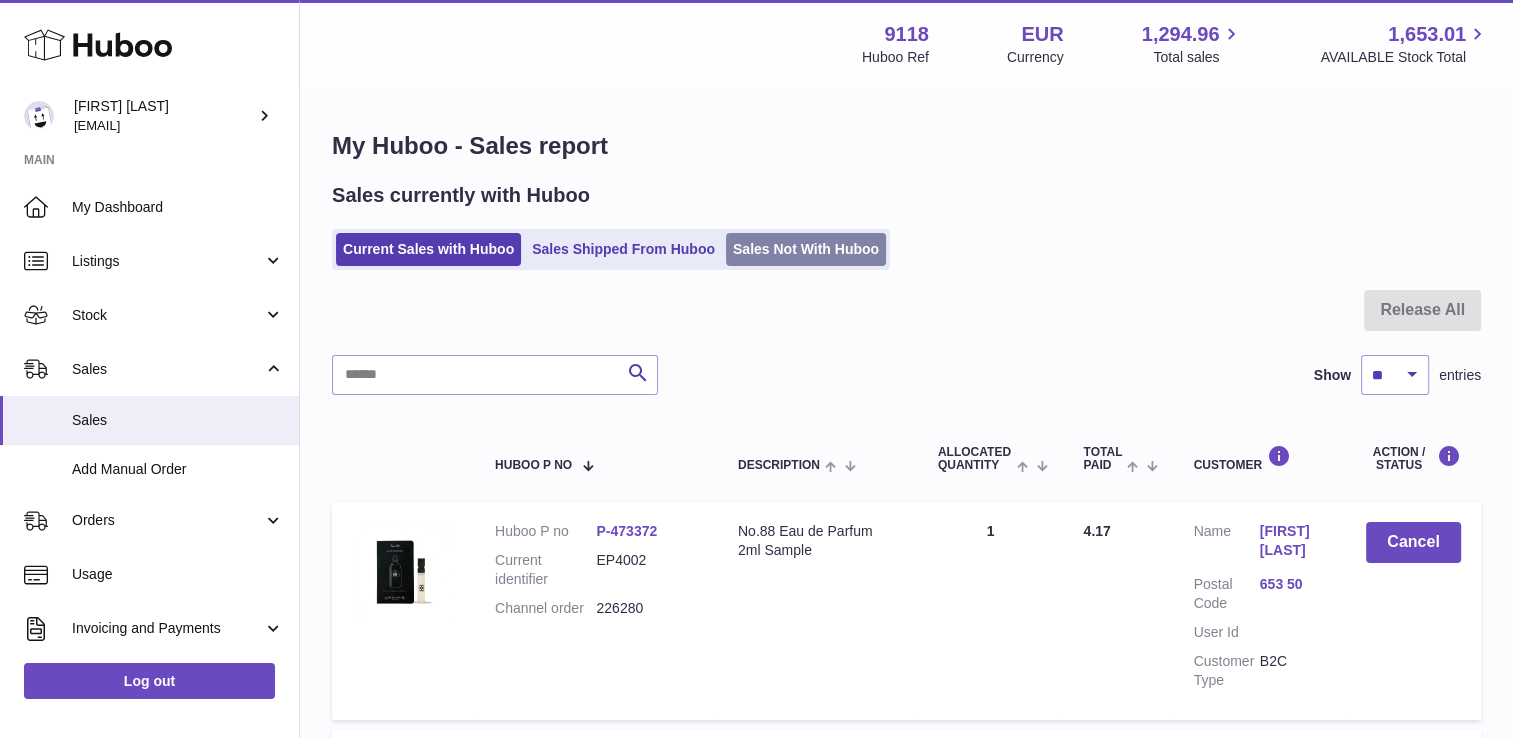 click on "Sales Not With Huboo" at bounding box center [806, 249] 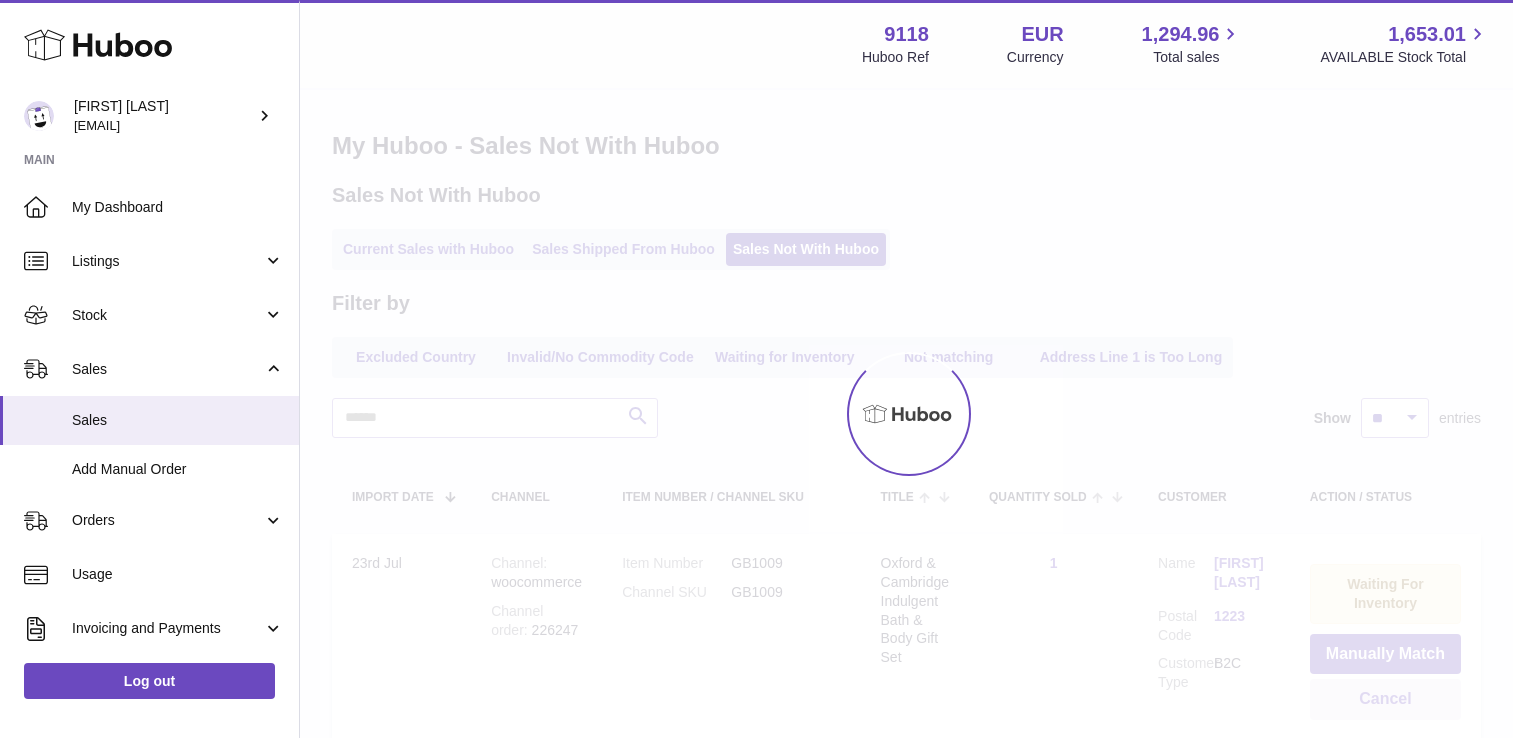 scroll, scrollTop: 0, scrollLeft: 0, axis: both 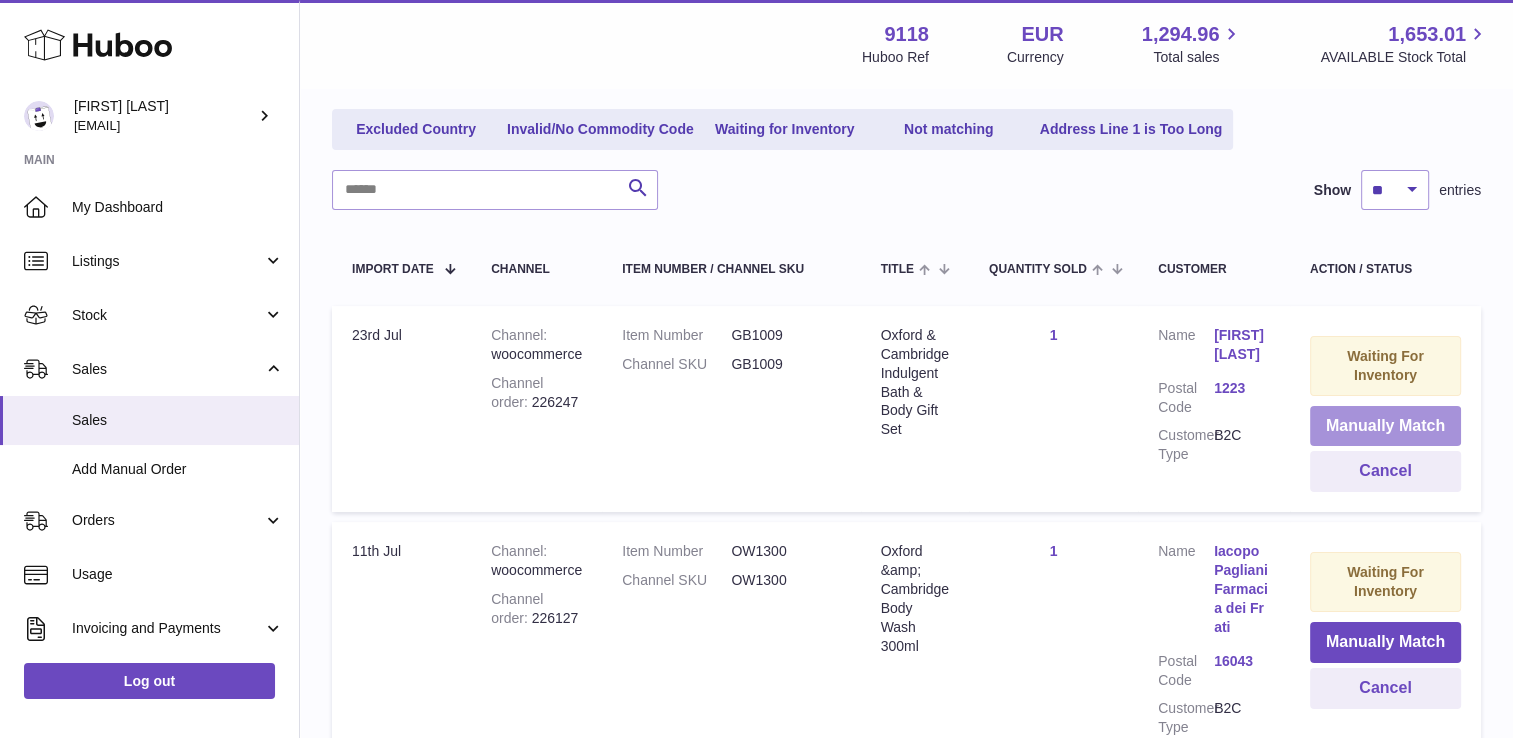 click on "Manually Match" at bounding box center [1385, 426] 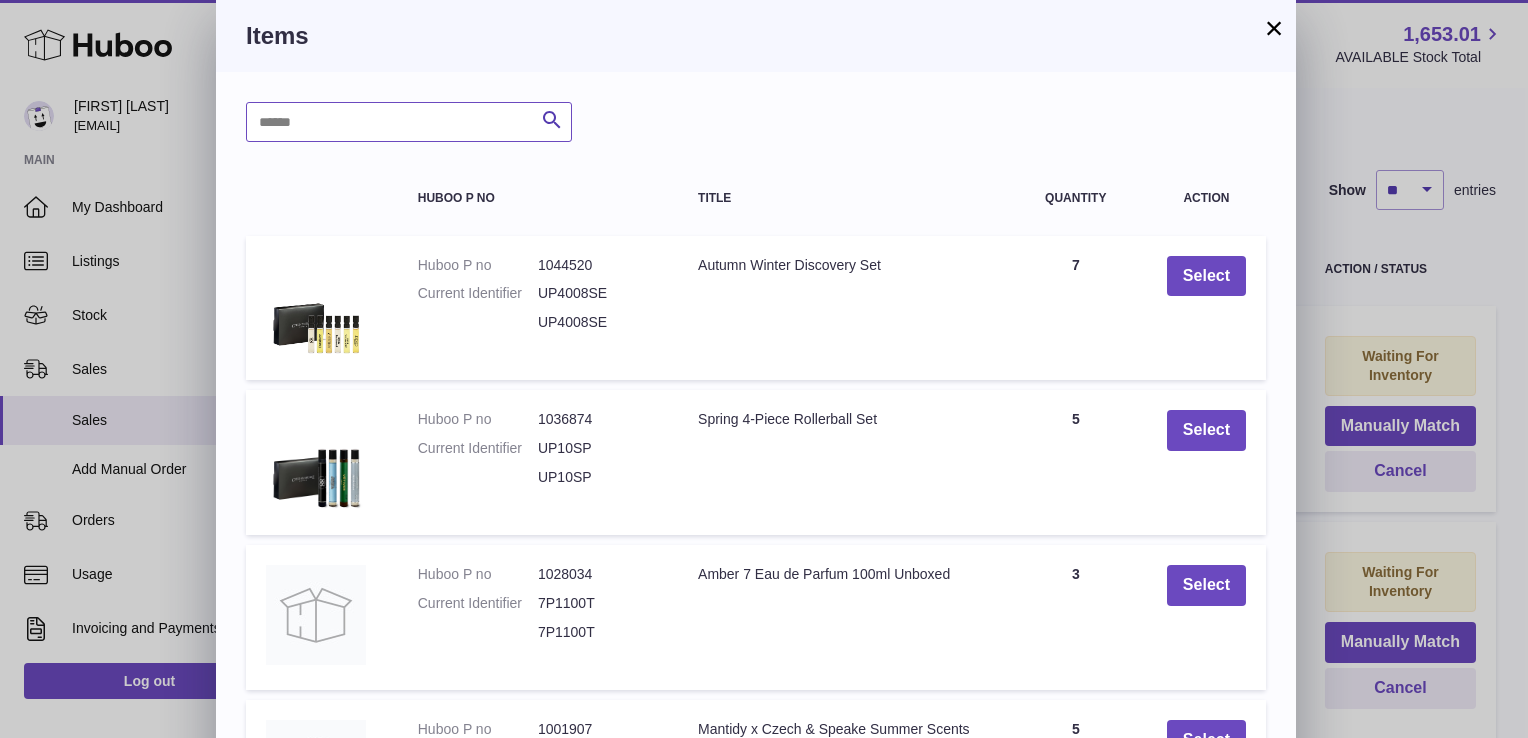 paste on "******" 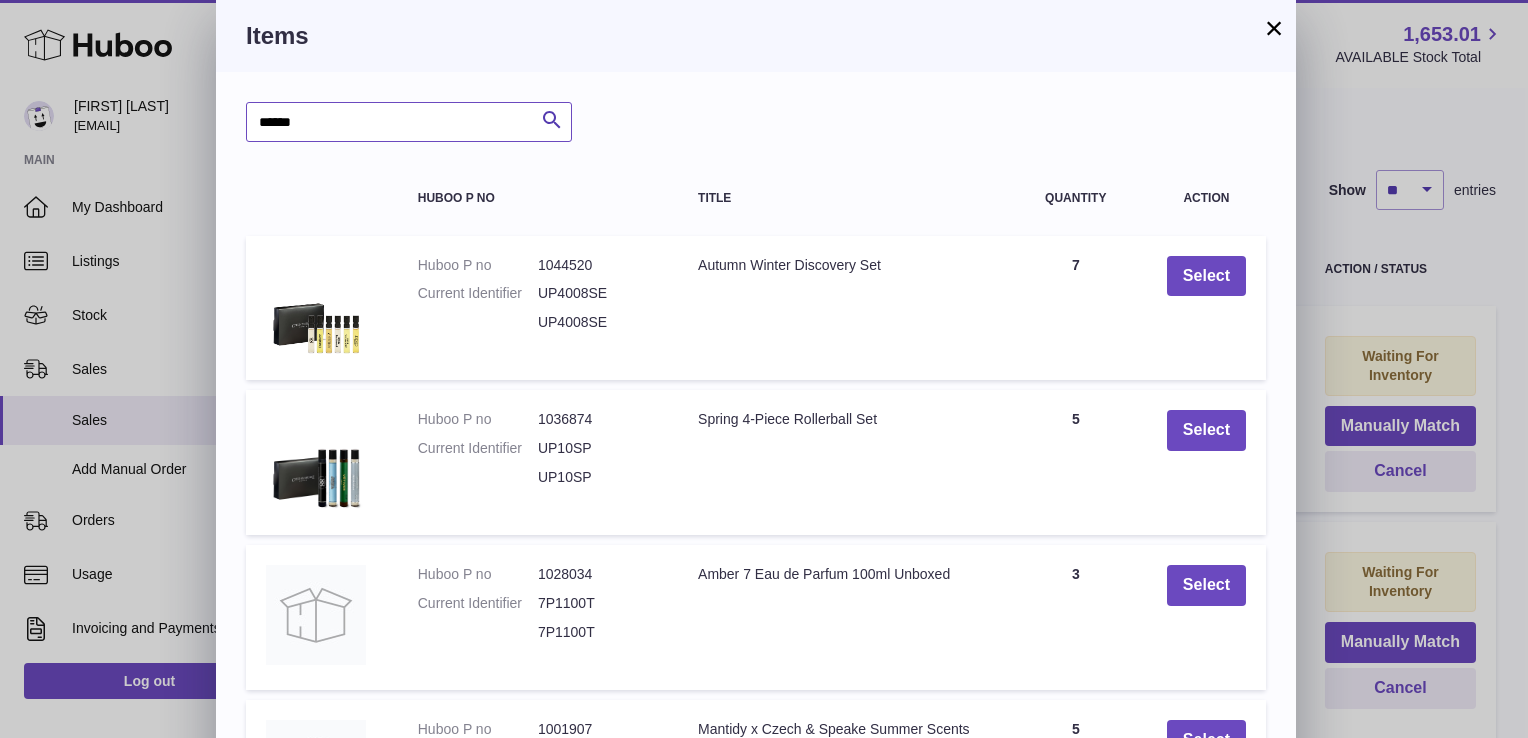 type on "******" 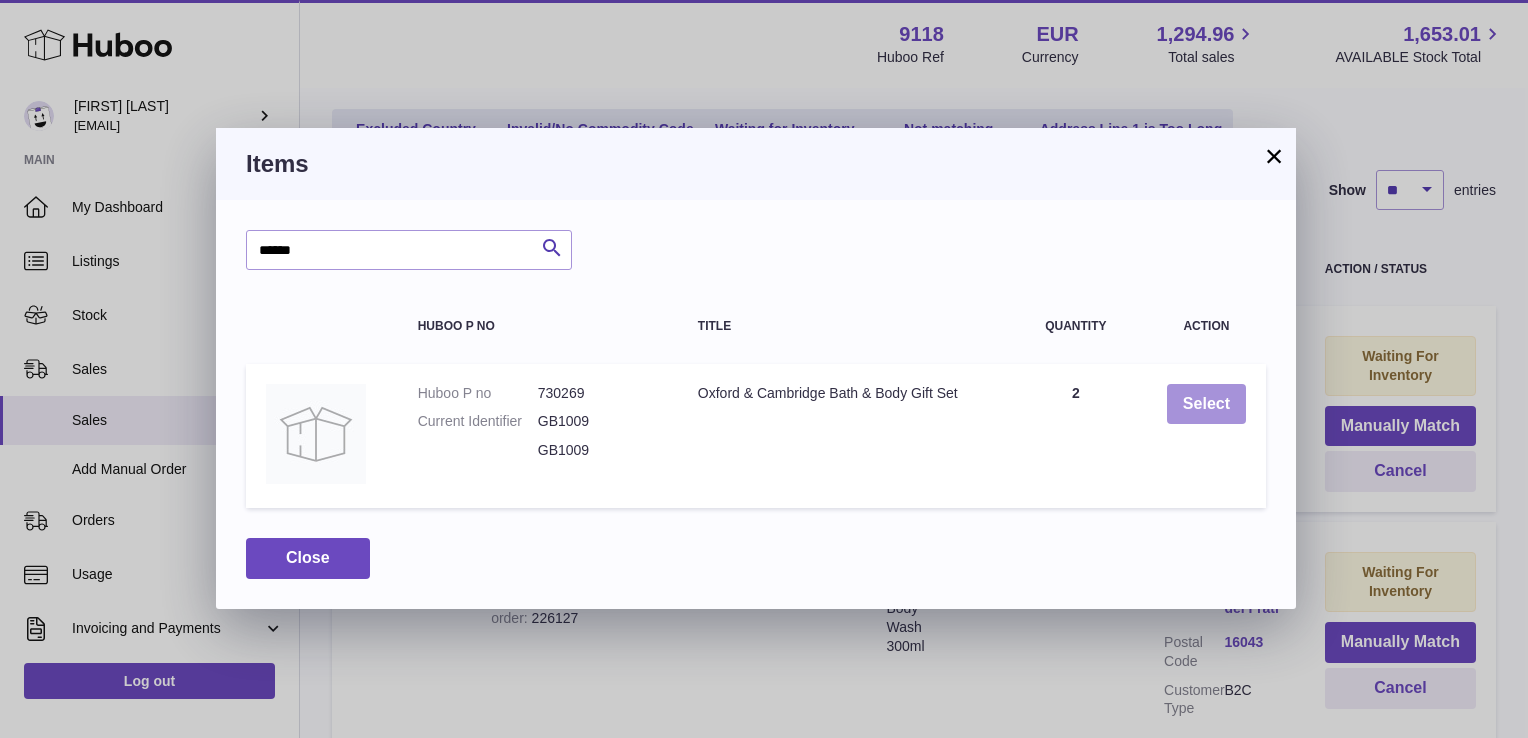 click on "Select" at bounding box center [1206, 404] 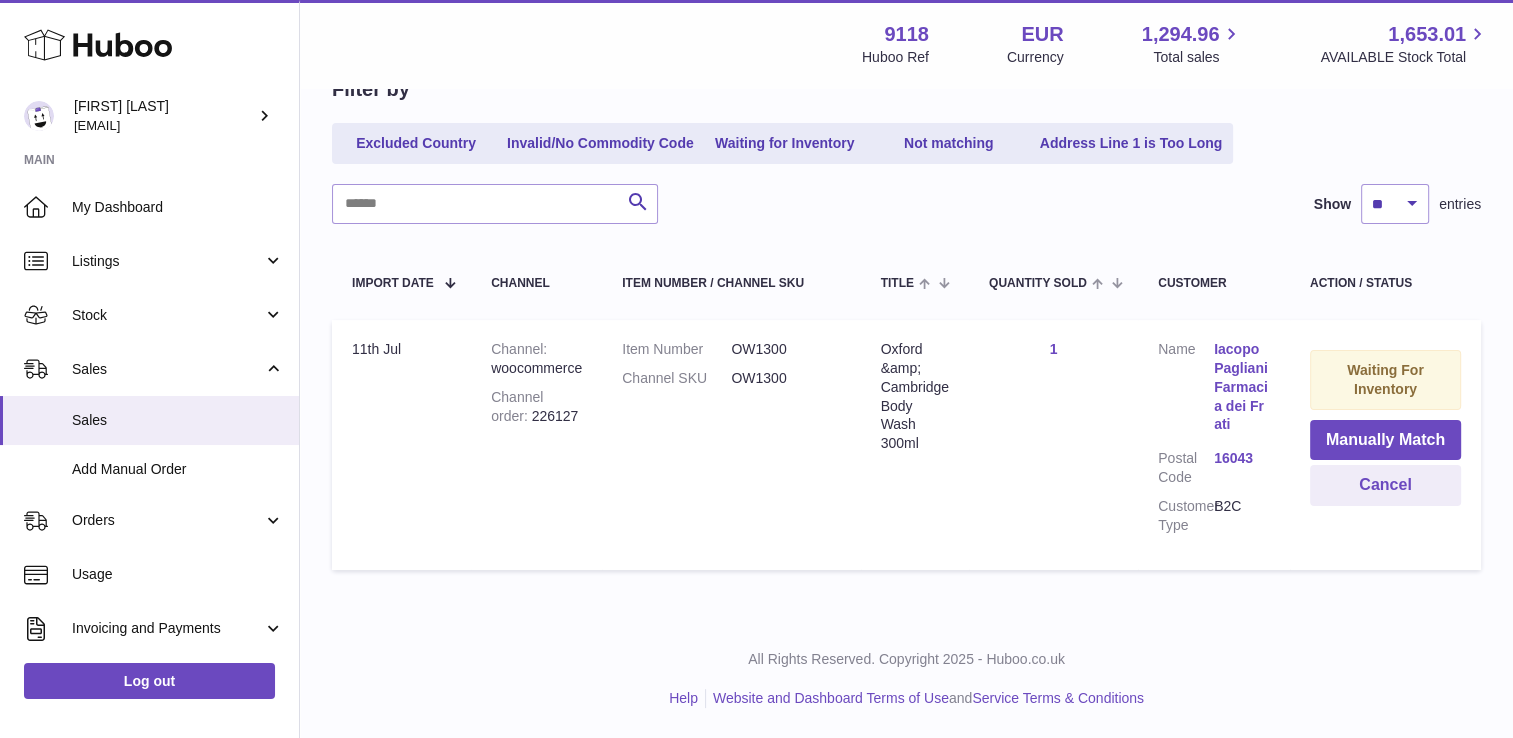 scroll, scrollTop: 212, scrollLeft: 0, axis: vertical 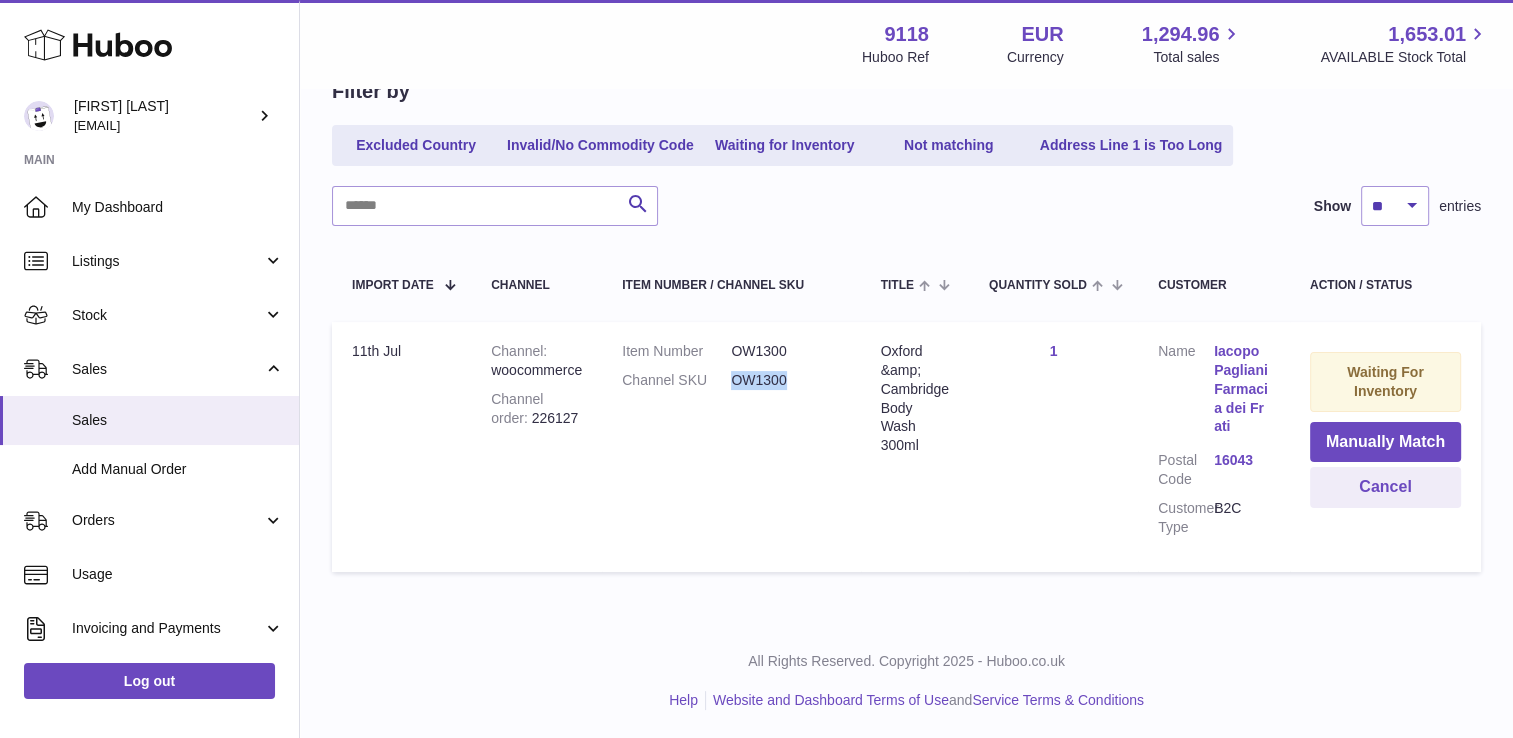 drag, startPoint x: 804, startPoint y: 381, endPoint x: 715, endPoint y: 378, distance: 89.050545 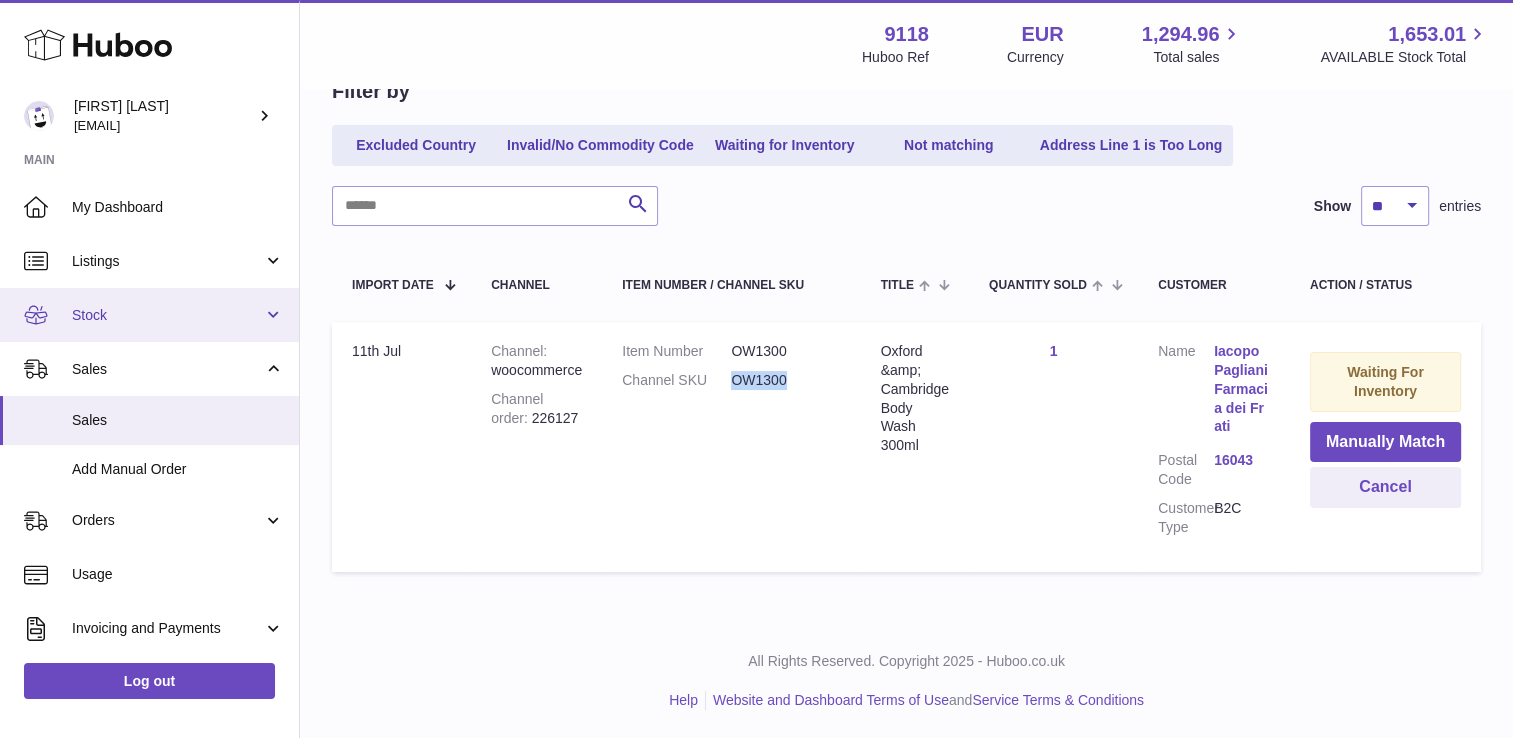 click on "Stock" at bounding box center (167, 315) 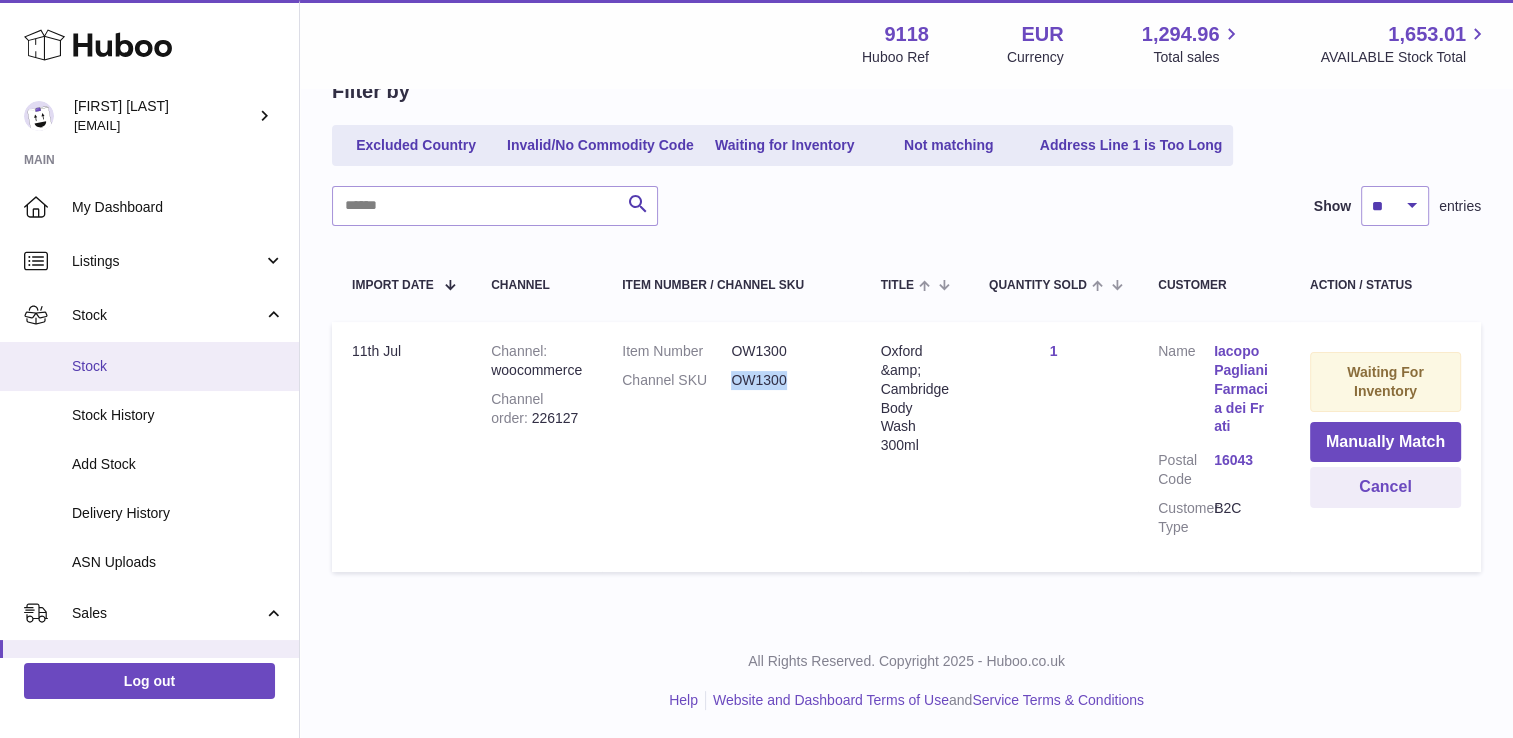 click on "Stock" at bounding box center [178, 366] 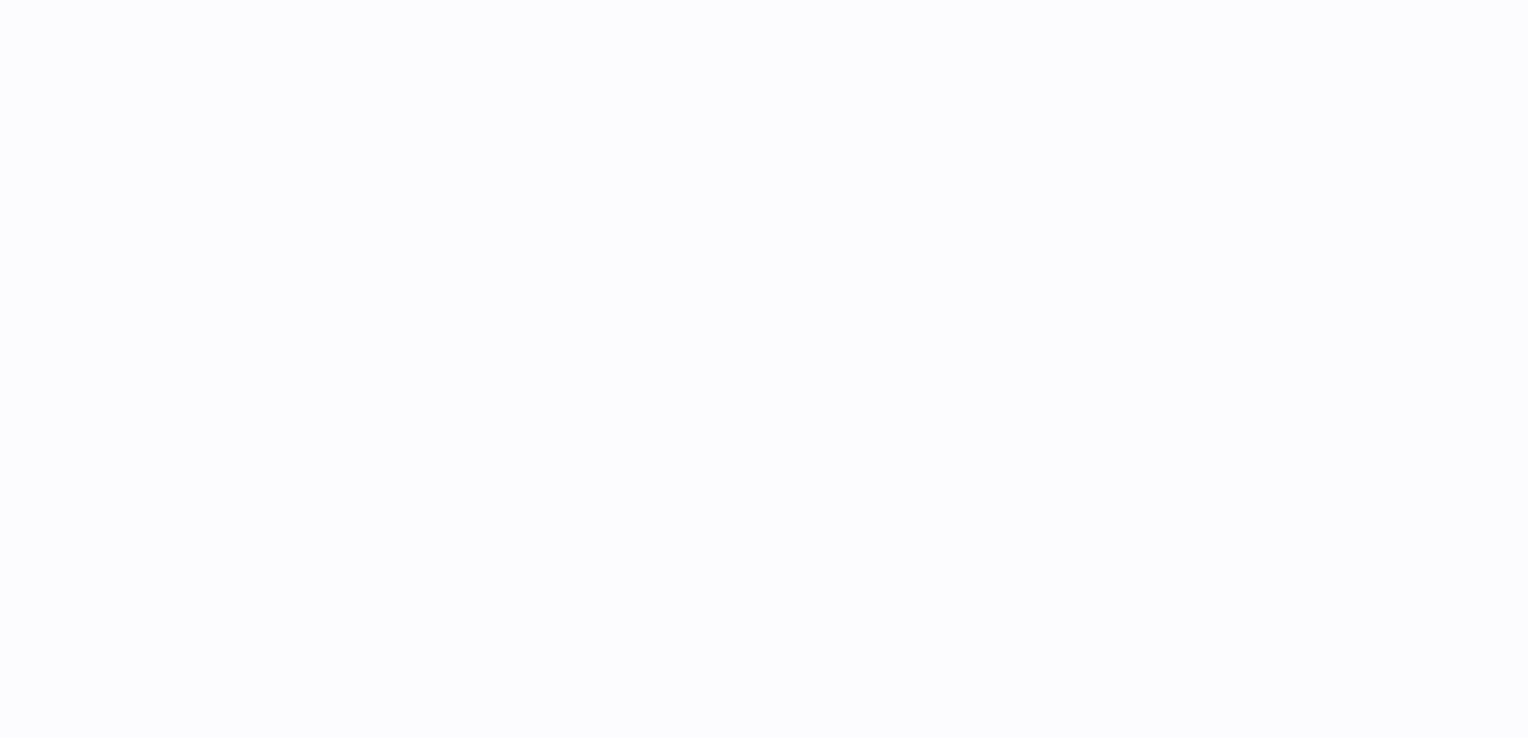 scroll, scrollTop: 0, scrollLeft: 0, axis: both 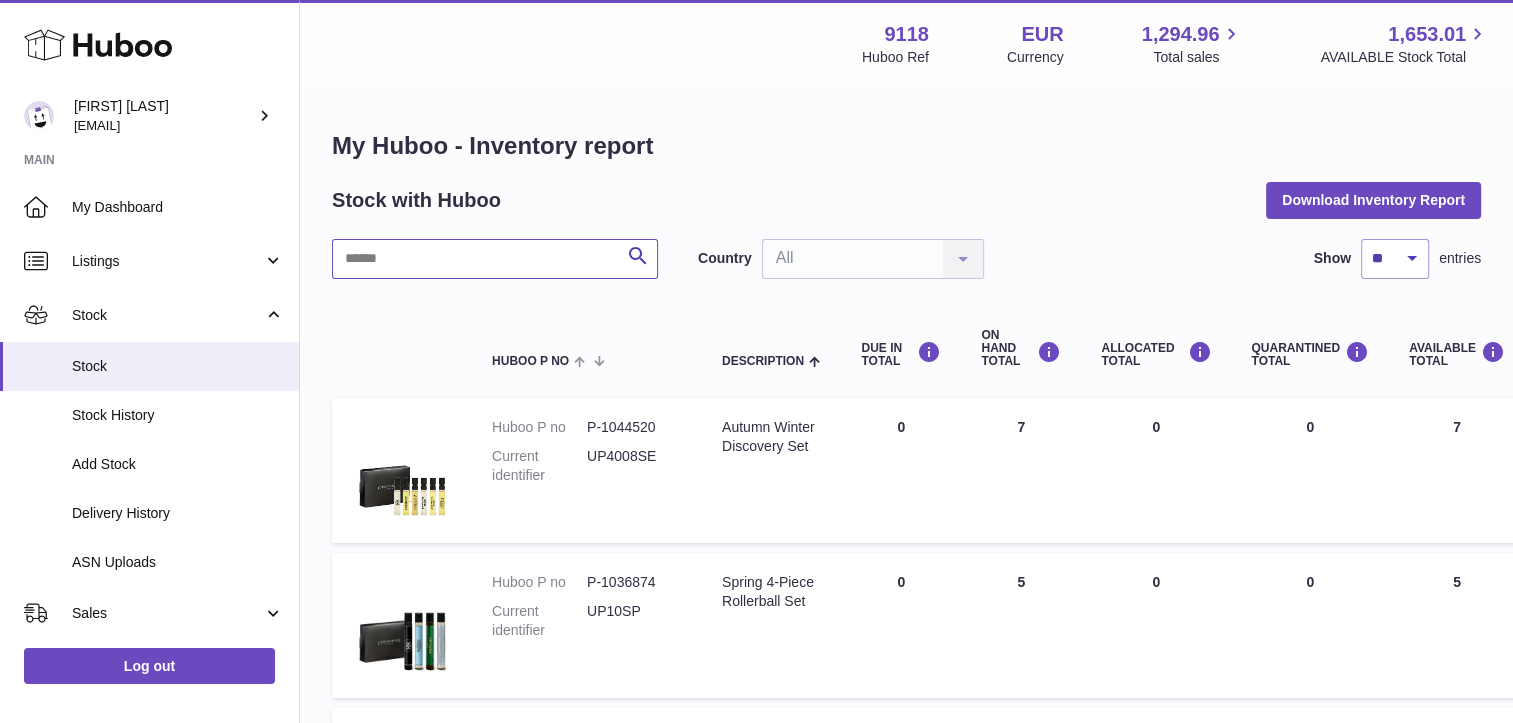 paste on "******" 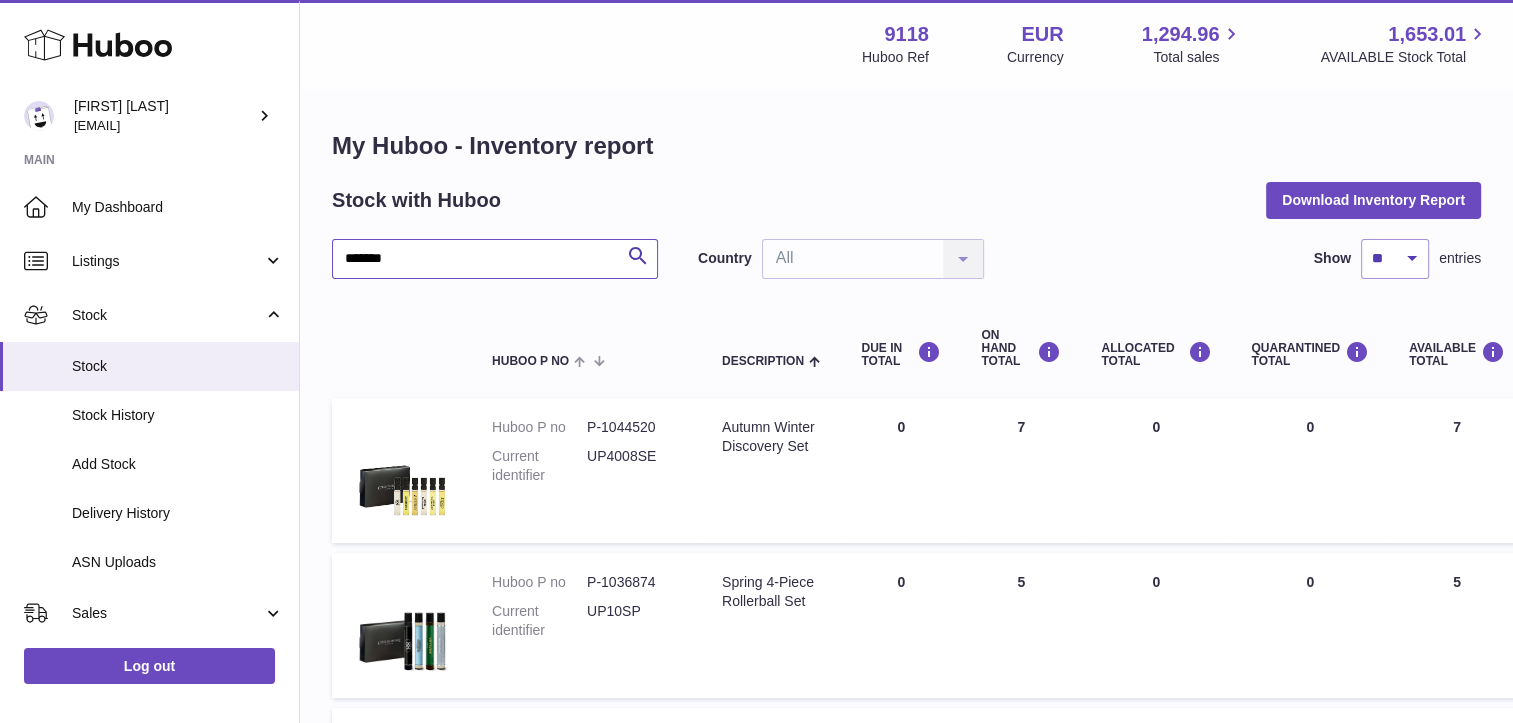 type on "******" 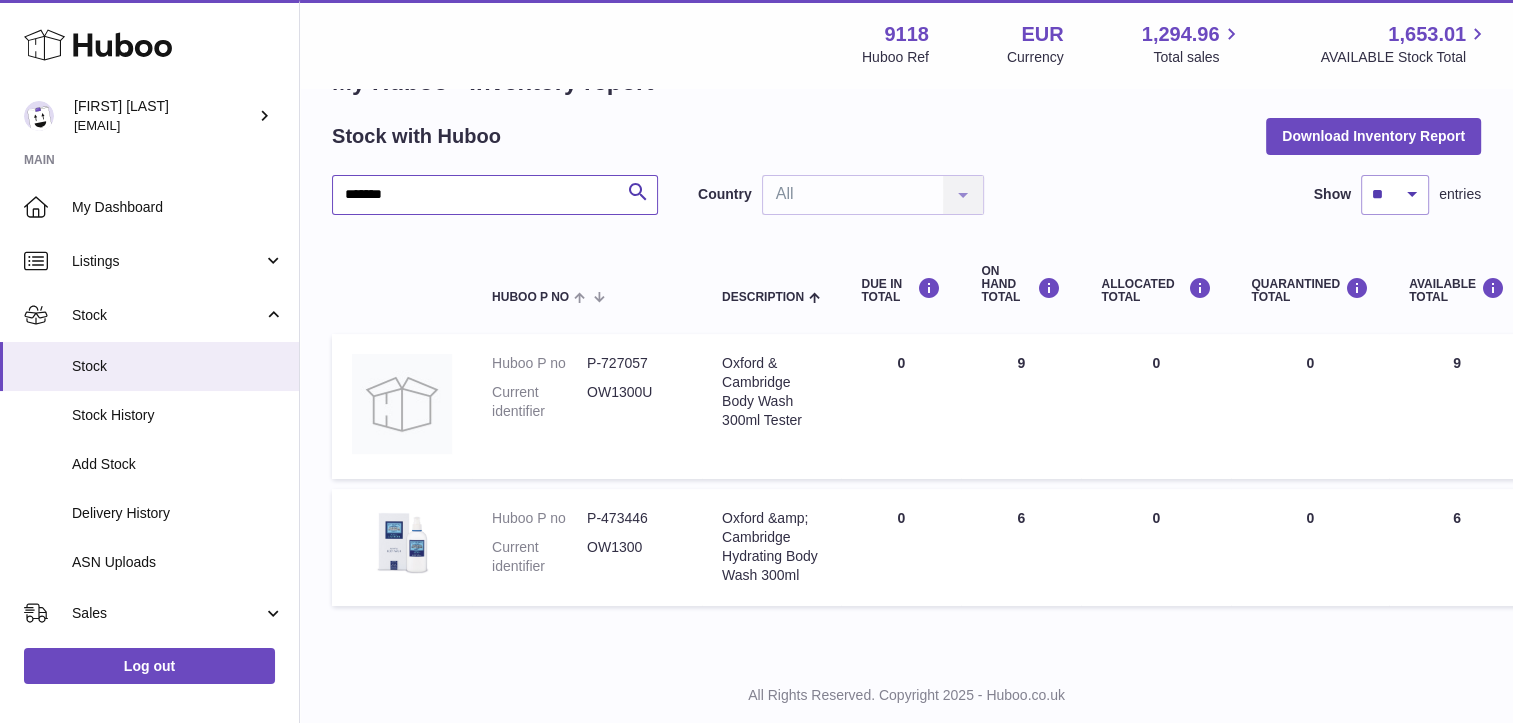 scroll, scrollTop: 100, scrollLeft: 0, axis: vertical 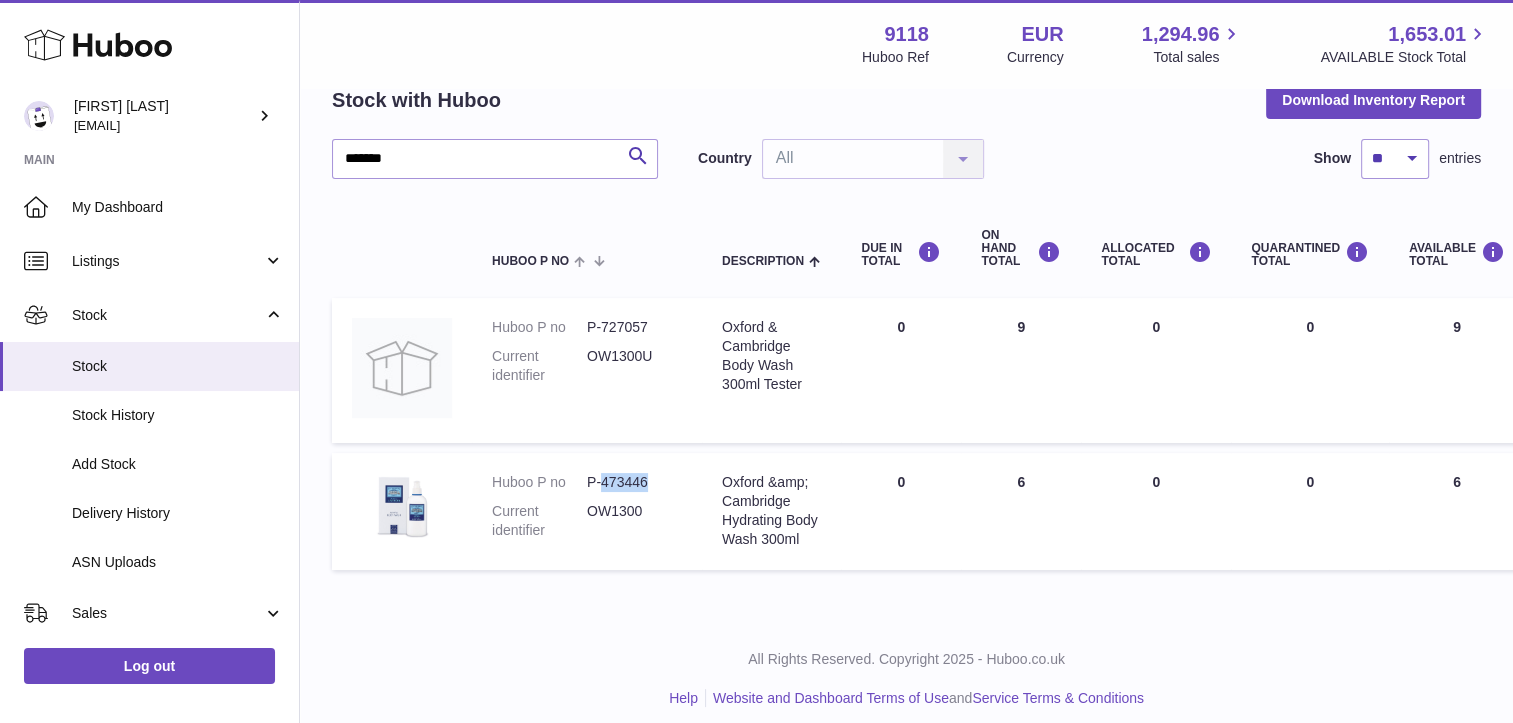 drag, startPoint x: 654, startPoint y: 482, endPoint x: 600, endPoint y: 488, distance: 54.33231 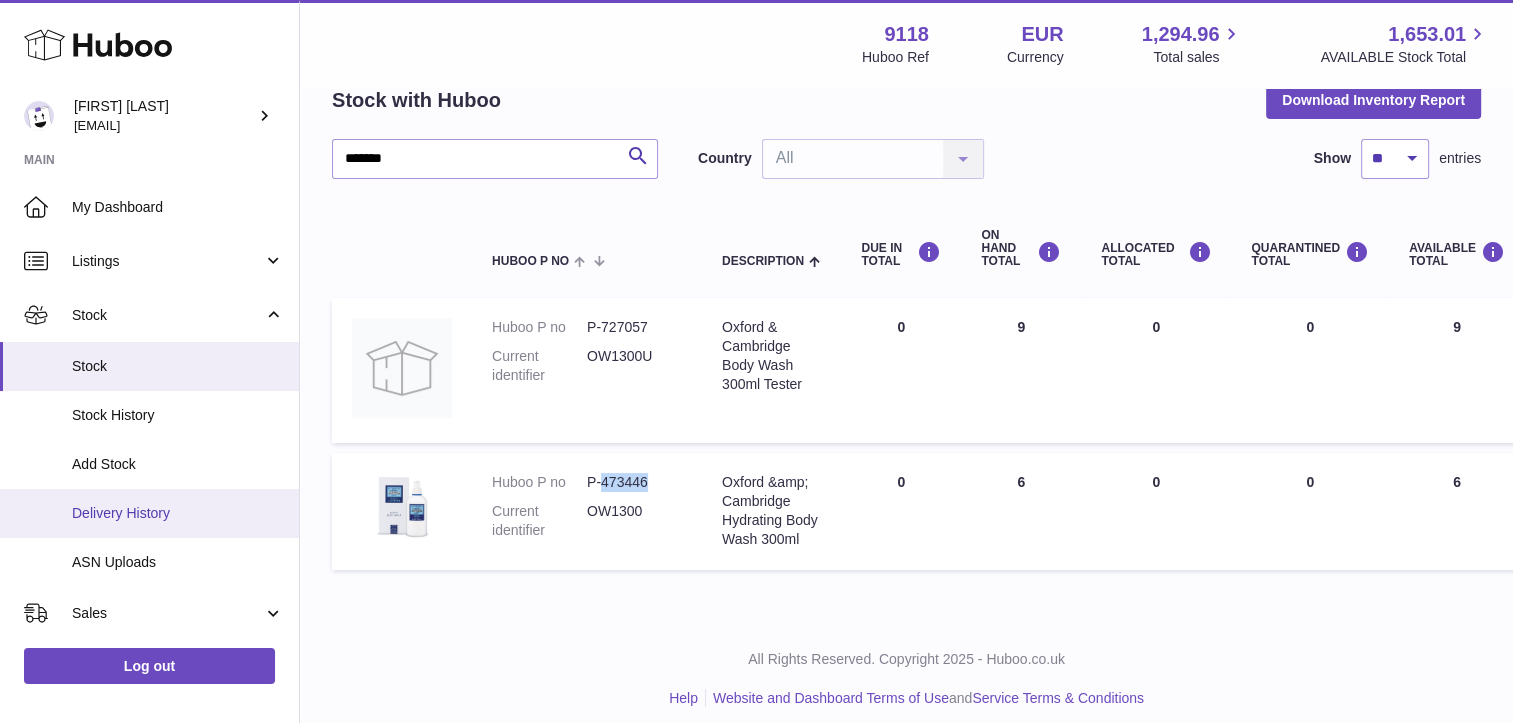click on "Delivery History" at bounding box center [178, 513] 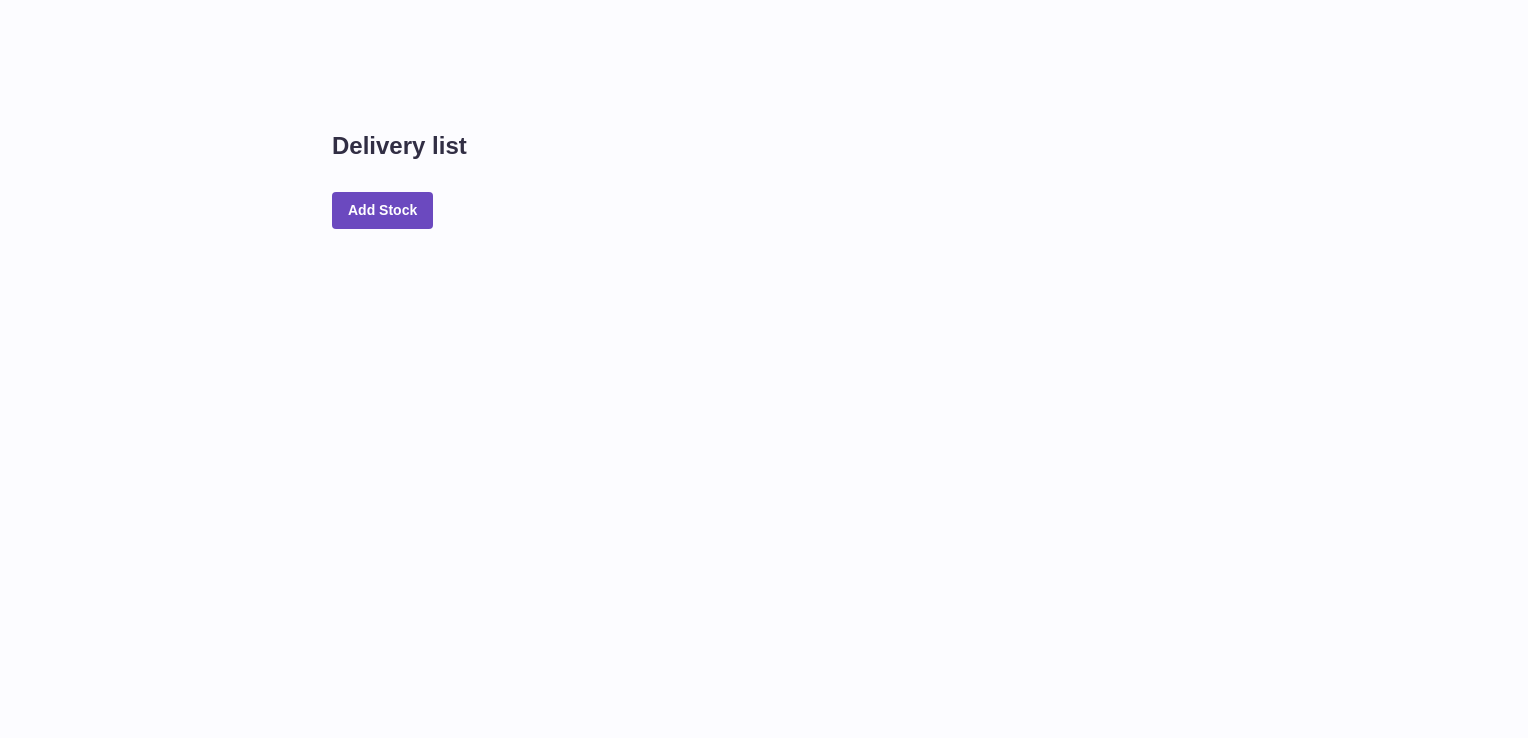 scroll, scrollTop: 0, scrollLeft: 0, axis: both 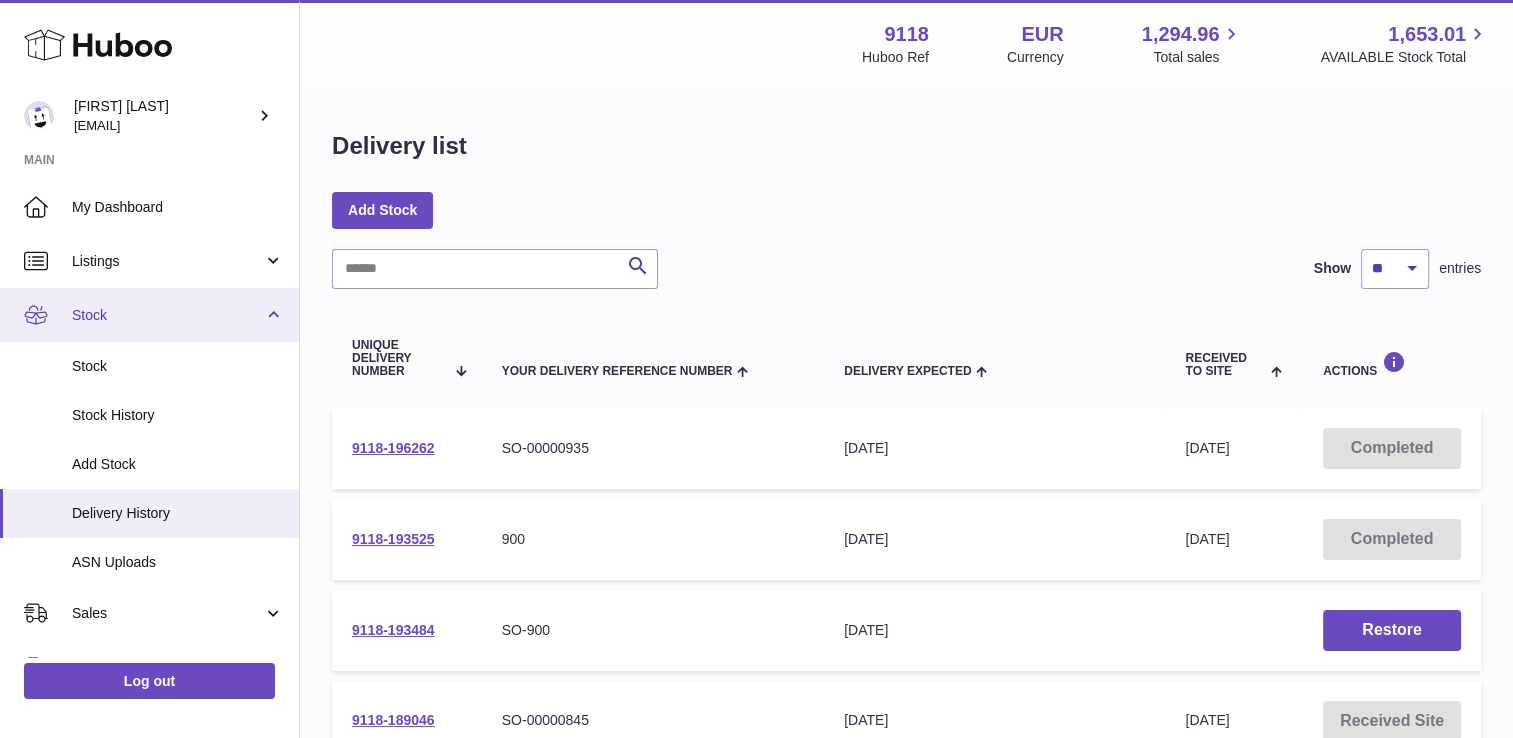 click on "Stock" at bounding box center (167, 315) 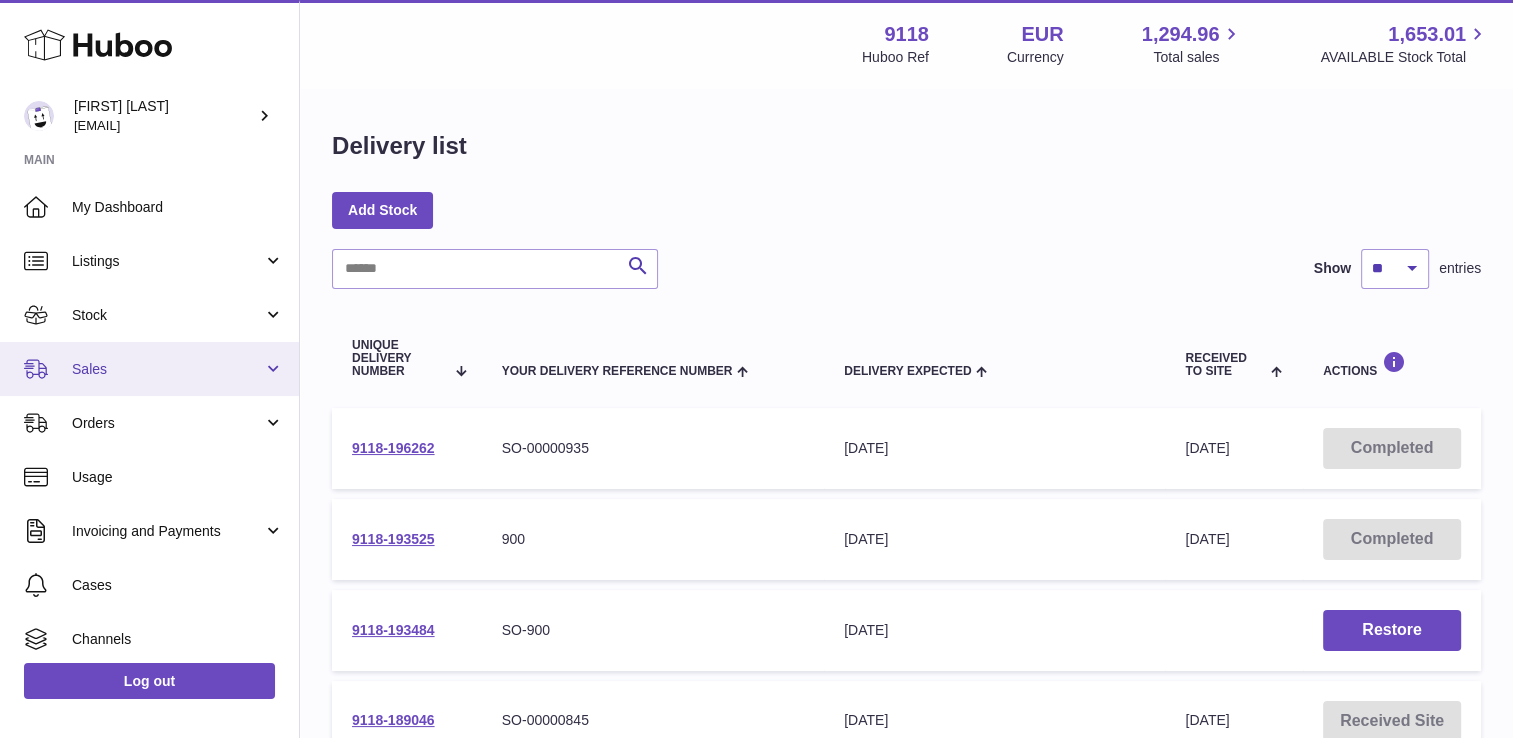 click on "Sales" at bounding box center (167, 369) 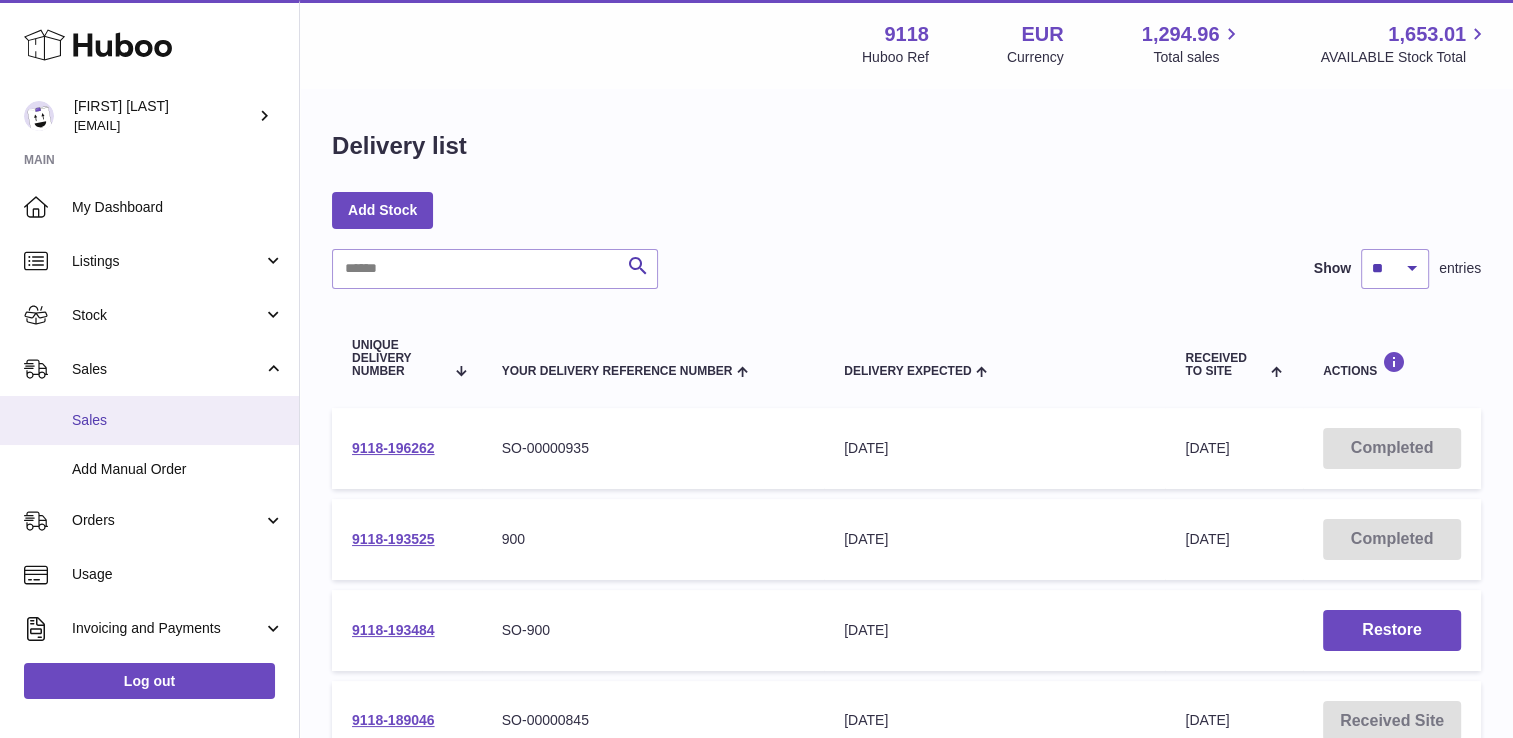 click on "Sales" at bounding box center (178, 420) 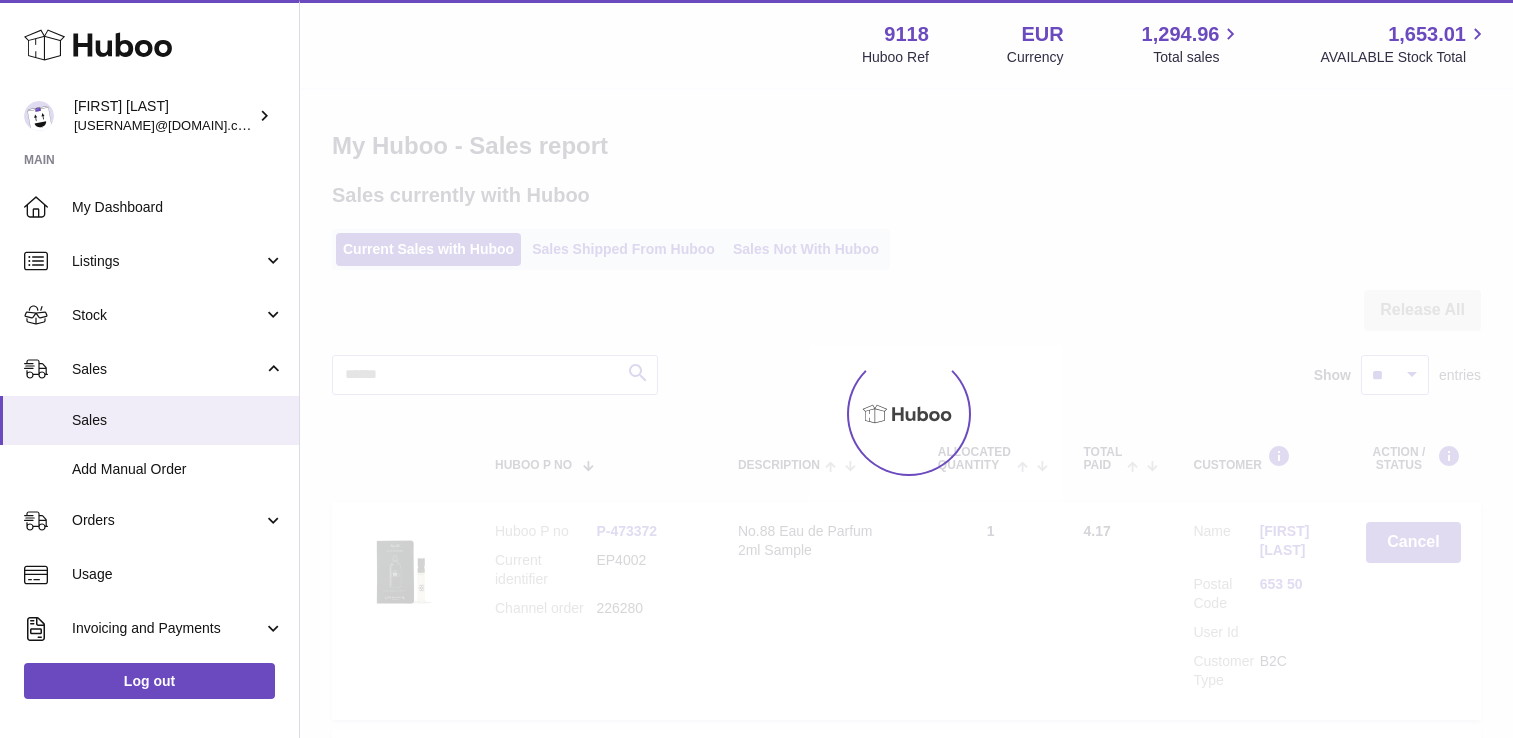 scroll, scrollTop: 0, scrollLeft: 0, axis: both 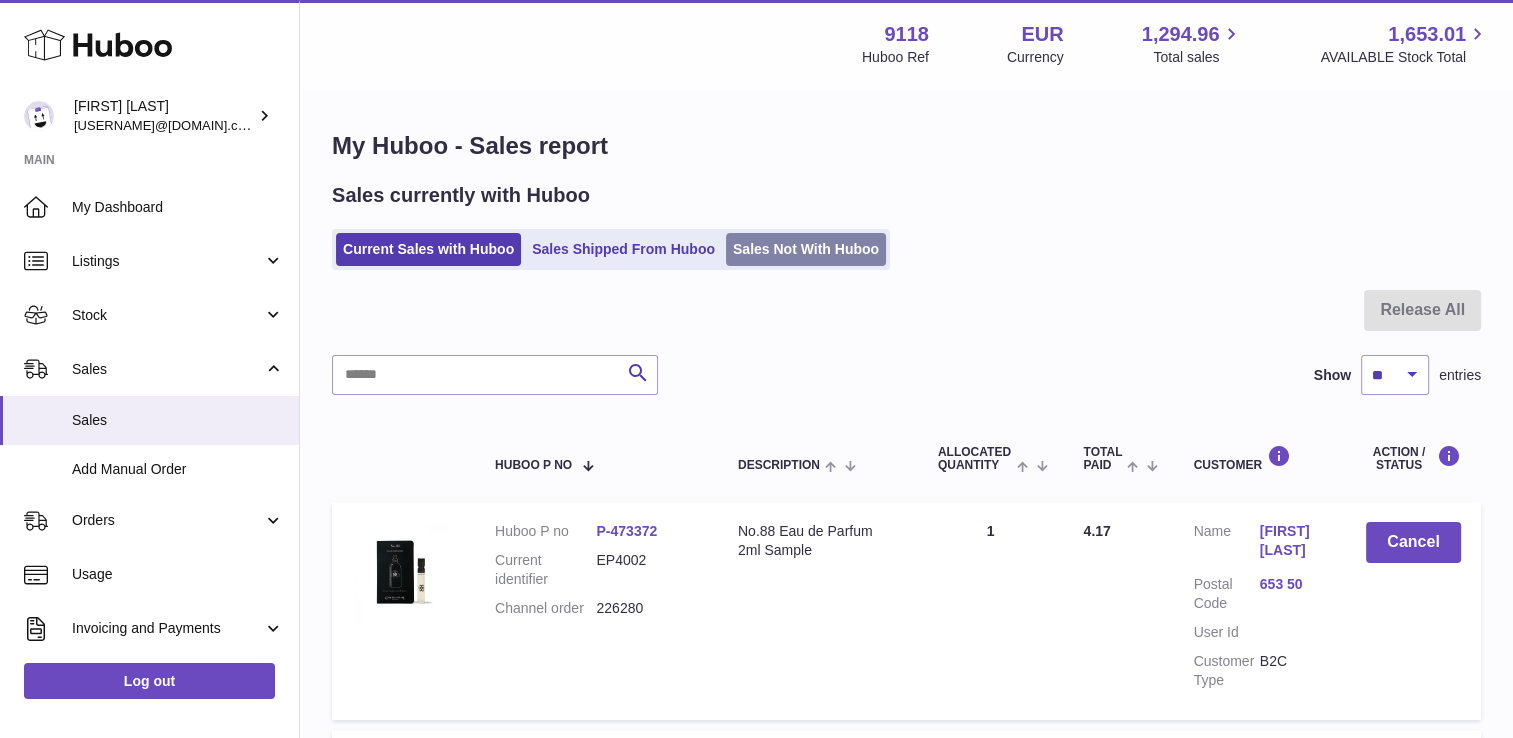 click on "Sales Not With Huboo" at bounding box center [806, 249] 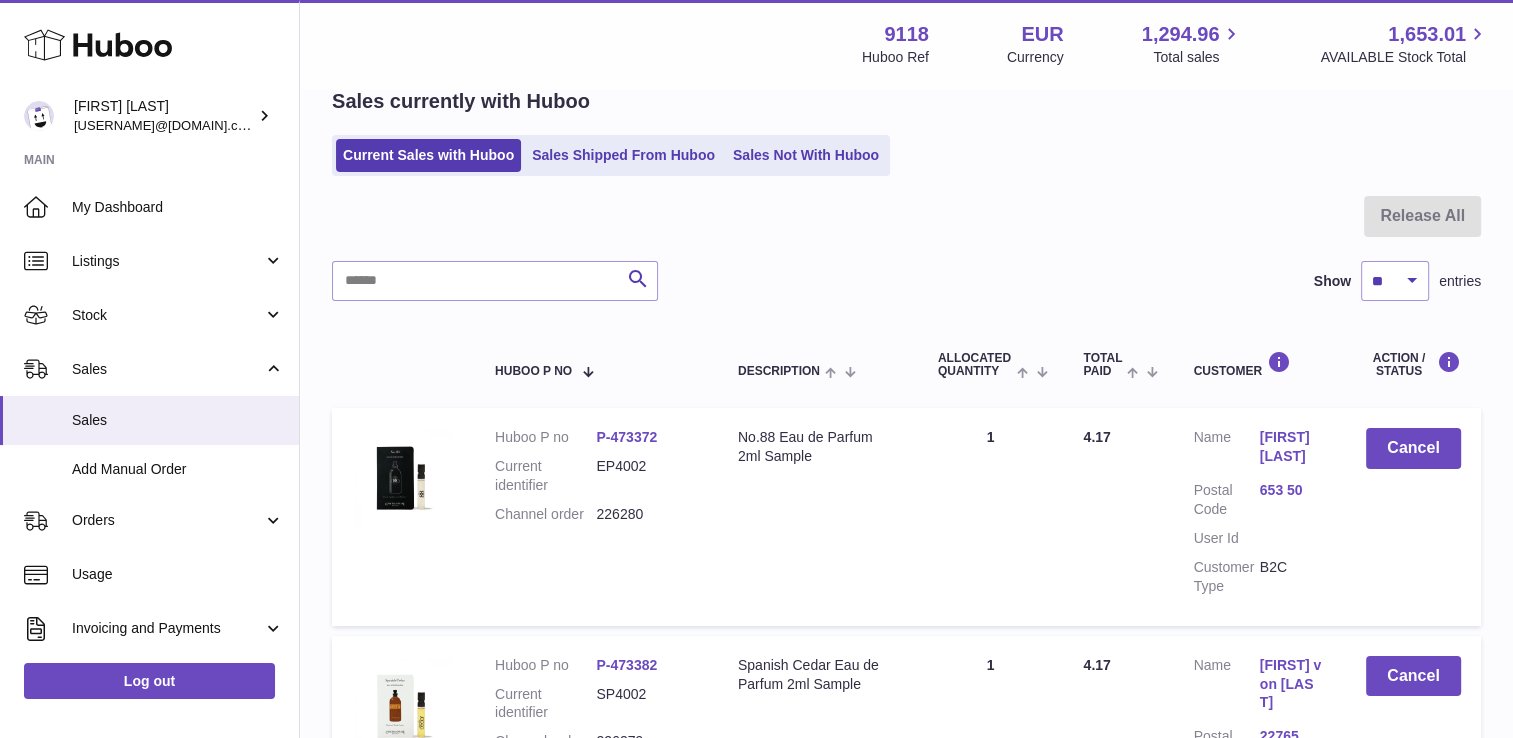 scroll, scrollTop: 0, scrollLeft: 0, axis: both 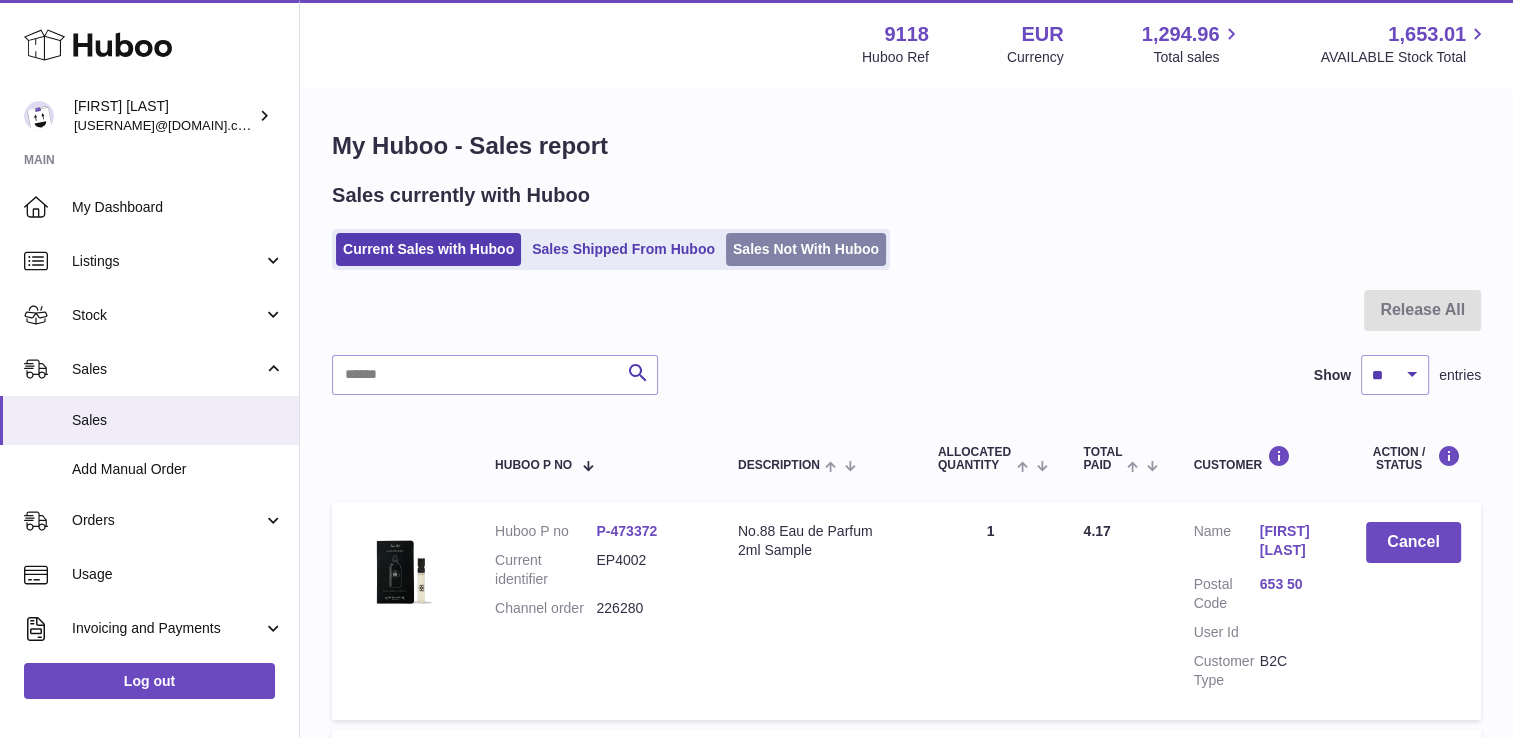 click on "Sales Not With Huboo" at bounding box center (806, 249) 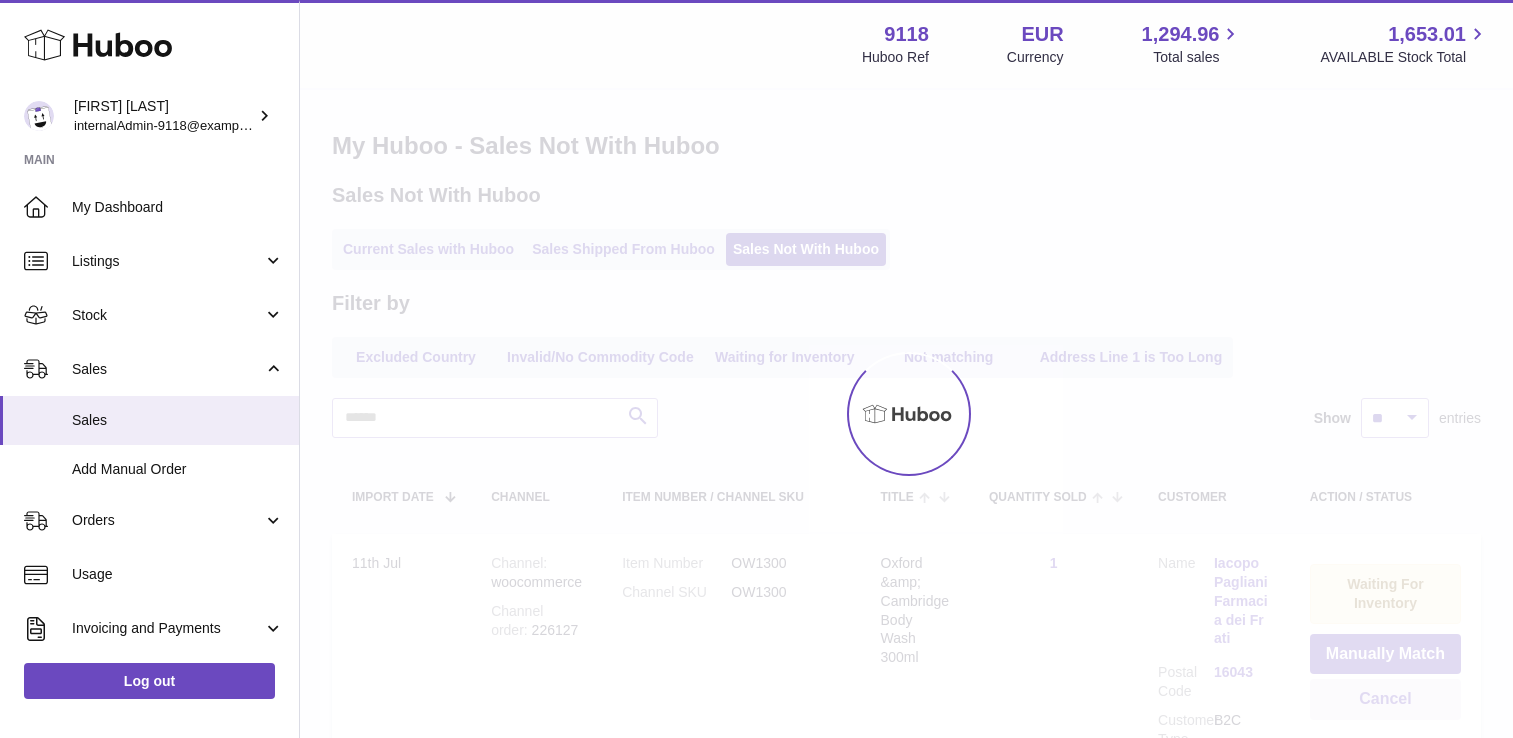 scroll, scrollTop: 0, scrollLeft: 0, axis: both 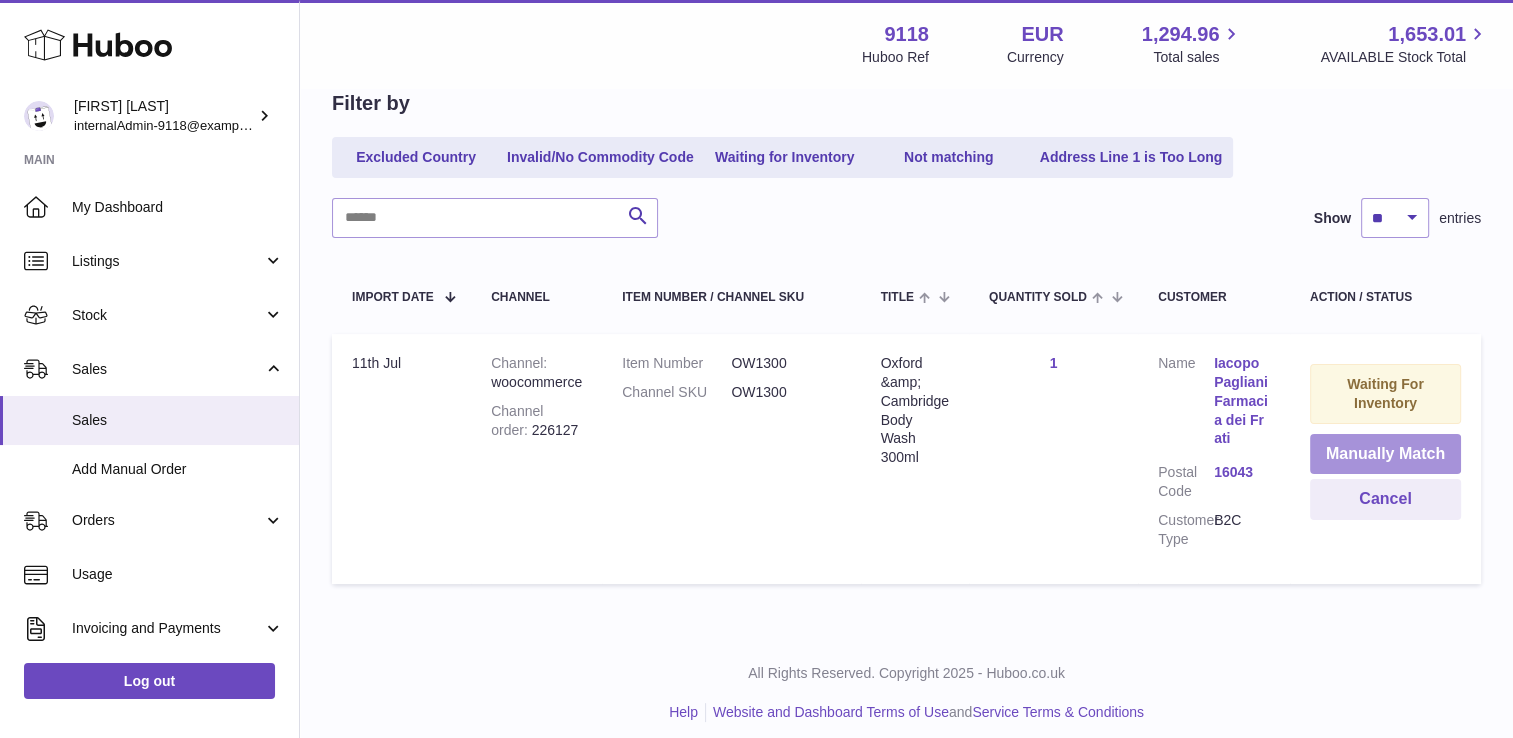click on "Manually Match" at bounding box center (1385, 454) 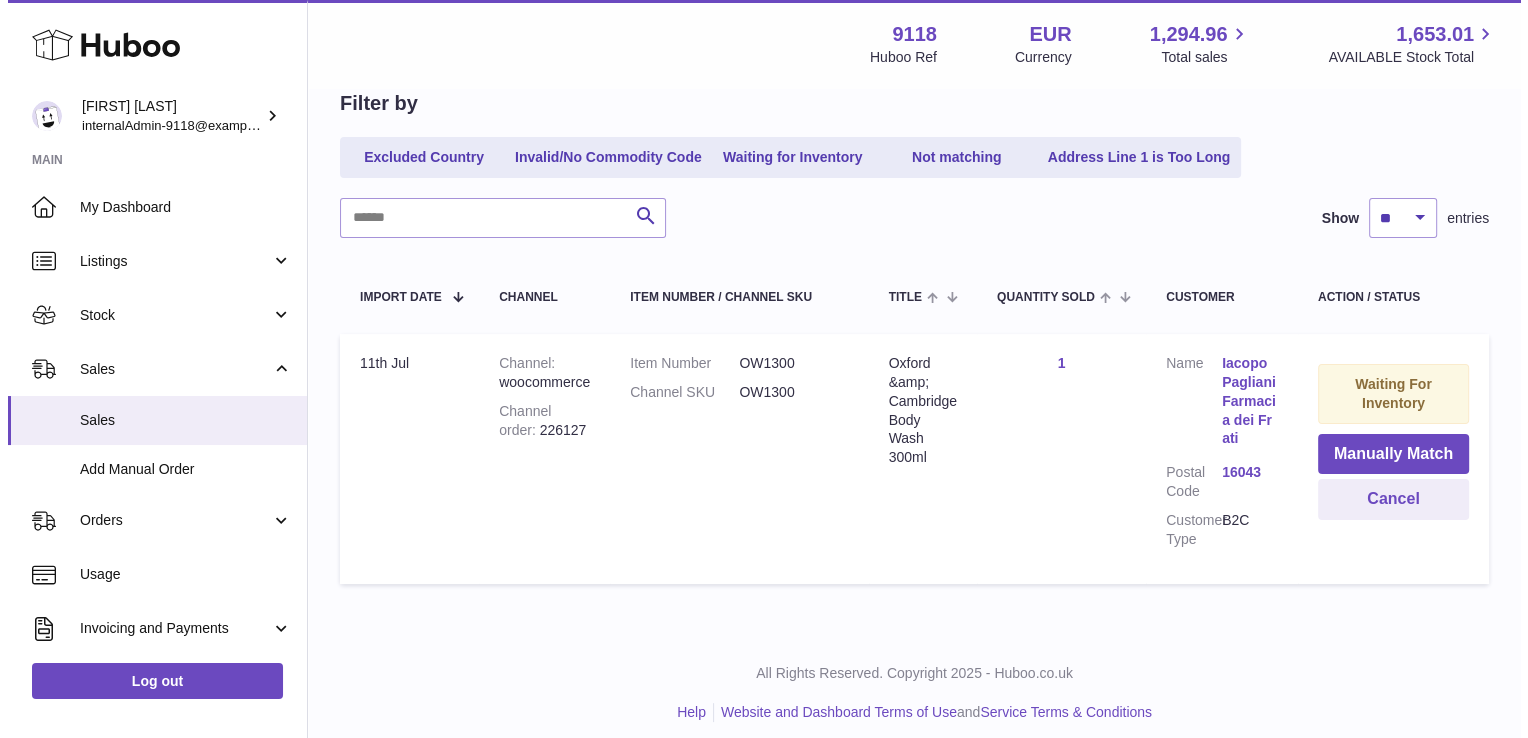 scroll, scrollTop: 193, scrollLeft: 0, axis: vertical 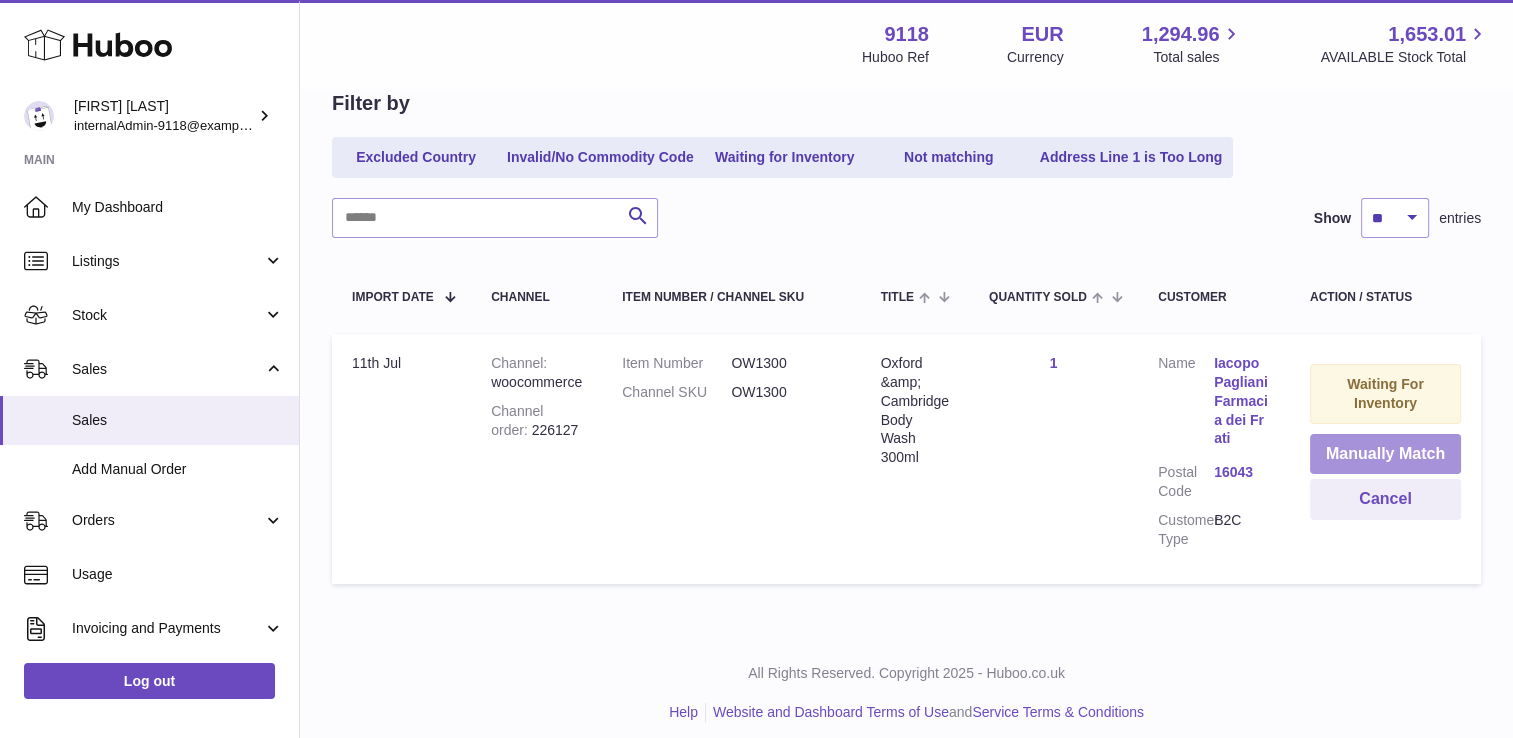 drag, startPoint x: 1404, startPoint y: 454, endPoint x: 266, endPoint y: 242, distance: 1157.5785 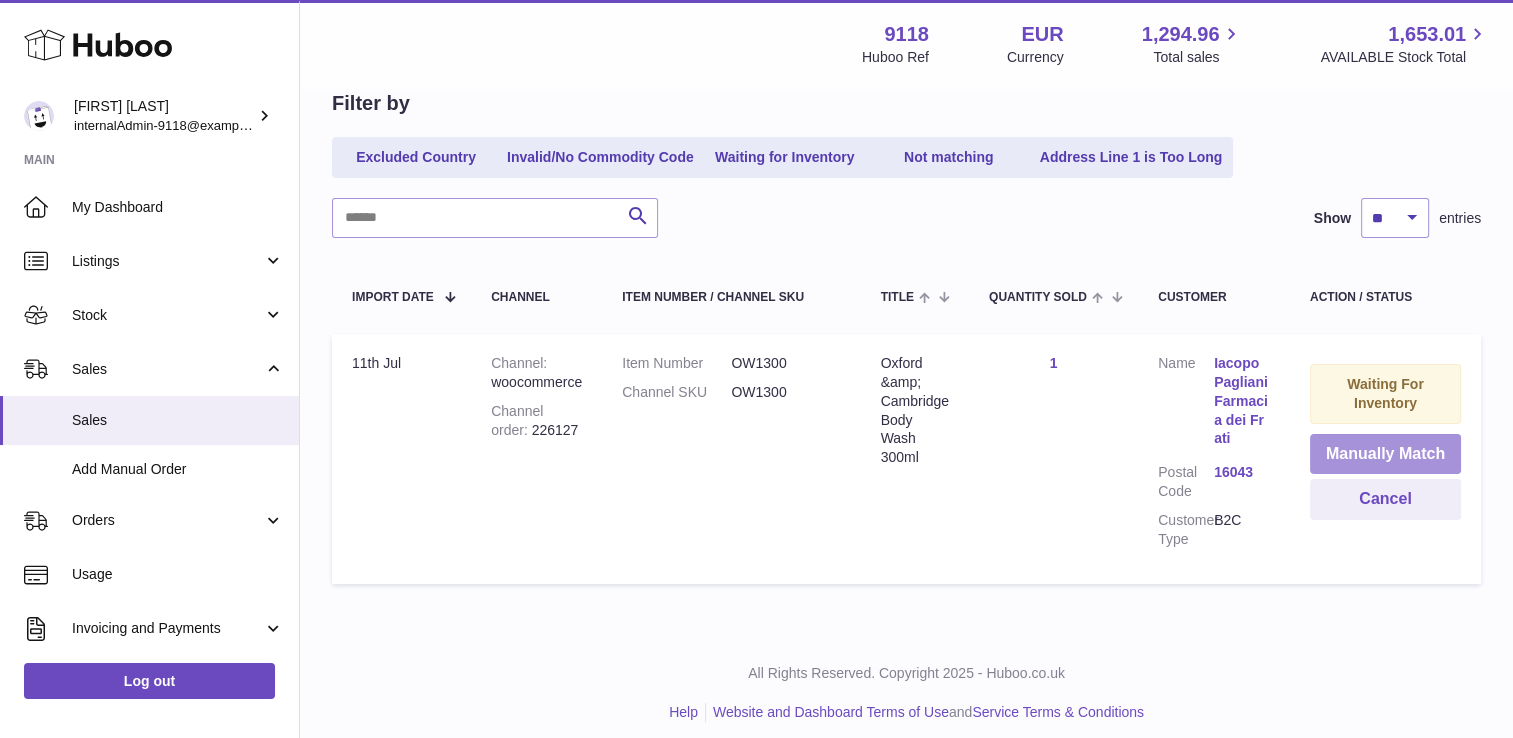 click on "Manually Match" at bounding box center [1385, 454] 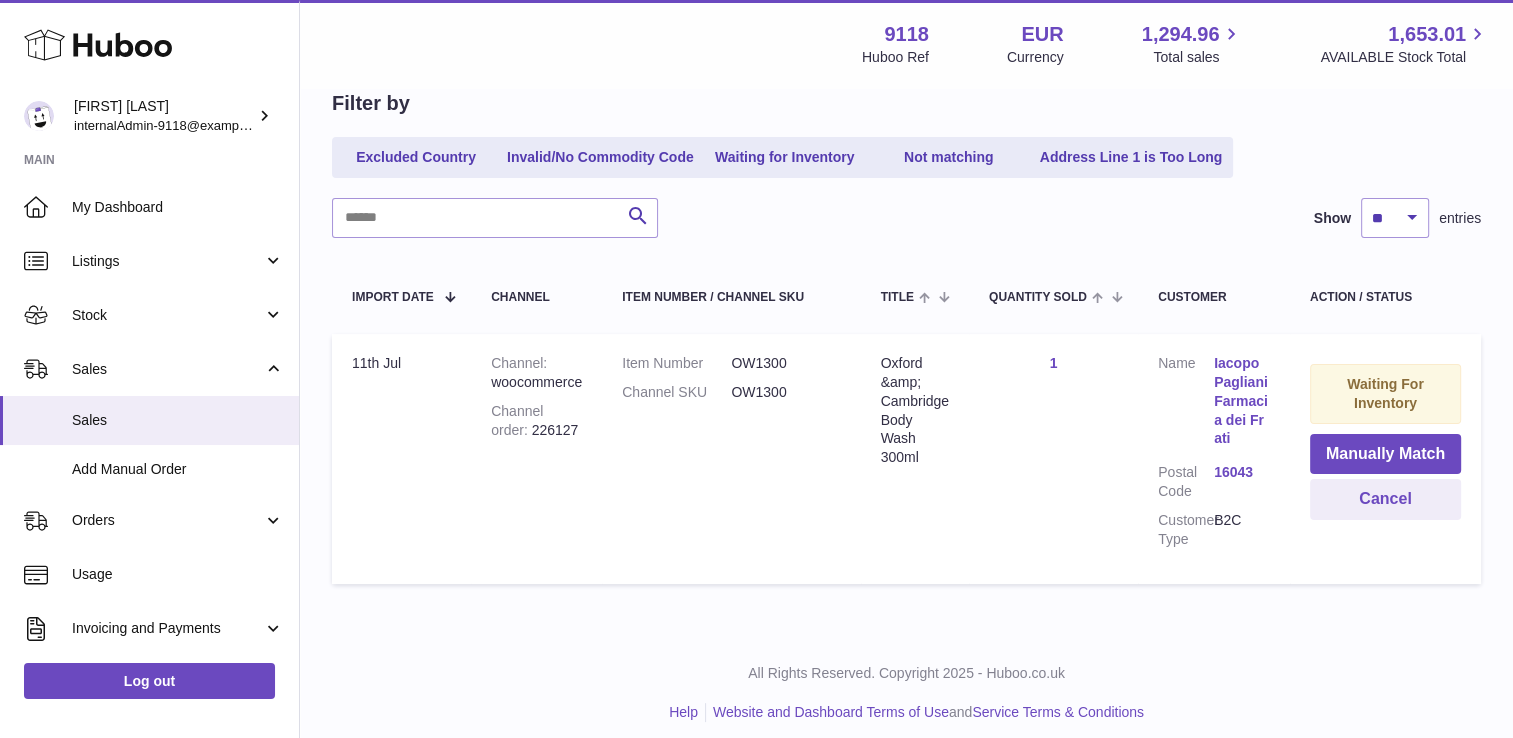 scroll, scrollTop: 193, scrollLeft: 0, axis: vertical 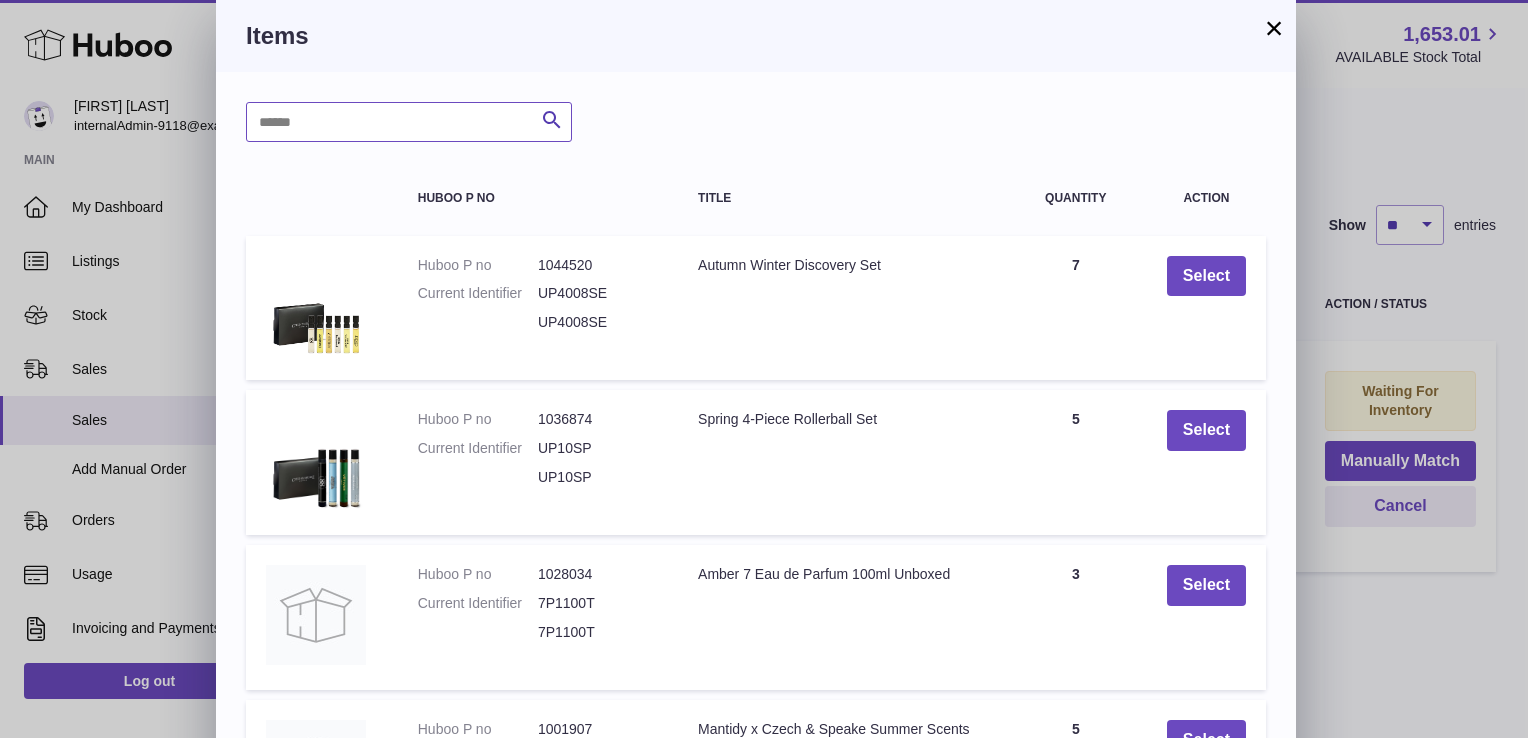 paste on "******" 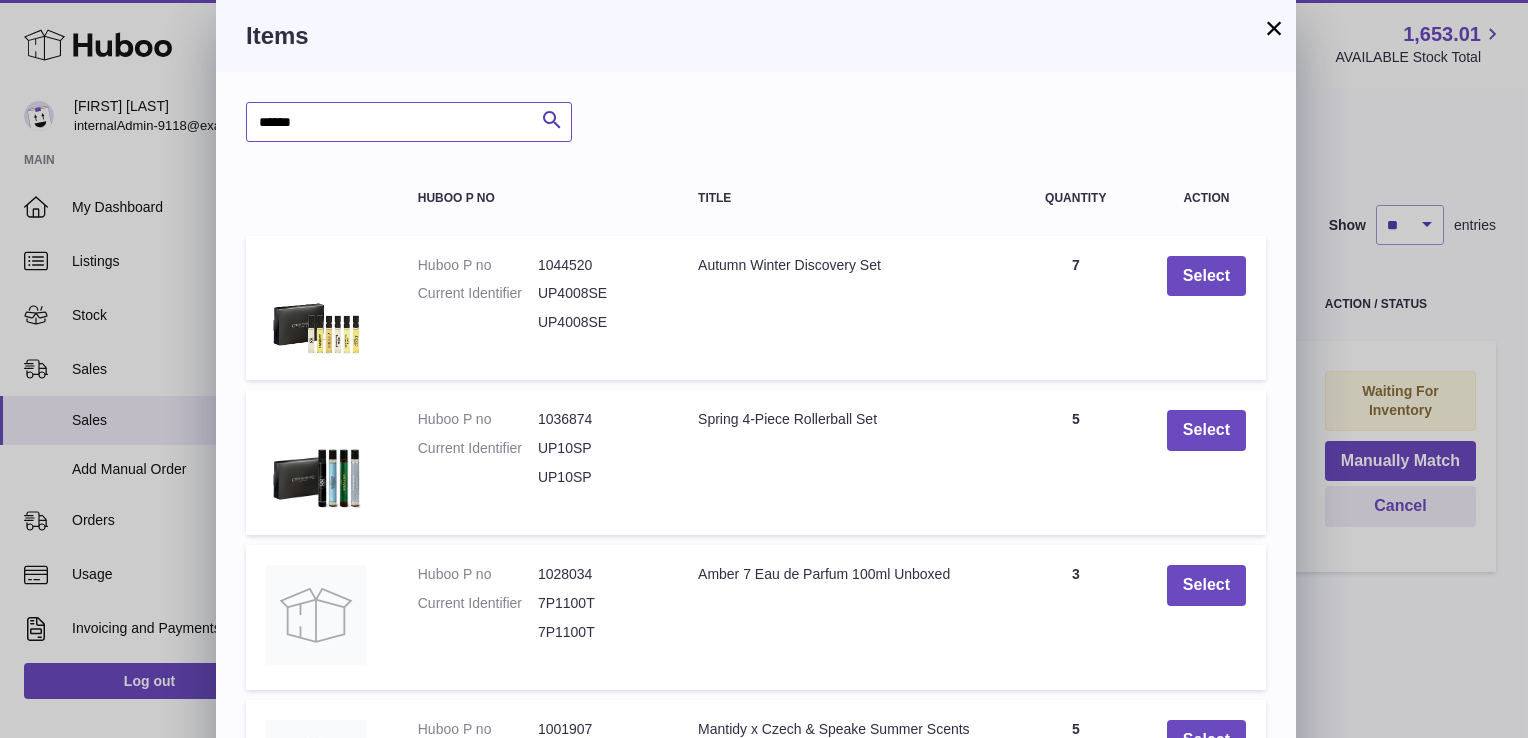 type on "******" 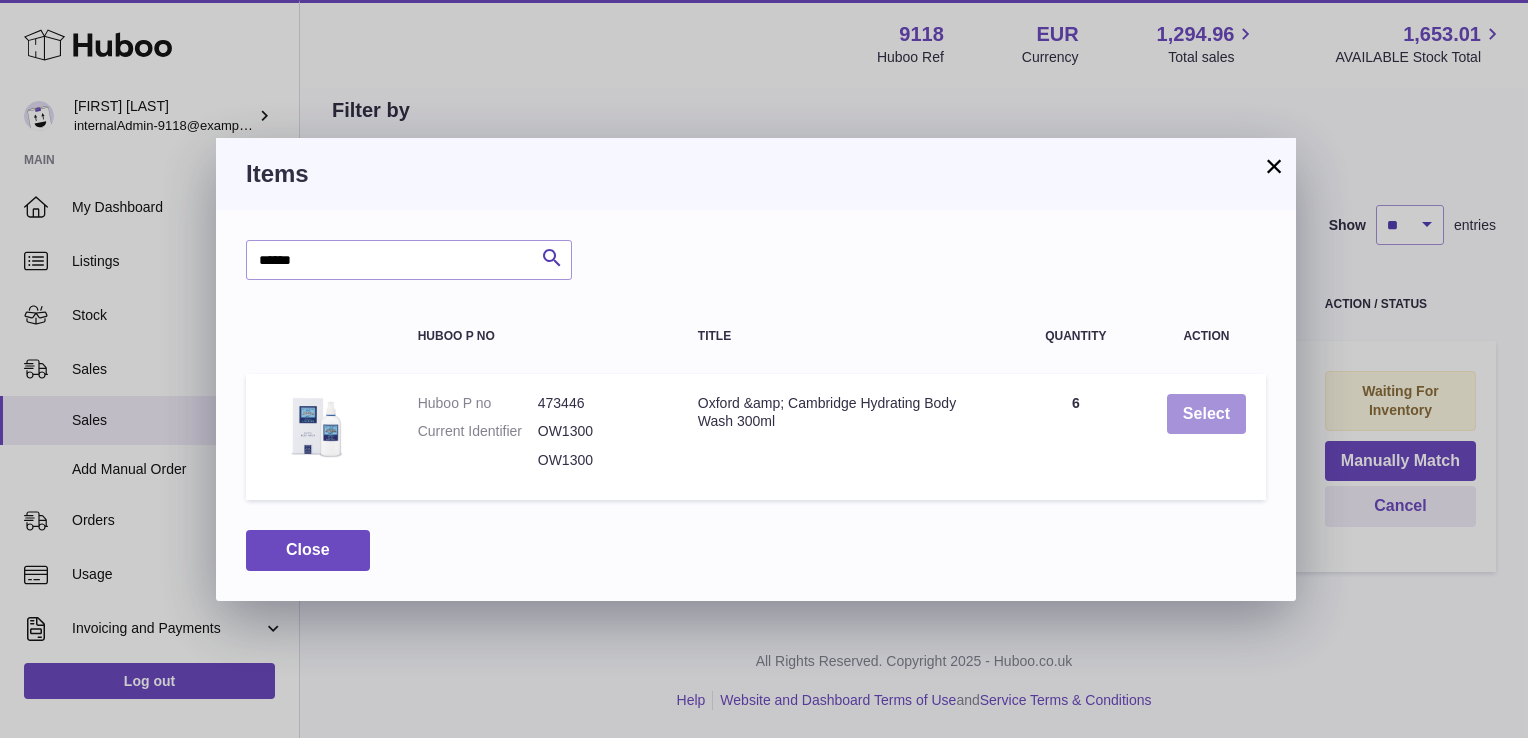 drag, startPoint x: 1192, startPoint y: 405, endPoint x: 1055, endPoint y: 305, distance: 169.61427 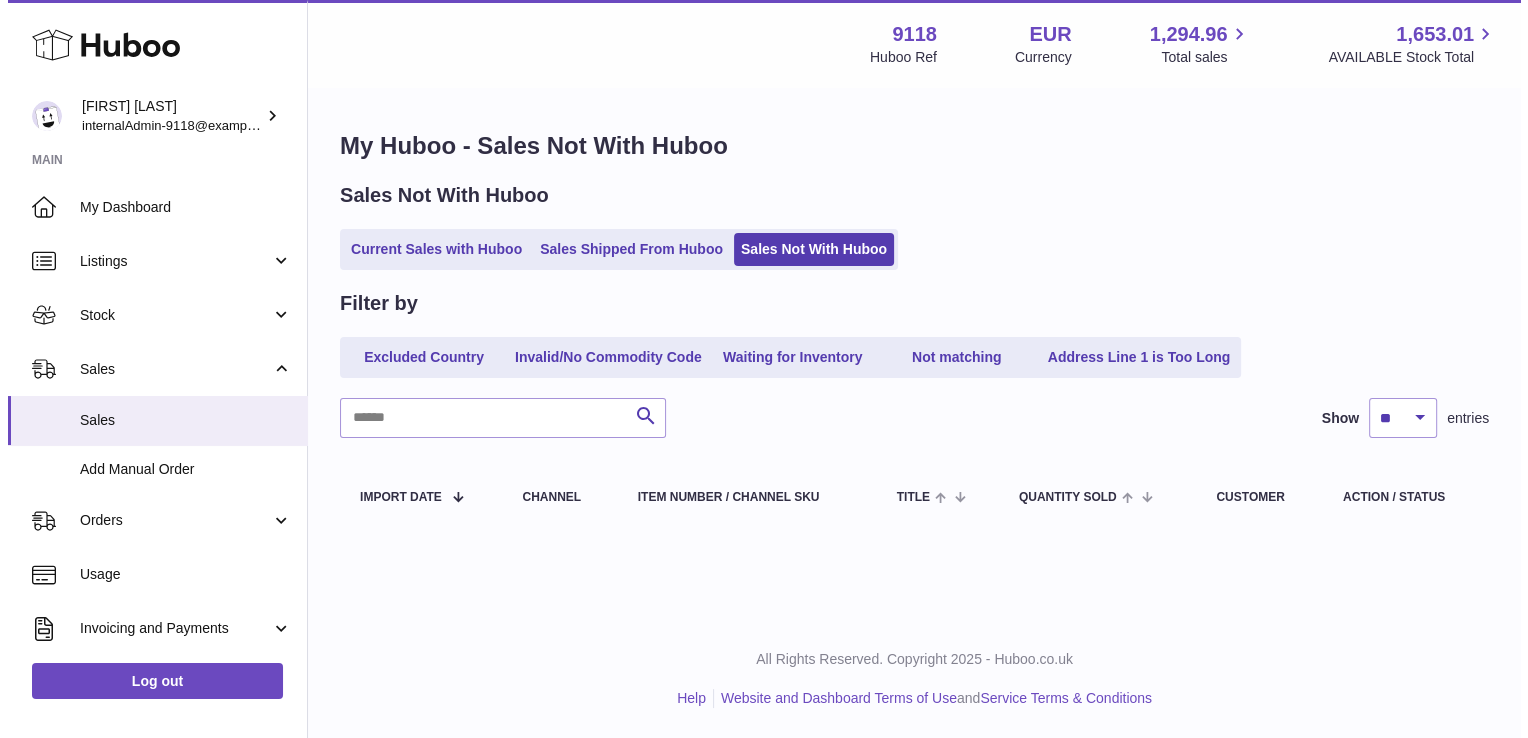 scroll, scrollTop: 0, scrollLeft: 0, axis: both 